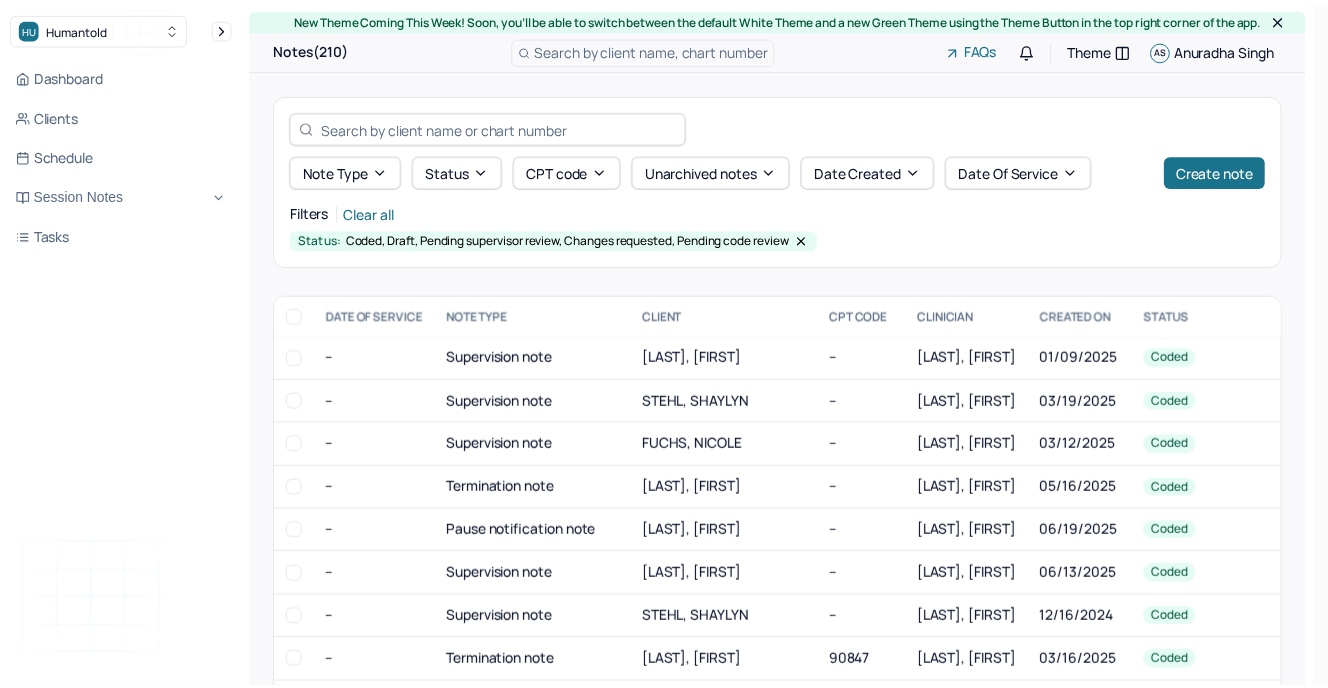 scroll, scrollTop: 0, scrollLeft: 0, axis: both 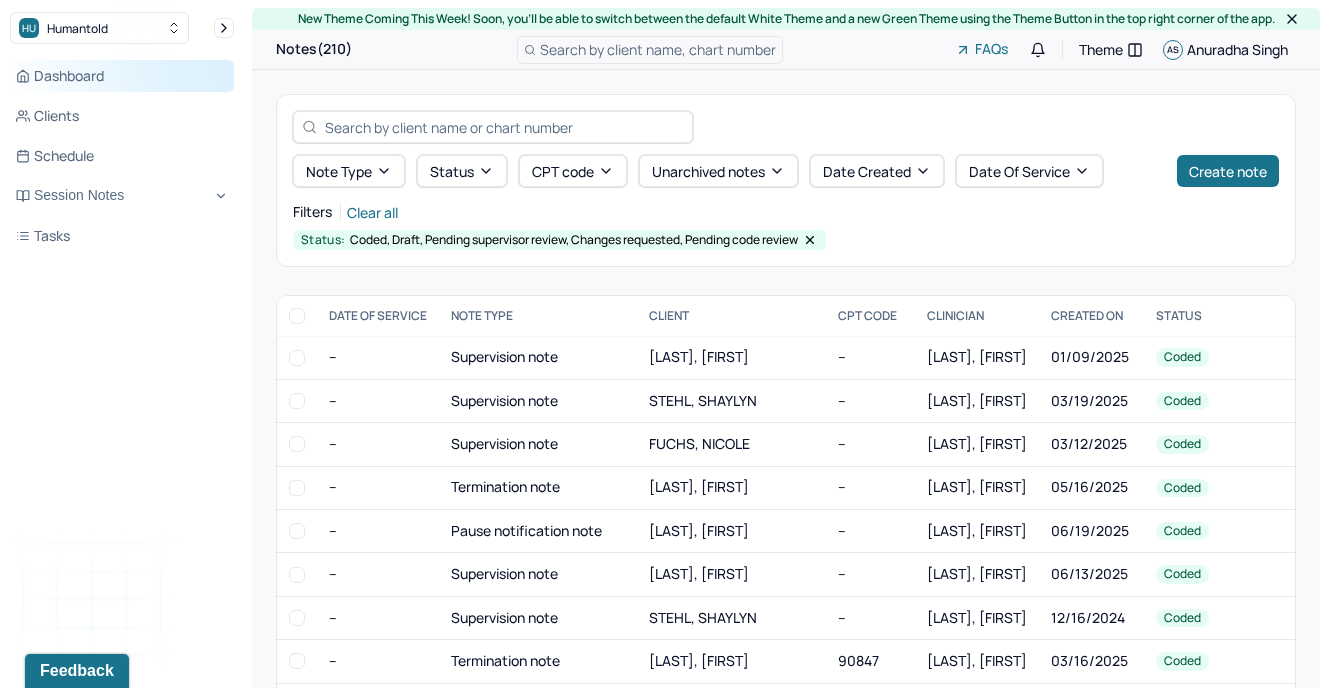 click on "Dashboard" at bounding box center [122, 76] 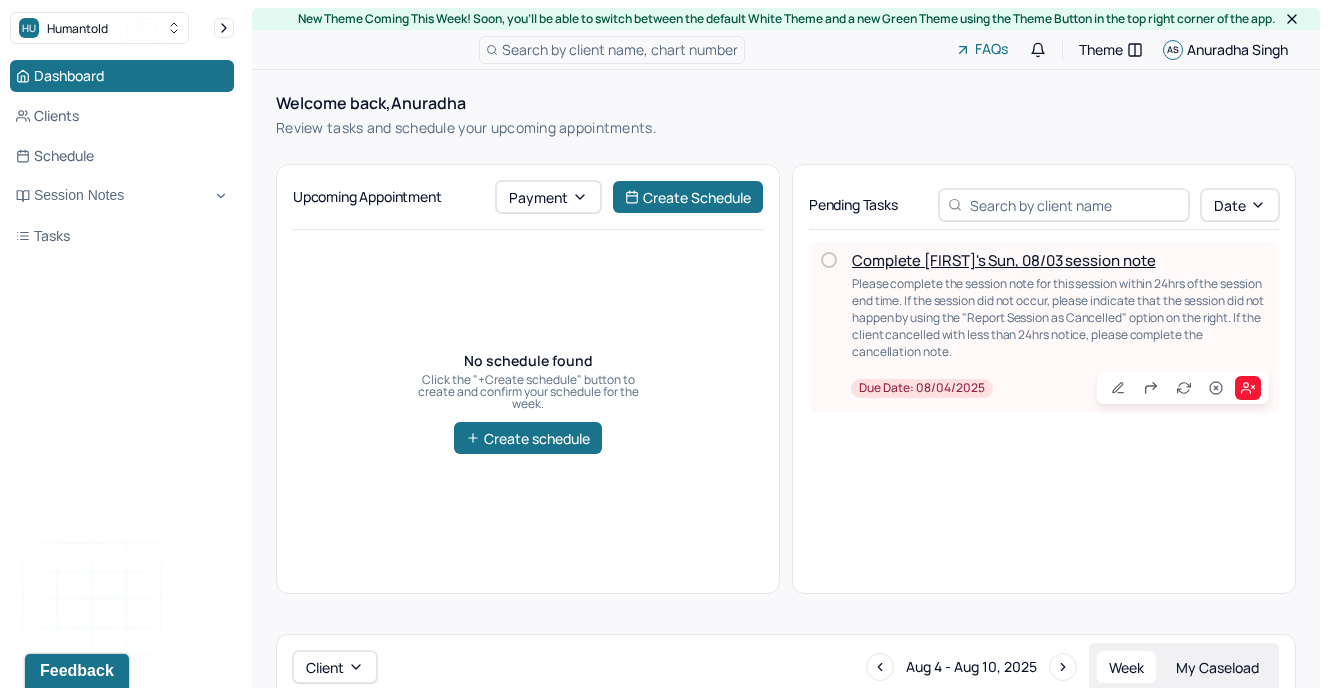 click on "Complete [FIRST]'s Sun, 08/03 session note" at bounding box center (1003, 260) 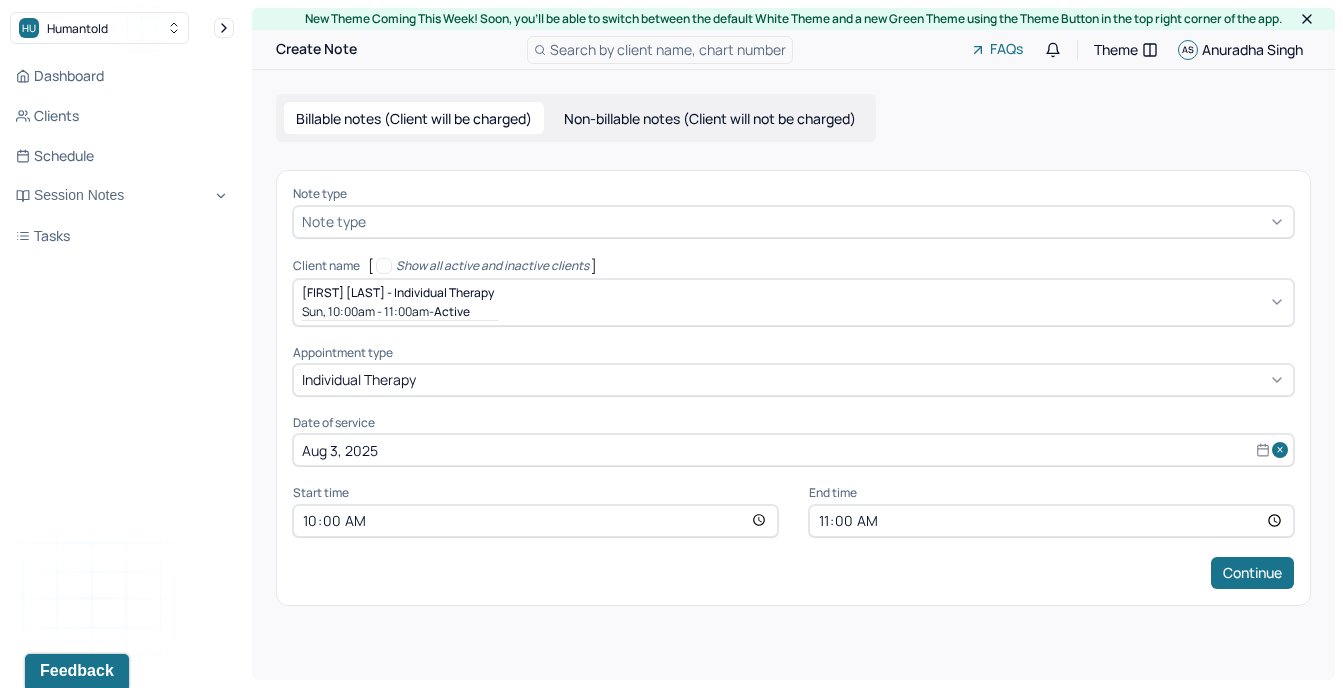 click at bounding box center (827, 221) 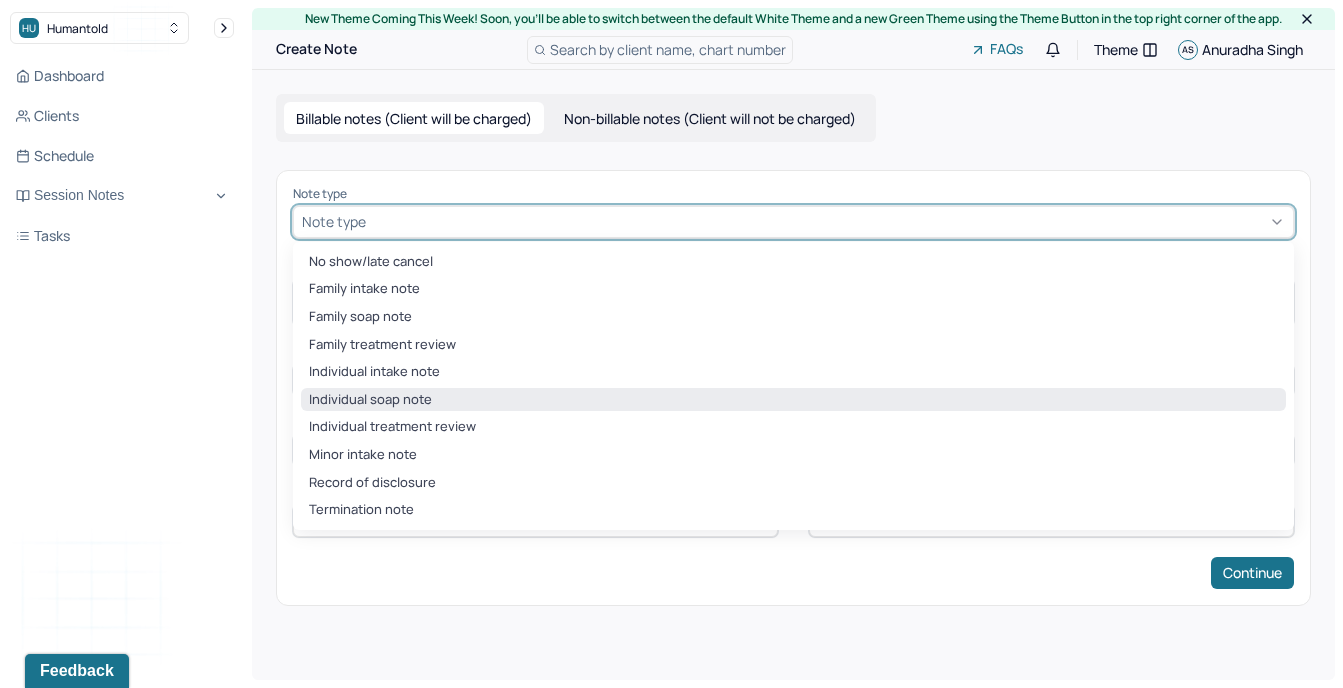 click on "Individual soap note" at bounding box center [793, 400] 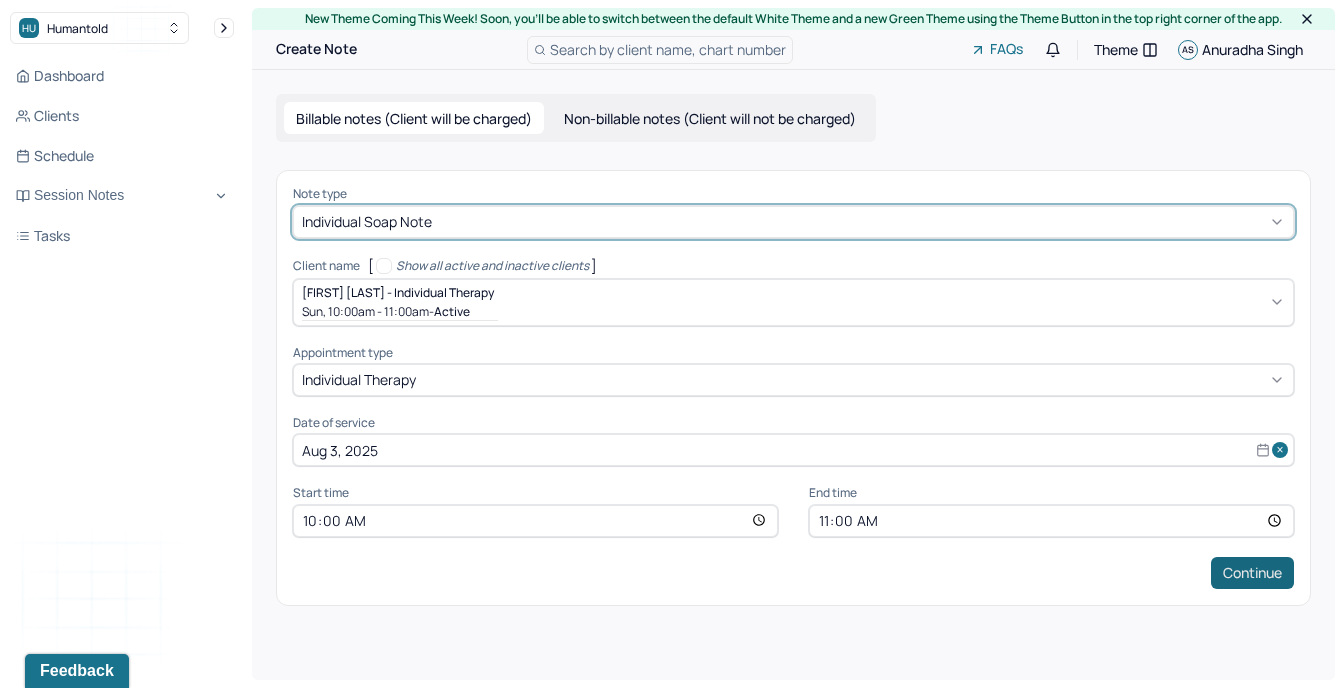 click on "Continue" at bounding box center (1252, 573) 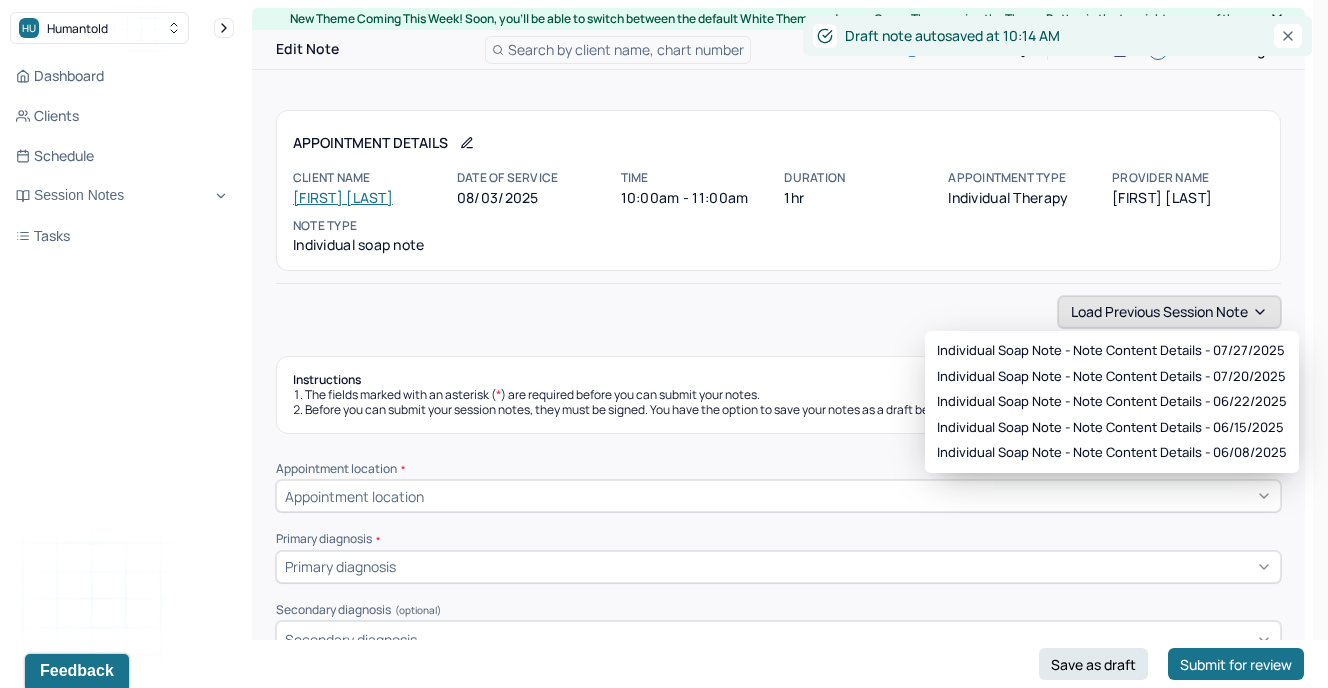 click on "Load previous session note" at bounding box center [1169, 312] 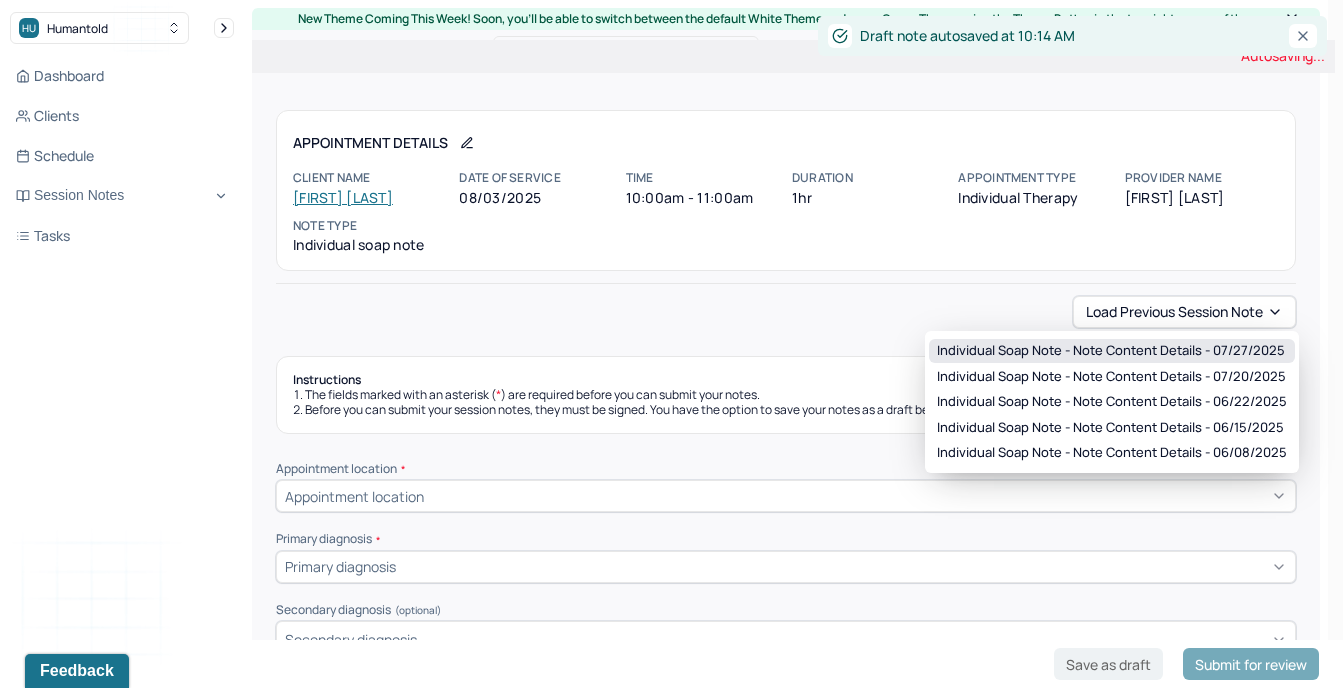 click on "Individual soap note   - Note content Details -   07/27/2025" at bounding box center (1111, 351) 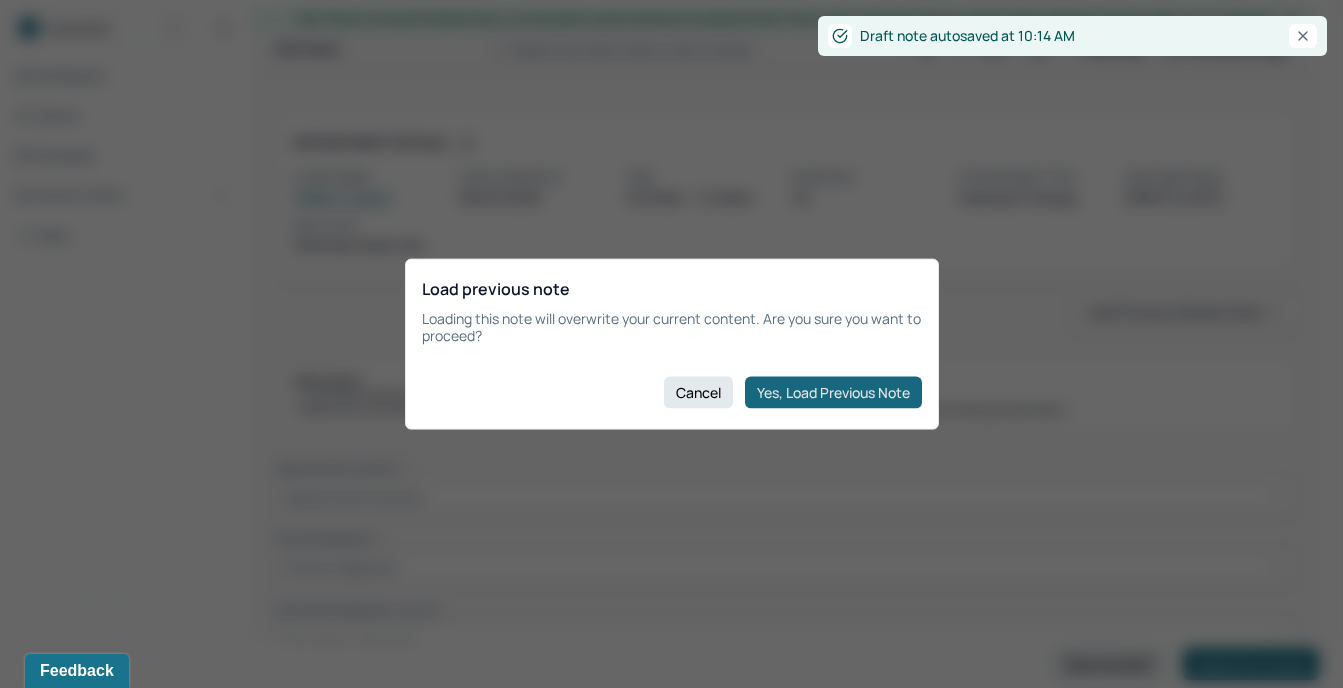 click on "Yes, Load Previous Note" at bounding box center [833, 392] 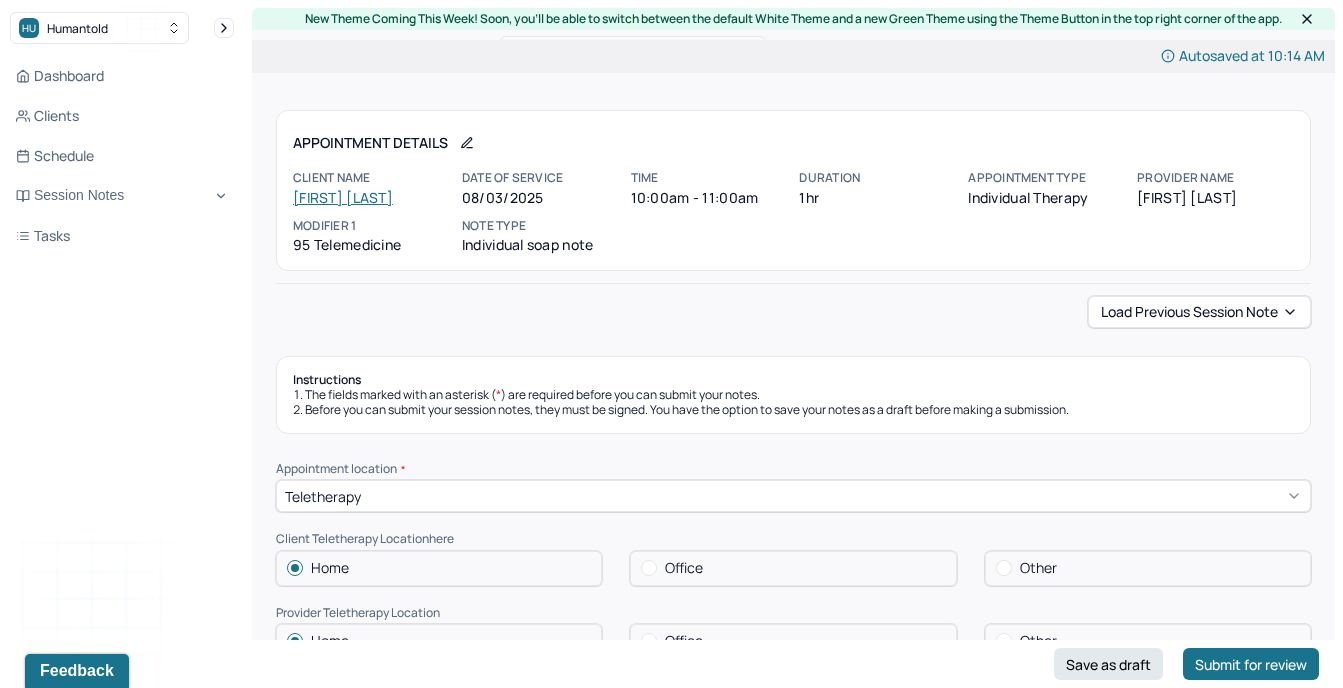 type on "Client presented as emotionally grounded and mildly anticipatory in preparation for an upcoming family event, demonstrating increased self-reflection and proactive engagement in planning and boundary-setting to manage potential stressors." 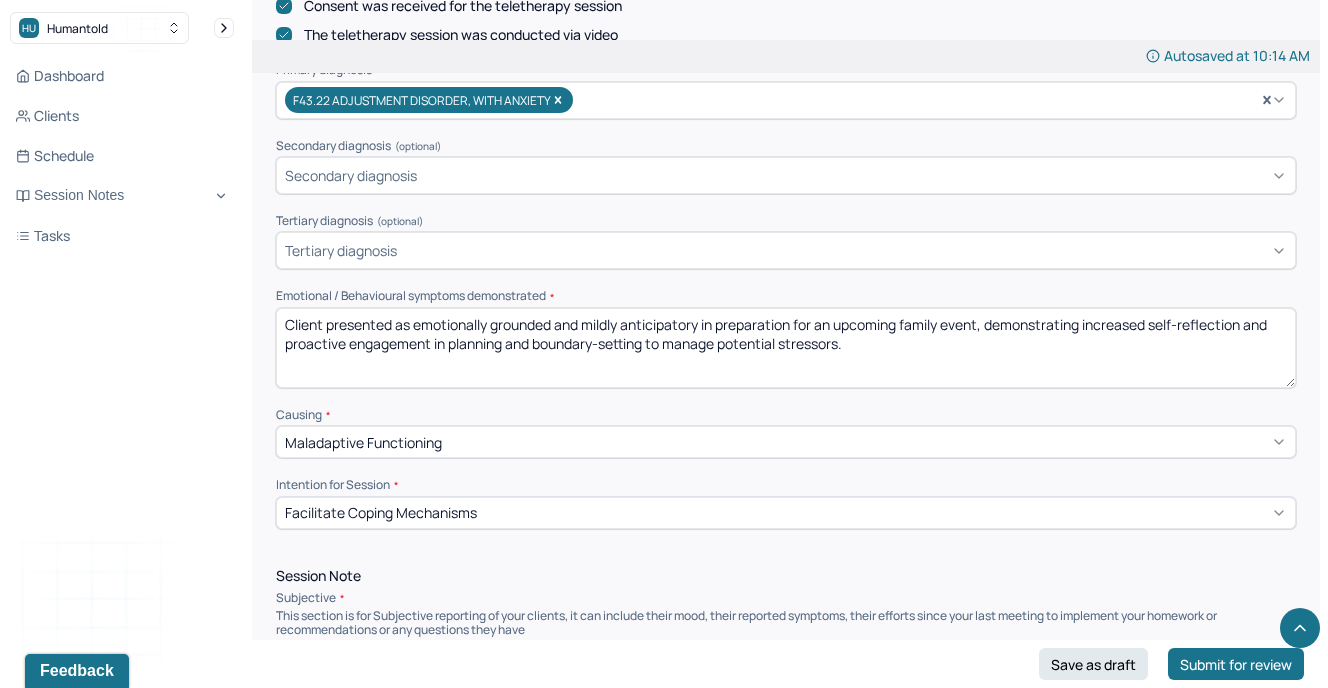 scroll, scrollTop: 688, scrollLeft: 0, axis: vertical 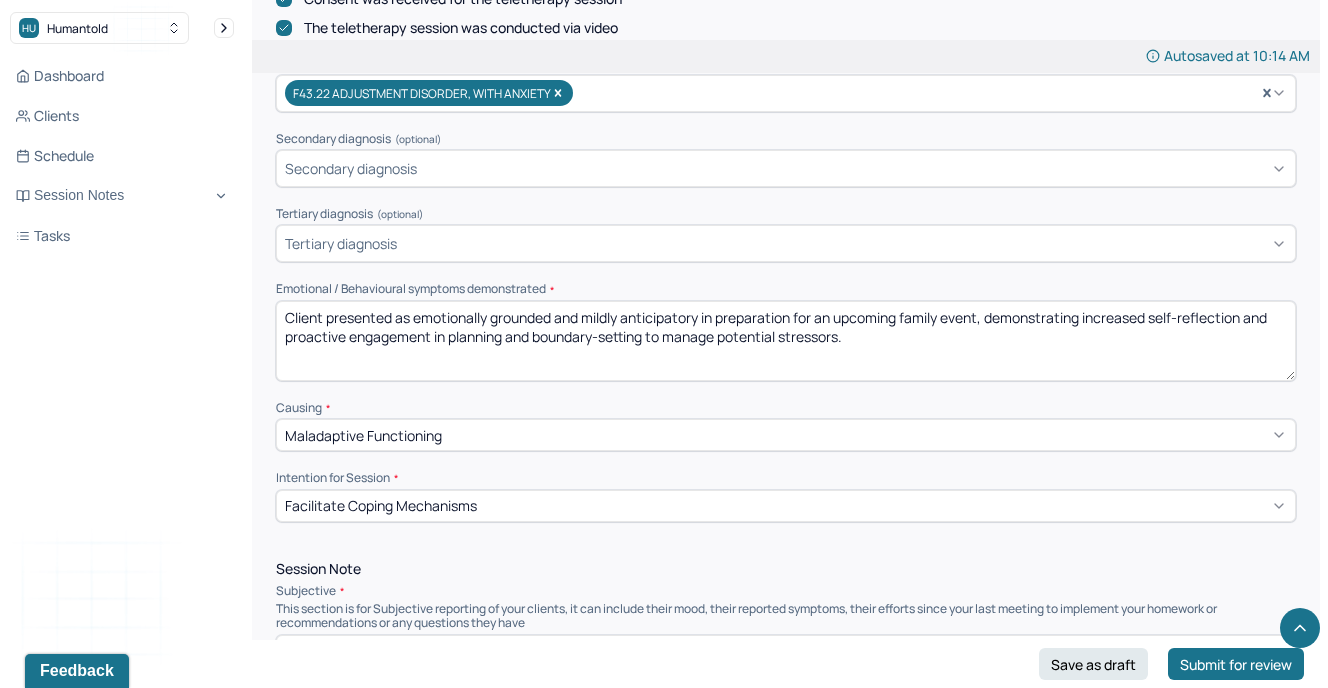 click on "Emotional / Behavioural symptoms demonstrated *" at bounding box center [786, 289] 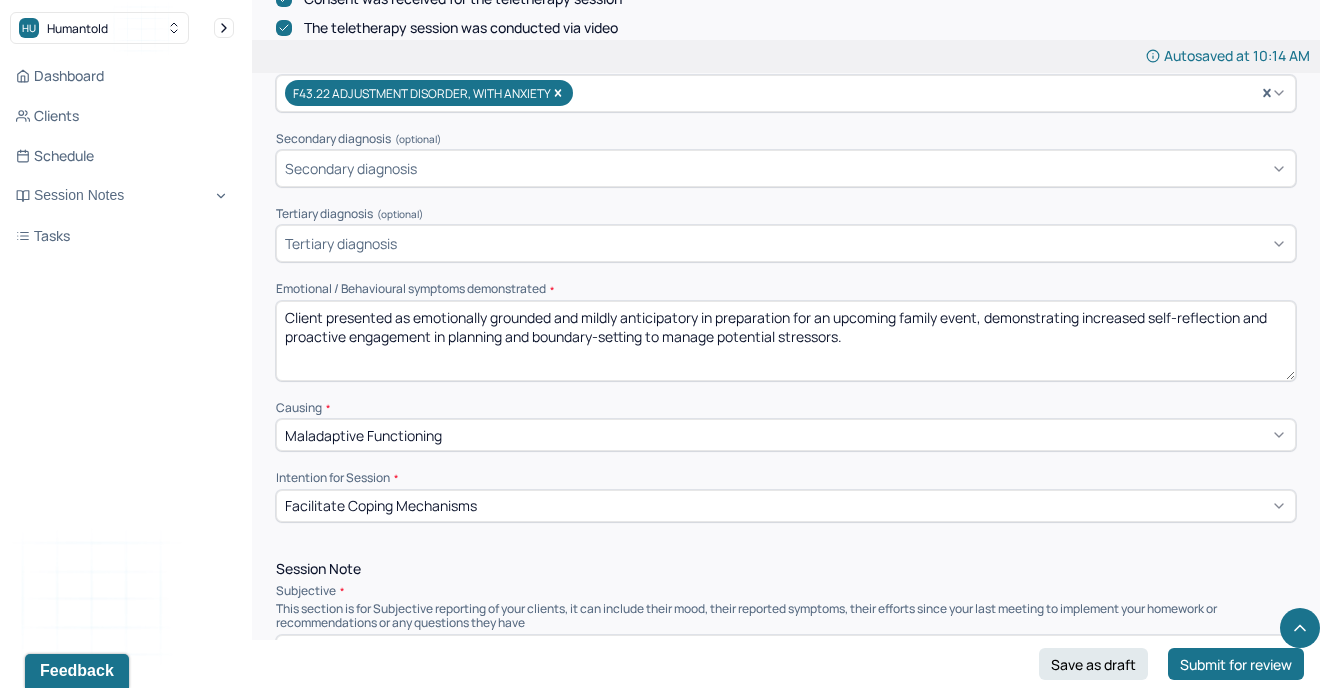 drag, startPoint x: 550, startPoint y: 279, endPoint x: 271, endPoint y: 269, distance: 279.17917 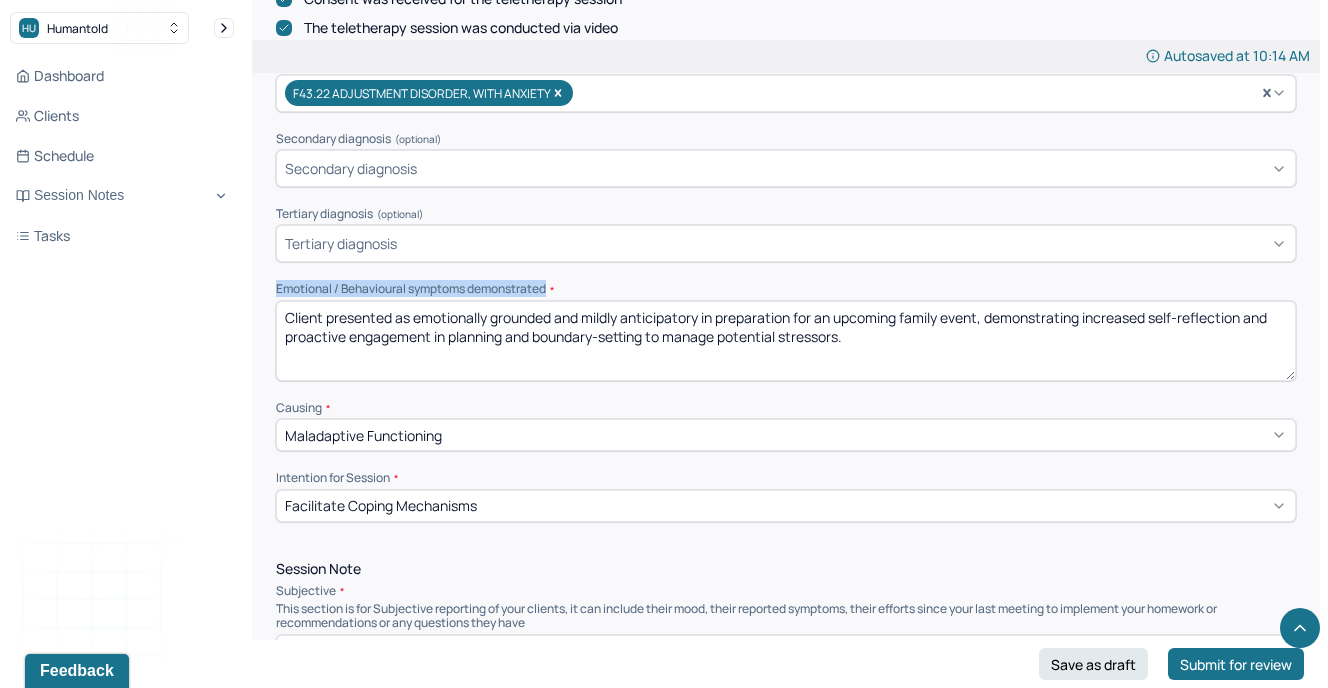 drag, startPoint x: 554, startPoint y: 280, endPoint x: 277, endPoint y: 278, distance: 277.00723 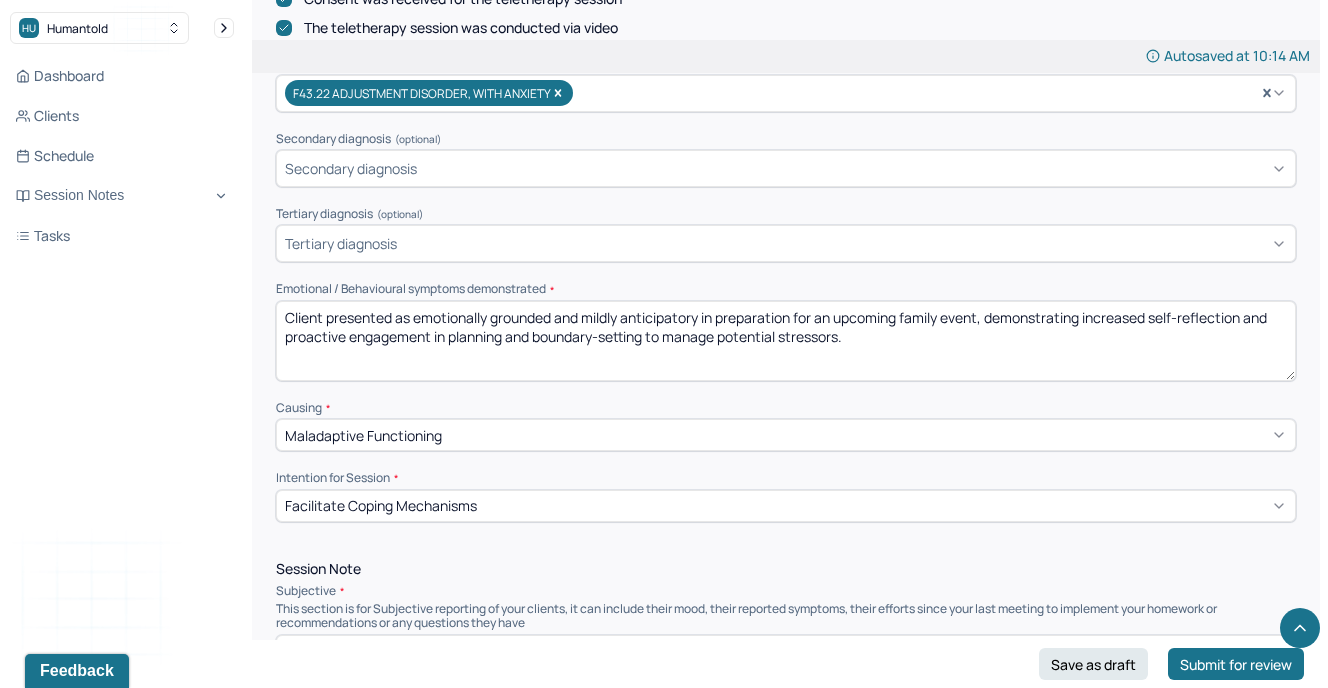 drag, startPoint x: 848, startPoint y: 328, endPoint x: 283, endPoint y: 306, distance: 565.42816 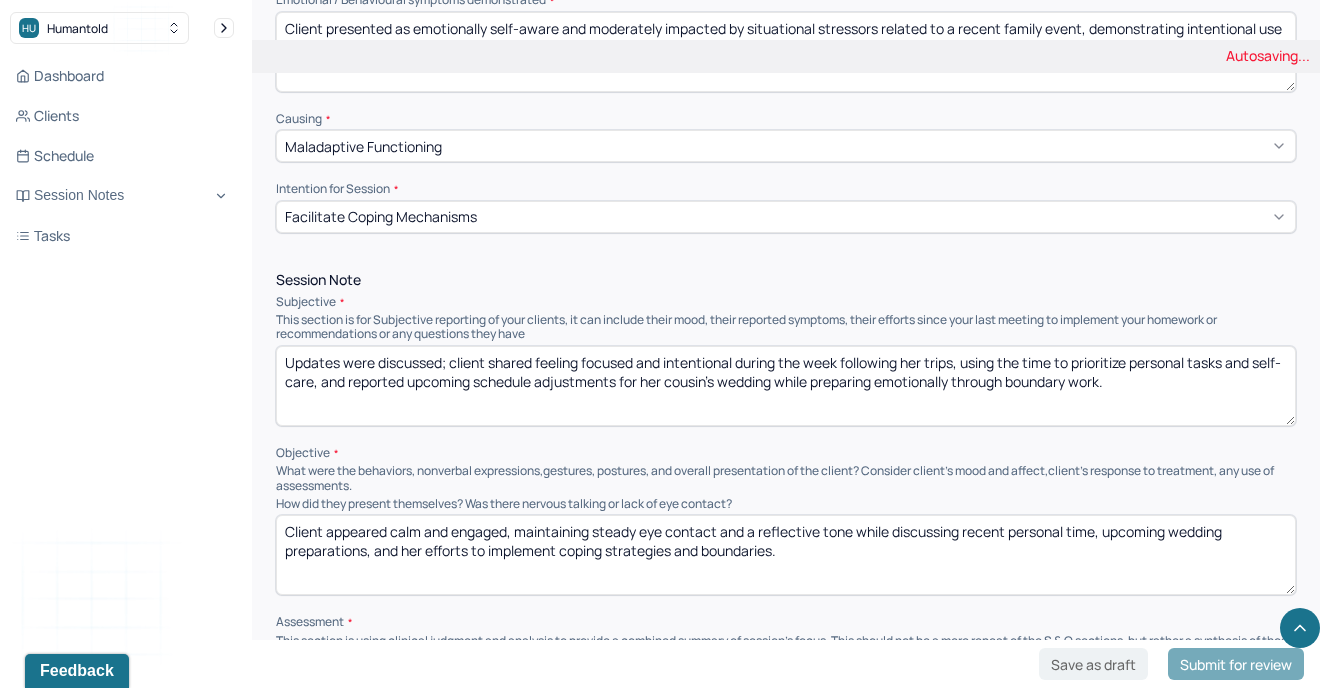 scroll, scrollTop: 990, scrollLeft: 0, axis: vertical 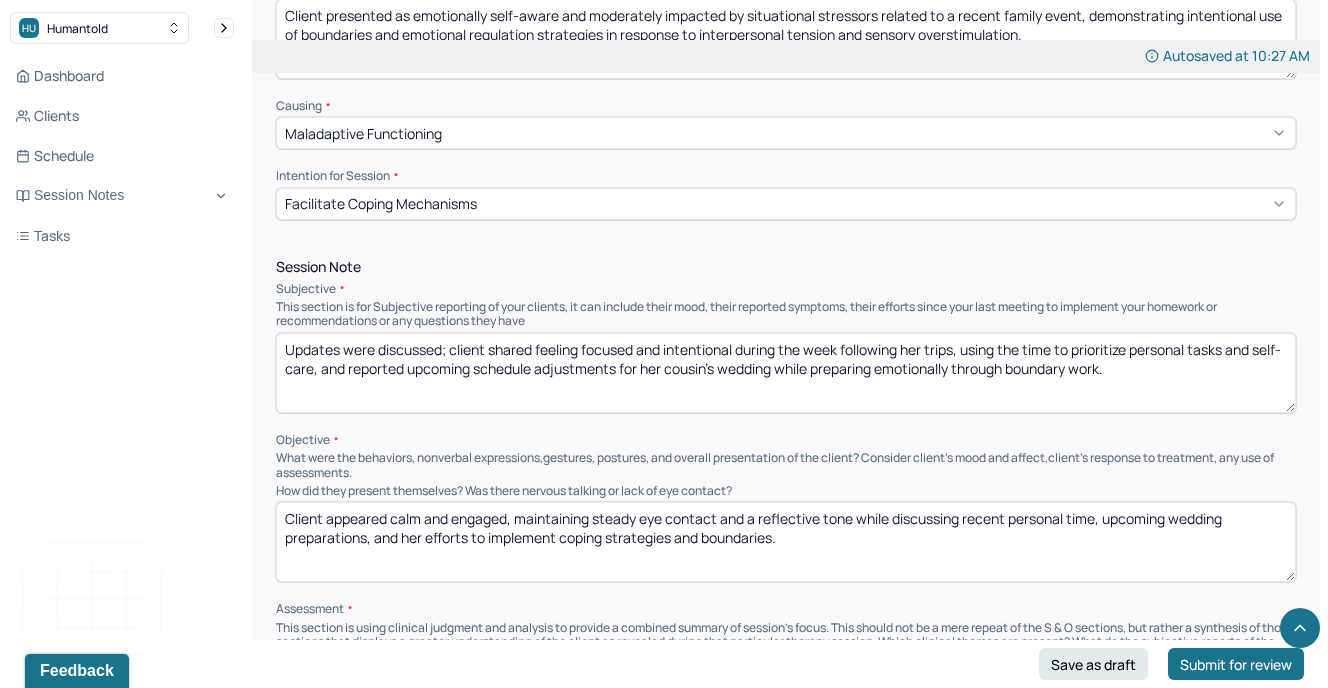 type on "Client presented as emotionally self-aware and moderately impacted by situational stressors related to a recent family event, demonstrating intentional use of boundaries and emotional regulation strategies in response to interpersonal tension and sensory overstimulation." 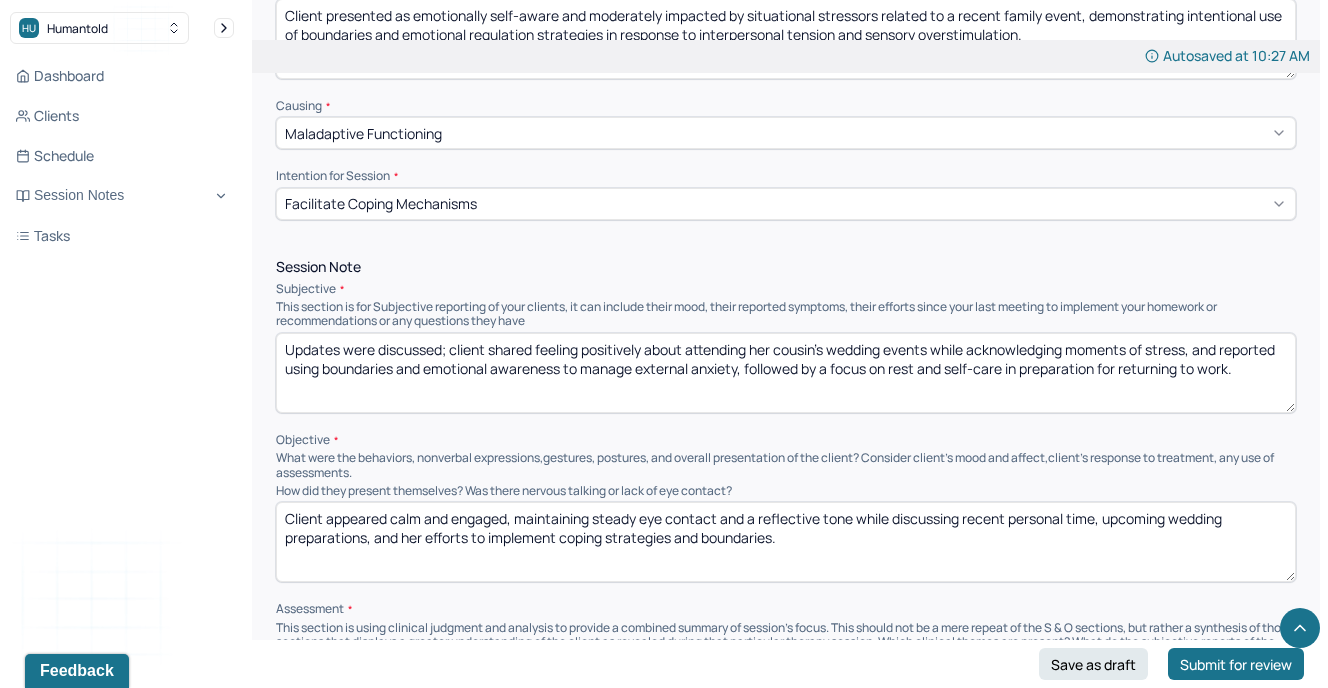 type on "Updates were discussed; client shared feeling positively about attending her cousin’s wedding events while acknowledging moments of stress, and reported using boundaries and emotional awareness to manage external anxiety, followed by a focus on rest and self-care in preparation for returning to work." 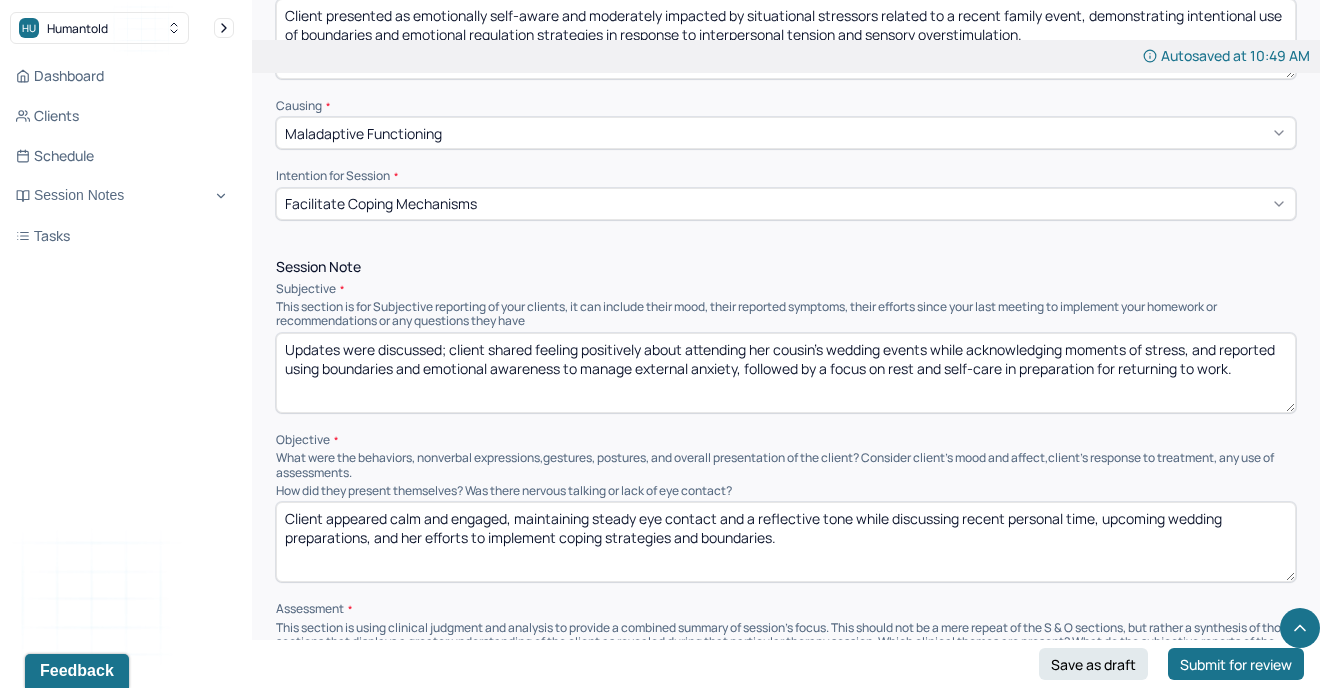 drag, startPoint x: 792, startPoint y: 539, endPoint x: 214, endPoint y: 464, distance: 582.8456 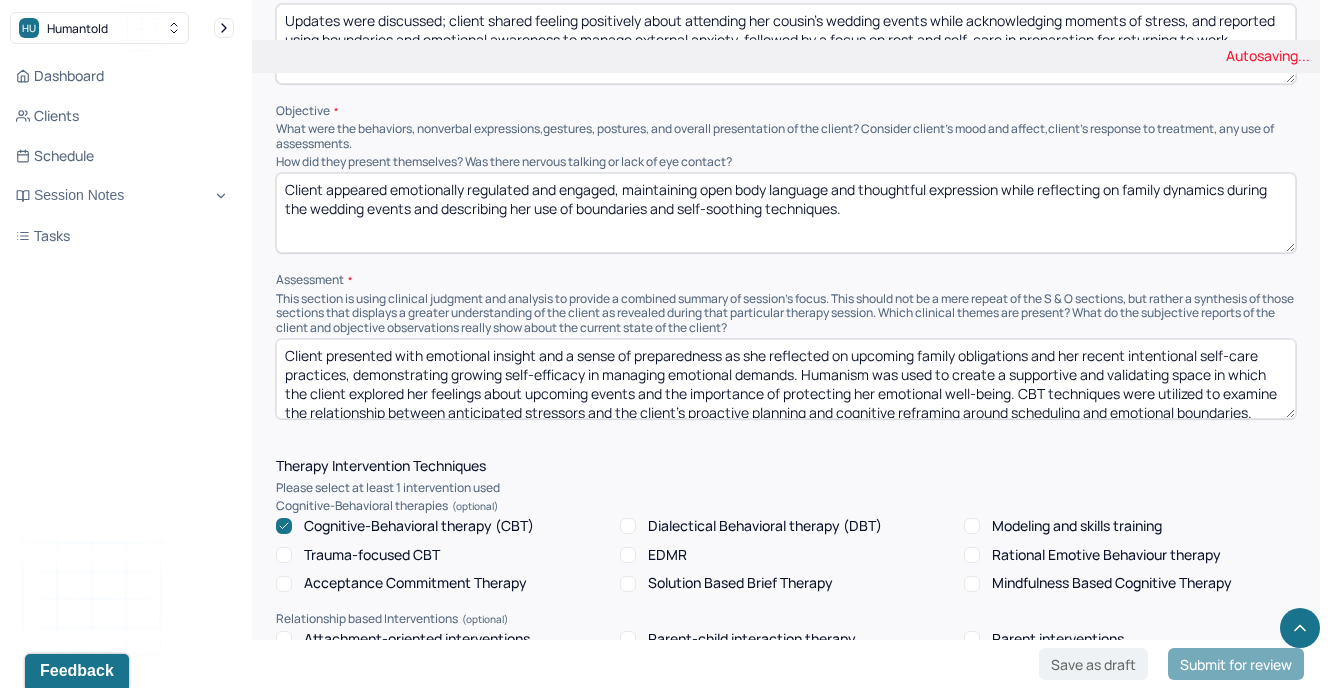 scroll, scrollTop: 1333, scrollLeft: 0, axis: vertical 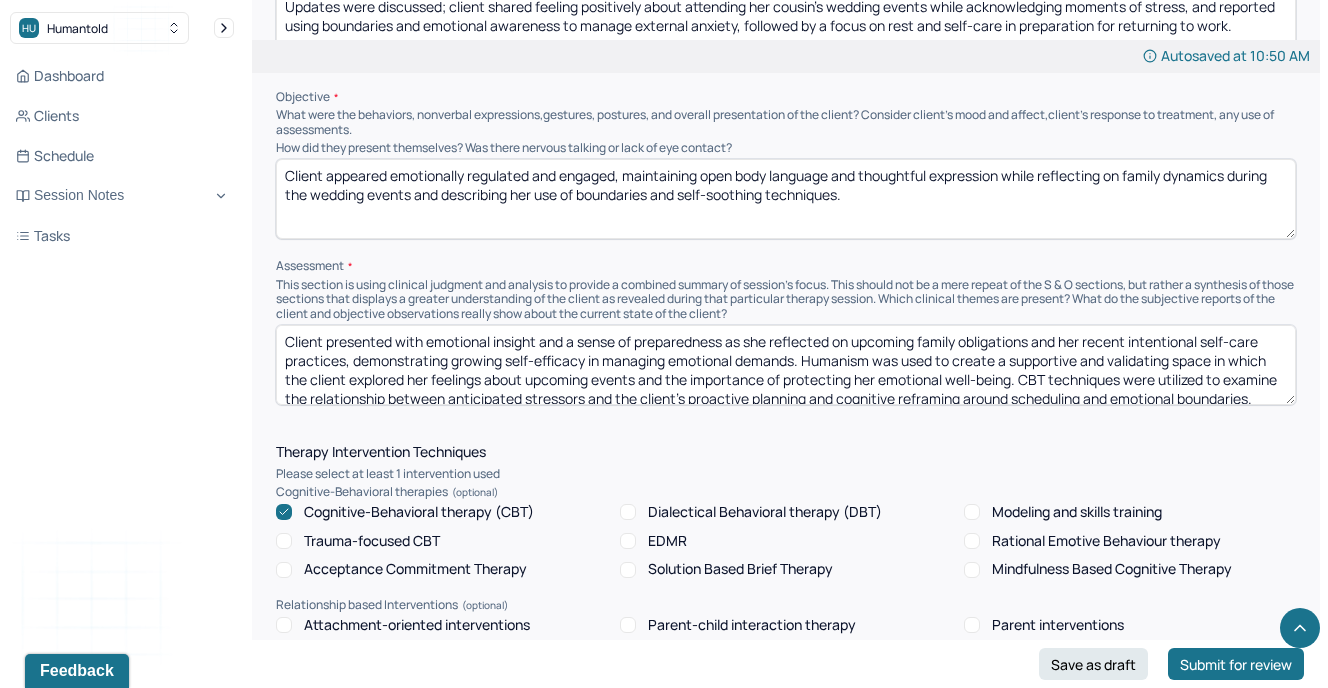 type on "Client appeared emotionally regulated and engaged, maintaining open body language and thoughtful expression while reflecting on family dynamics during the wedding events and describing her use of boundaries and self-soothing techniques." 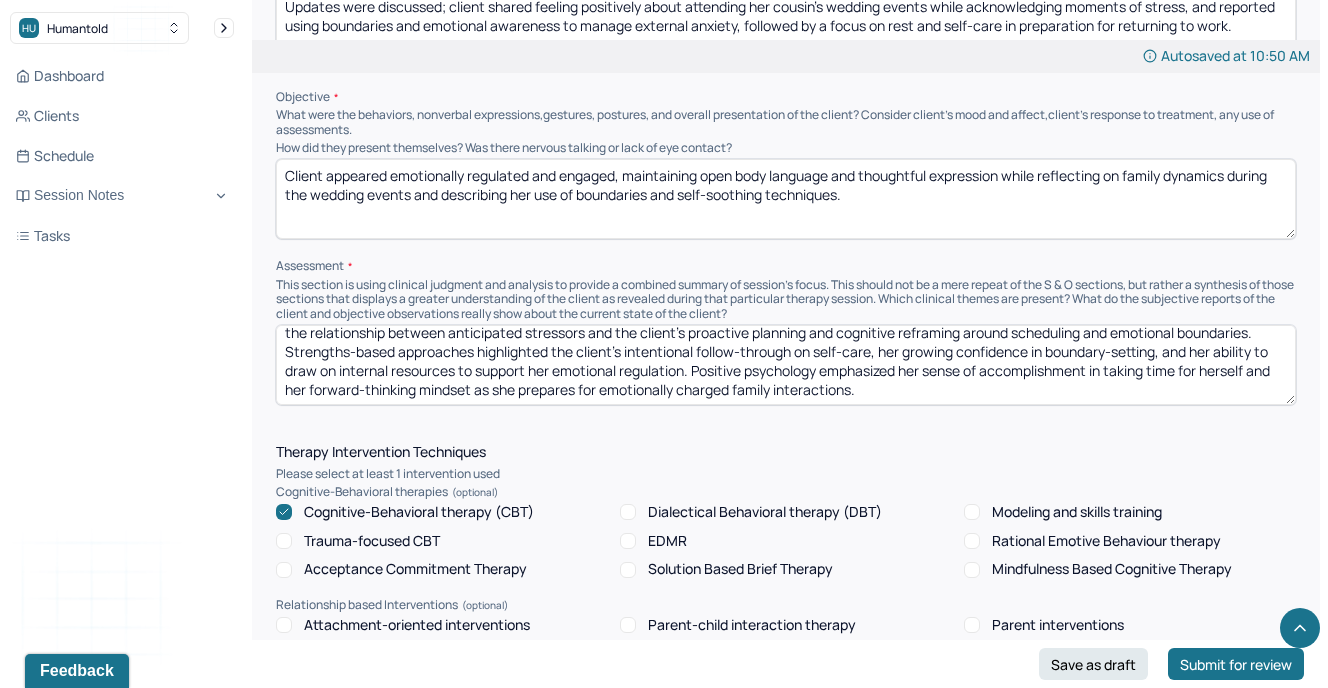 drag, startPoint x: 285, startPoint y: 330, endPoint x: 925, endPoint y: 544, distance: 674.8303 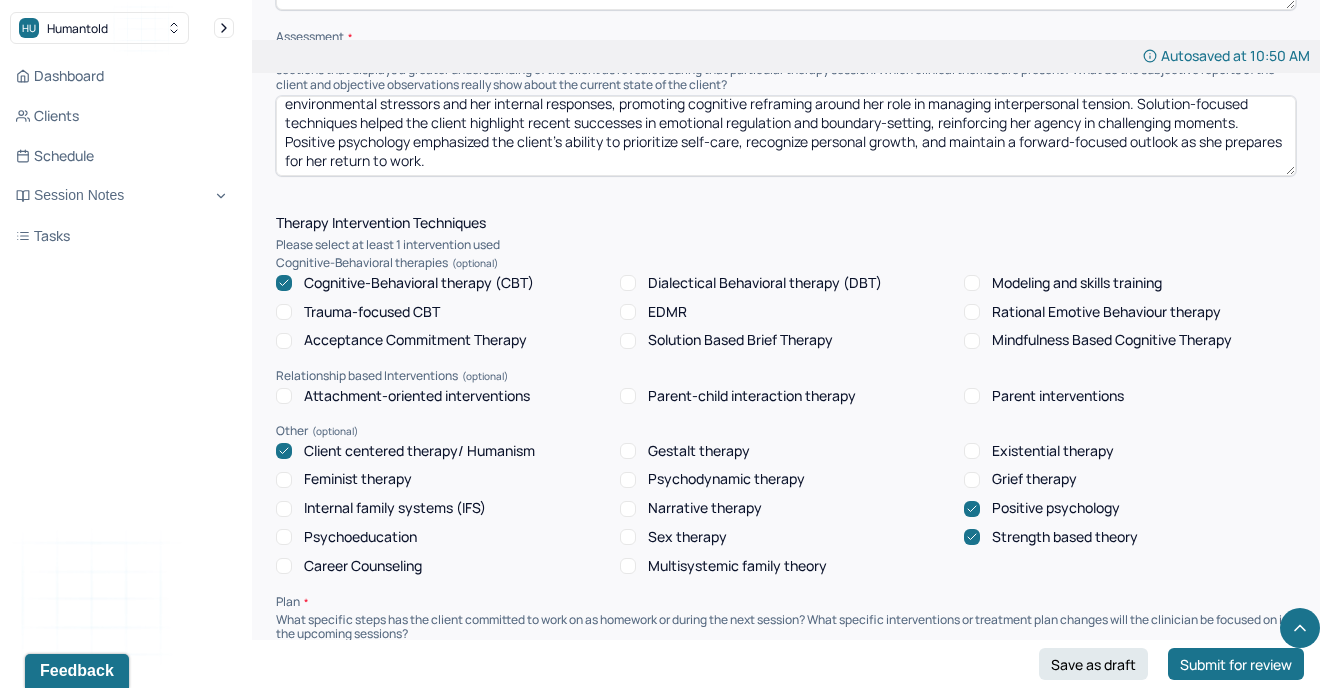 scroll, scrollTop: 1565, scrollLeft: 0, axis: vertical 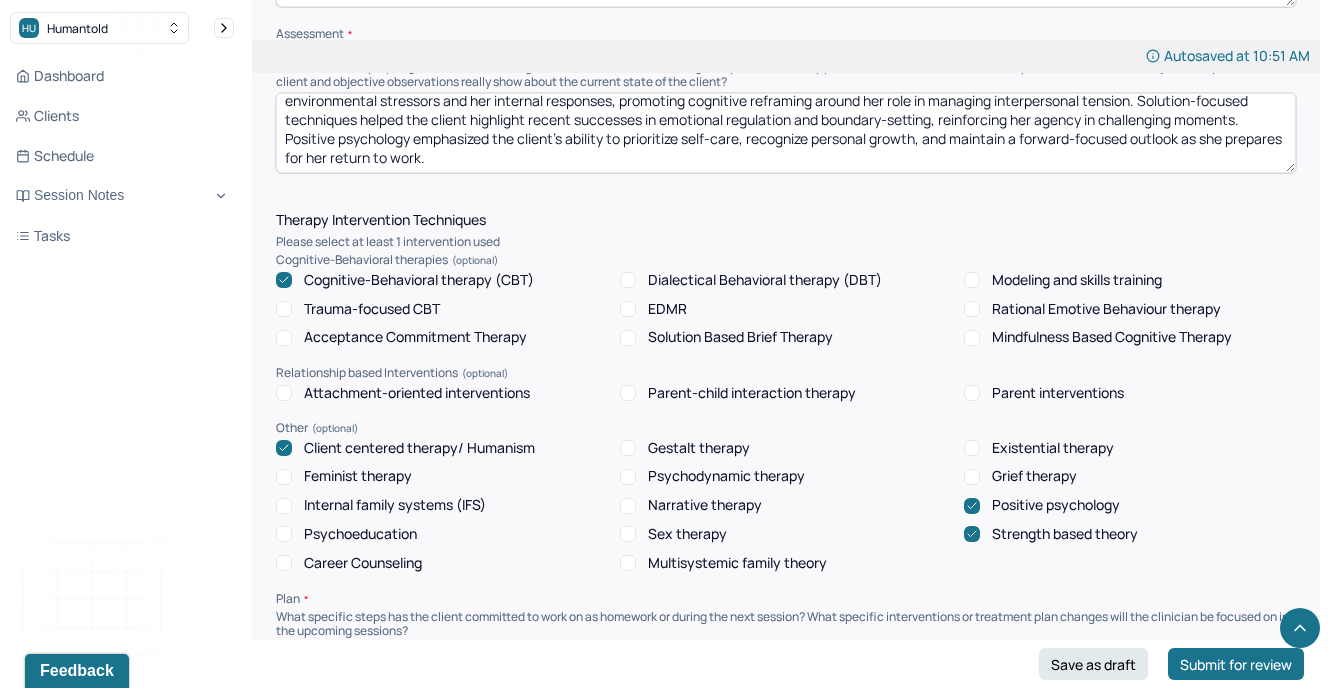 type on "Client presented with emotional insight and effective self-awareness as she reflected on her experiences during recent family events, including moments of tension and overstimulation. Humanism was used to foster a safe, affirming environment for exploring the emotional complexity of navigating family dynamics and the client’s intentional use of boundaries to preserve her well-being. CBT interventions supported the client in identifying patterns between environmental stressors and her internal responses, promoting cognitive reframing around her role in managing interpersonal tension. Solution-focused techniques helped the client highlight recent successes in emotional regulation and boundary-setting, reinforcing her agency in challenging moments. Positive psychology emphasized the client’s ability to prioritize self-care, recognize personal growth, and maintain a forward-focused outlook as she prepares for her return to work." 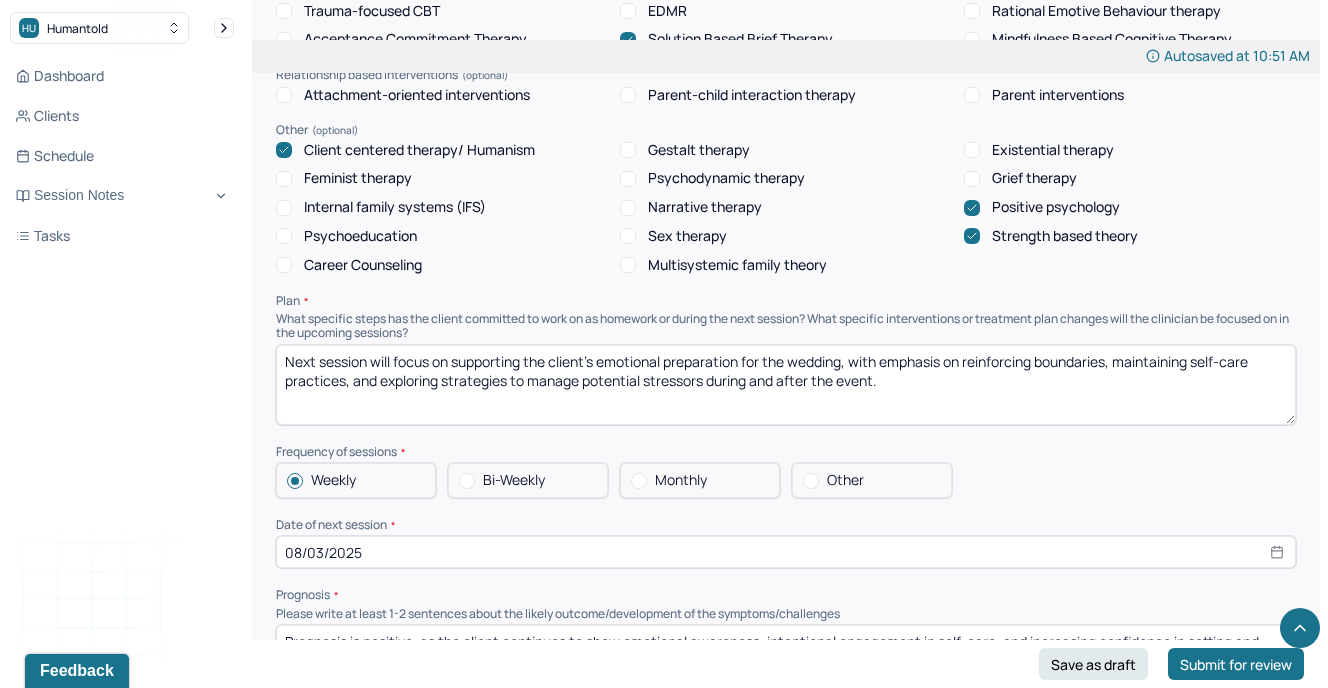 scroll, scrollTop: 1867, scrollLeft: 0, axis: vertical 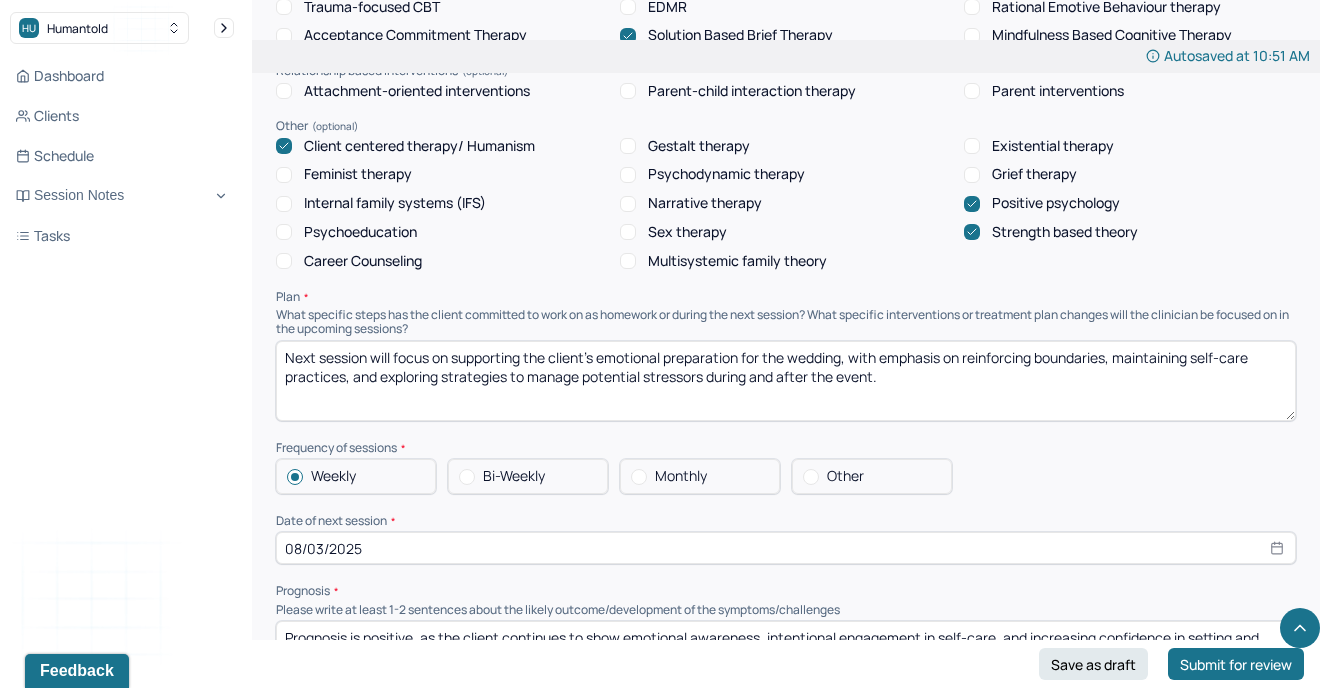 drag, startPoint x: 900, startPoint y: 375, endPoint x: 277, endPoint y: 333, distance: 624.4141 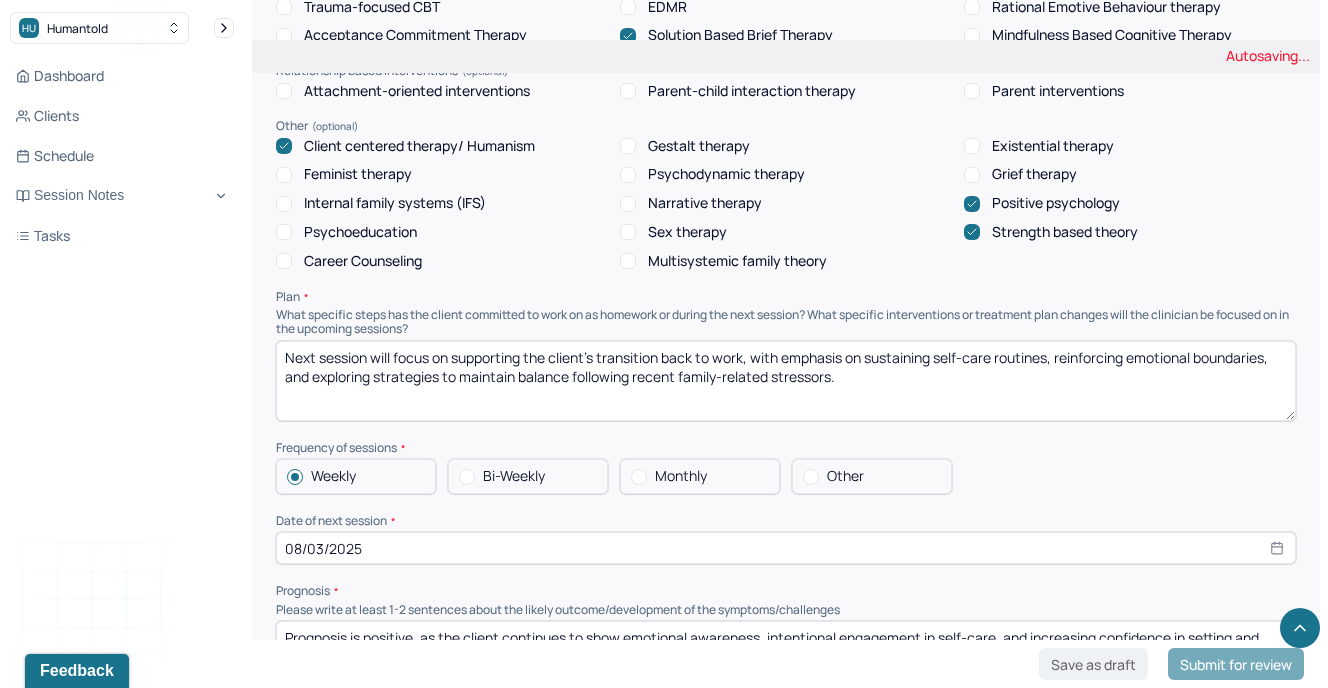 scroll, scrollTop: 1969, scrollLeft: 0, axis: vertical 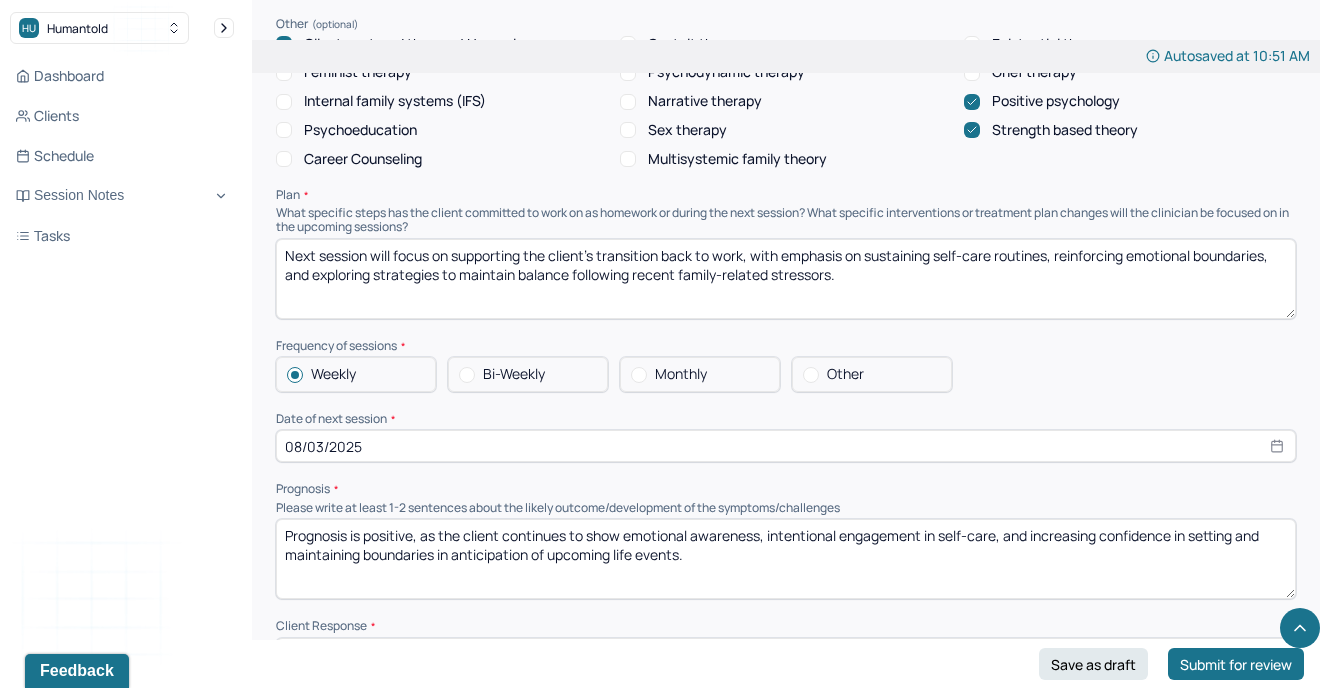type on "Next session will focus on supporting the client’s transition back to work, with emphasis on sustaining self-care routines, reinforcing emotional boundaries, and exploring strategies to maintain balance following recent family-related stressors." 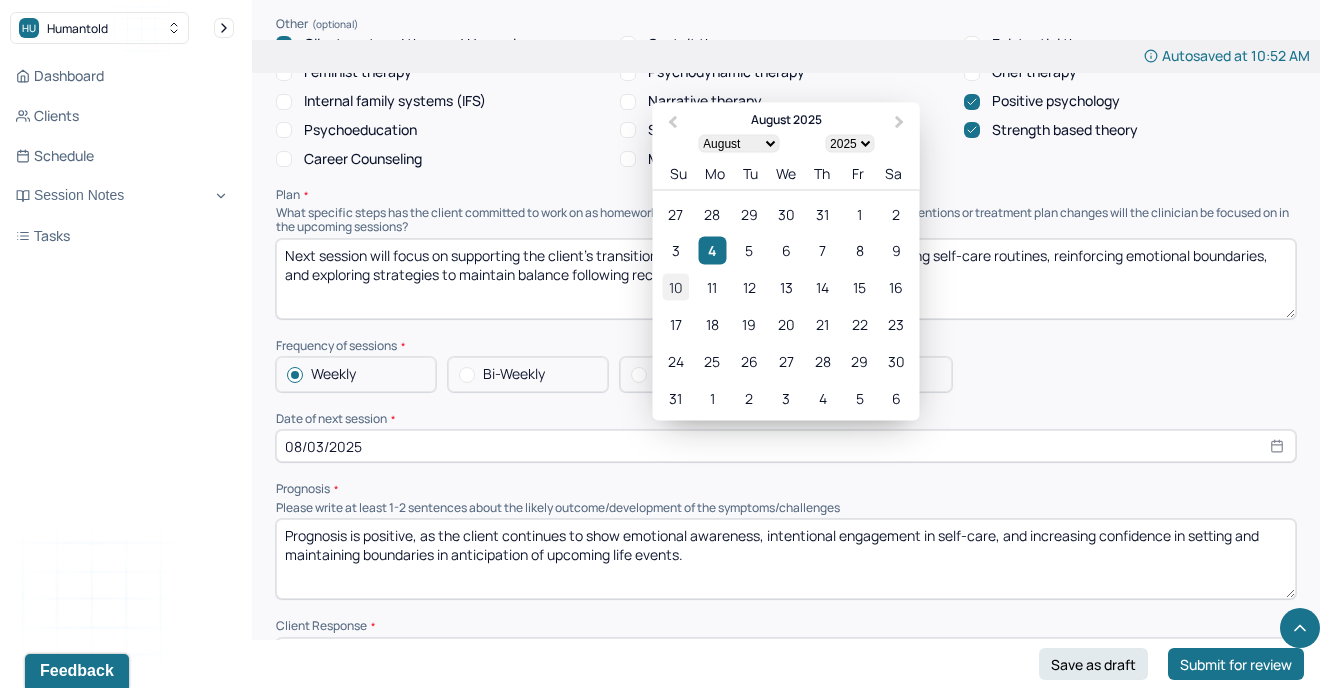 click on "10" at bounding box center [675, 287] 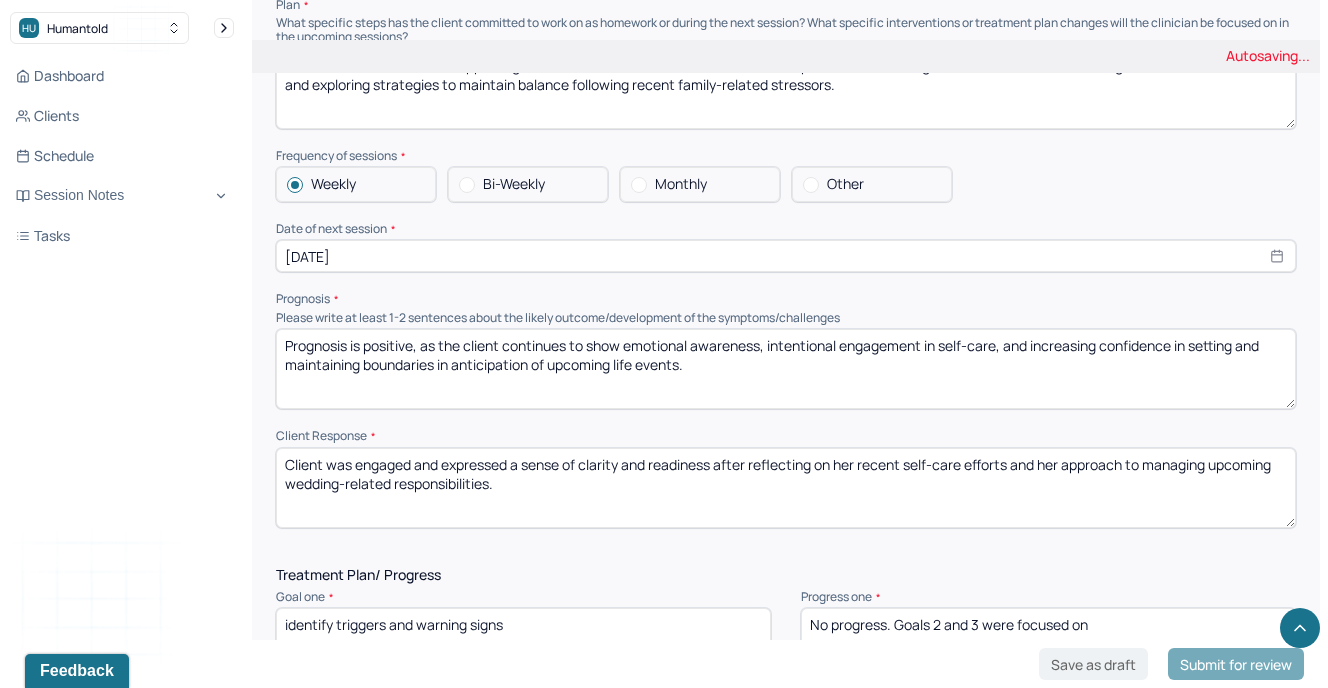 scroll, scrollTop: 2160, scrollLeft: 0, axis: vertical 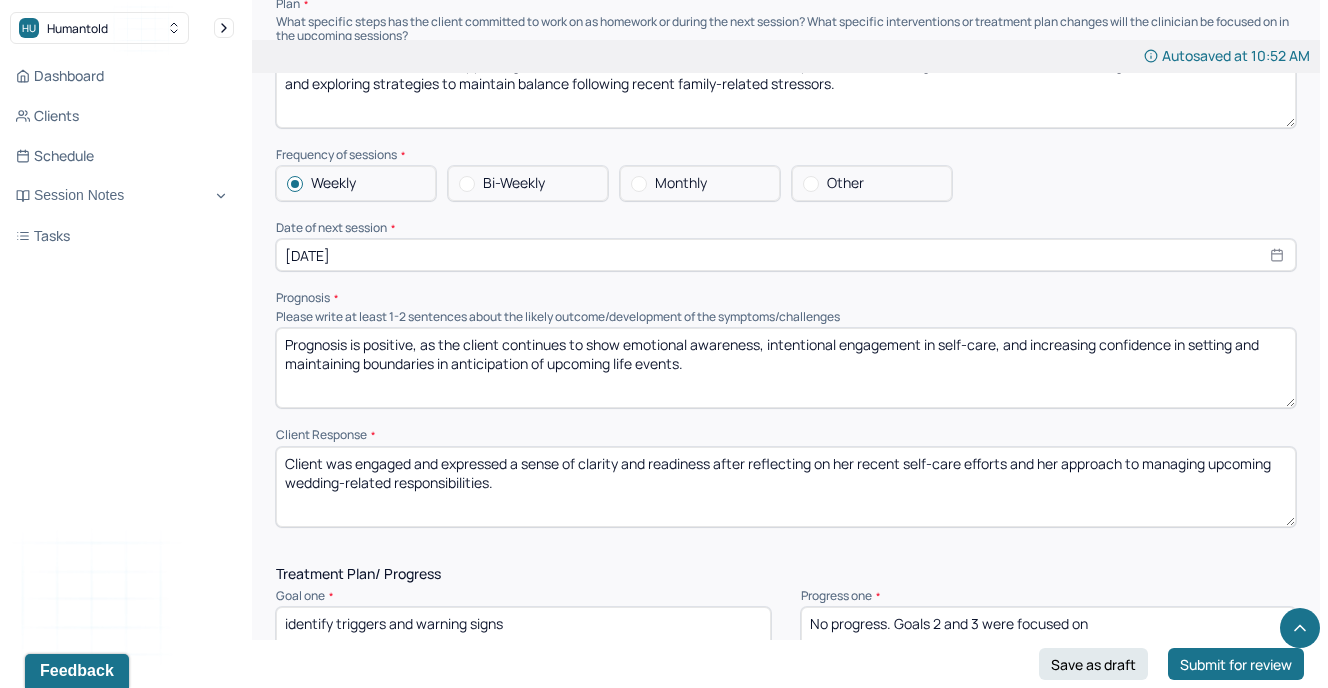 drag, startPoint x: 701, startPoint y: 354, endPoint x: 270, endPoint y: 327, distance: 431.84488 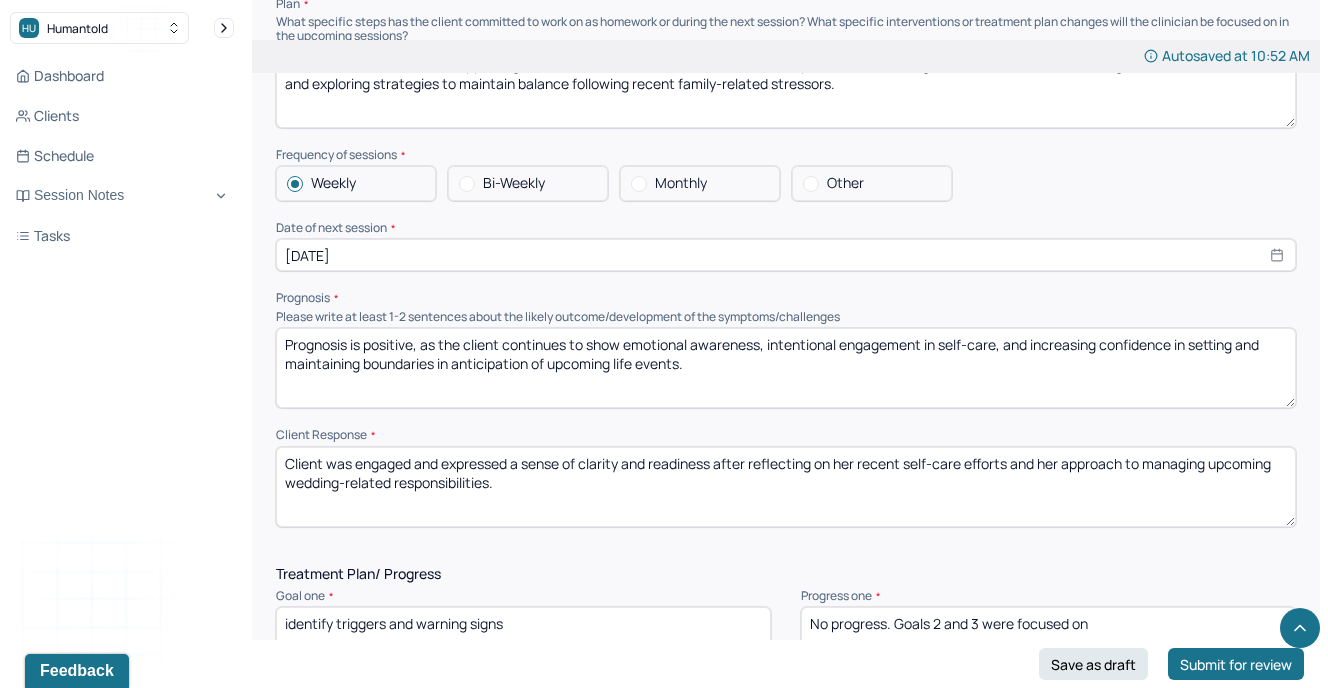 click on "Autosaved at 10:52 AM Appointment Details Client name [FIRST] [LAST] Date of service 08/03/2025 Time 10:00am - 11:00am Duration 1hr Appointment type individual therapy Provider name [NAME] Modifier 1 95 Telemedicine Note type Individual soap note Load previous session note Instructions The fields marked with an asterisk ( * ) are required before you can submit your notes. Before you can submit your session notes, they must be signed. You have the option to save your notes as a draft before making a submission. Appointment location * Teletherapy Client Teletherapy Location here Home Office Other Provider Teletherapy Location Home Office Other Consent was received for the teletherapy session The teletherapy session was conducted via video Primary diagnosis * F43.22 ADJUSTMENT DISORDER, WITH ANXIETY Secondary diagnosis (optional) Secondary diagnosis Tertiary diagnosis (optional) Tertiary diagnosis Emotional / Behavioural symptoms demonstrated * Causing * Maladaptive Functioning Intention for Session * * *" at bounding box center [786, -321] 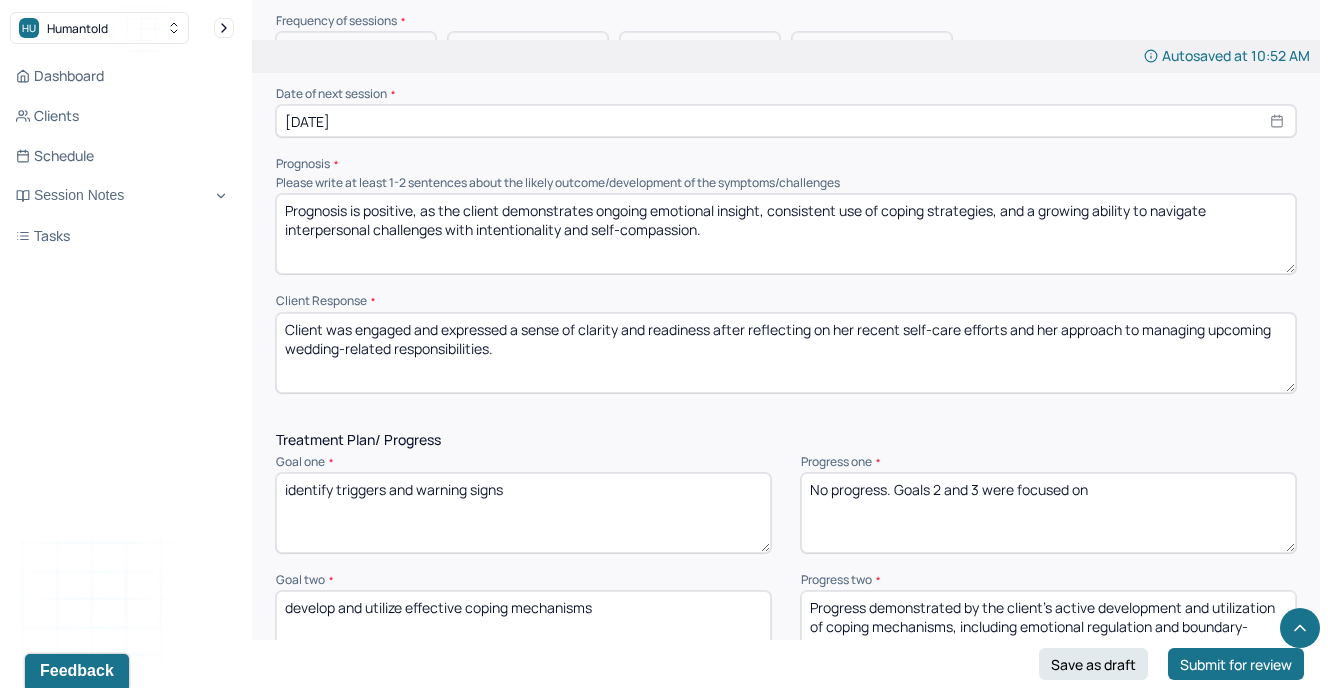 scroll, scrollTop: 2300, scrollLeft: 0, axis: vertical 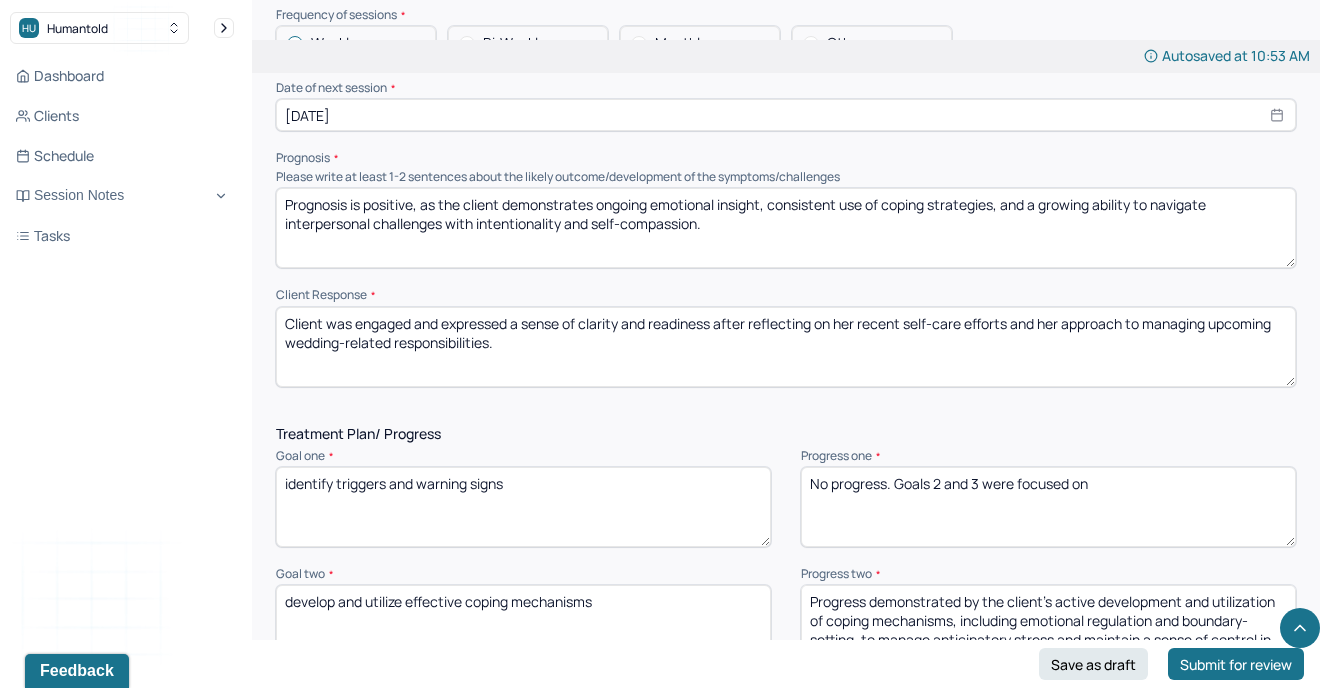 type on "Prognosis is positive, as the client demonstrates ongoing emotional insight, consistent use of coping strategies, and a growing ability to navigate interpersonal challenges with intentionality and self-compassion." 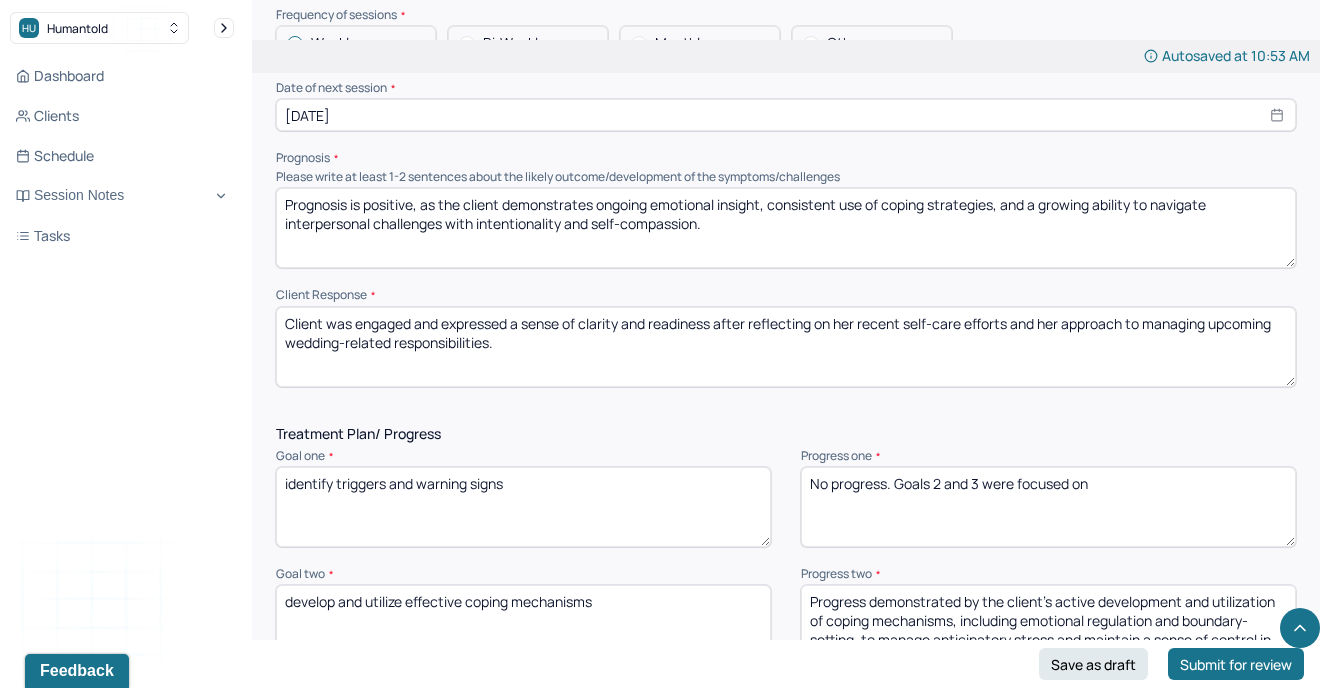 paste on "validation and calm after processing her emotional responses to the wedding, noting appreciation for her ability to maintain boundaries and prioritize her well-being" 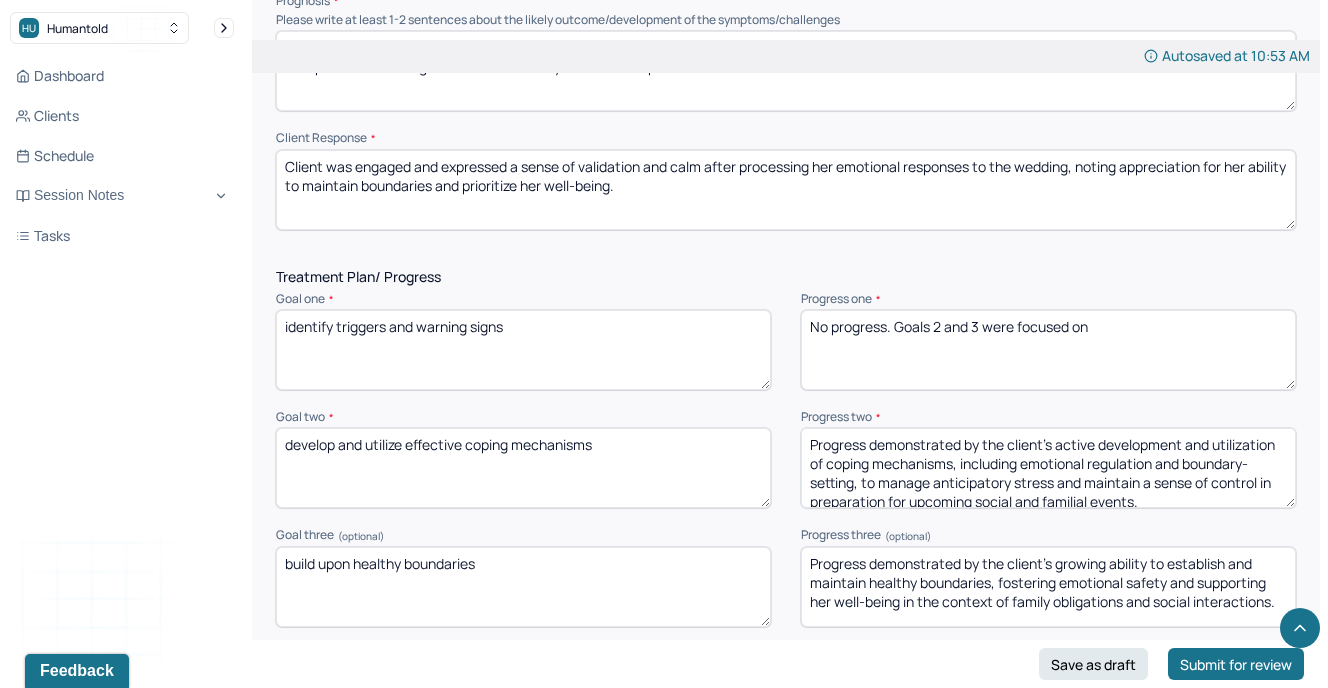 scroll, scrollTop: 2454, scrollLeft: 0, axis: vertical 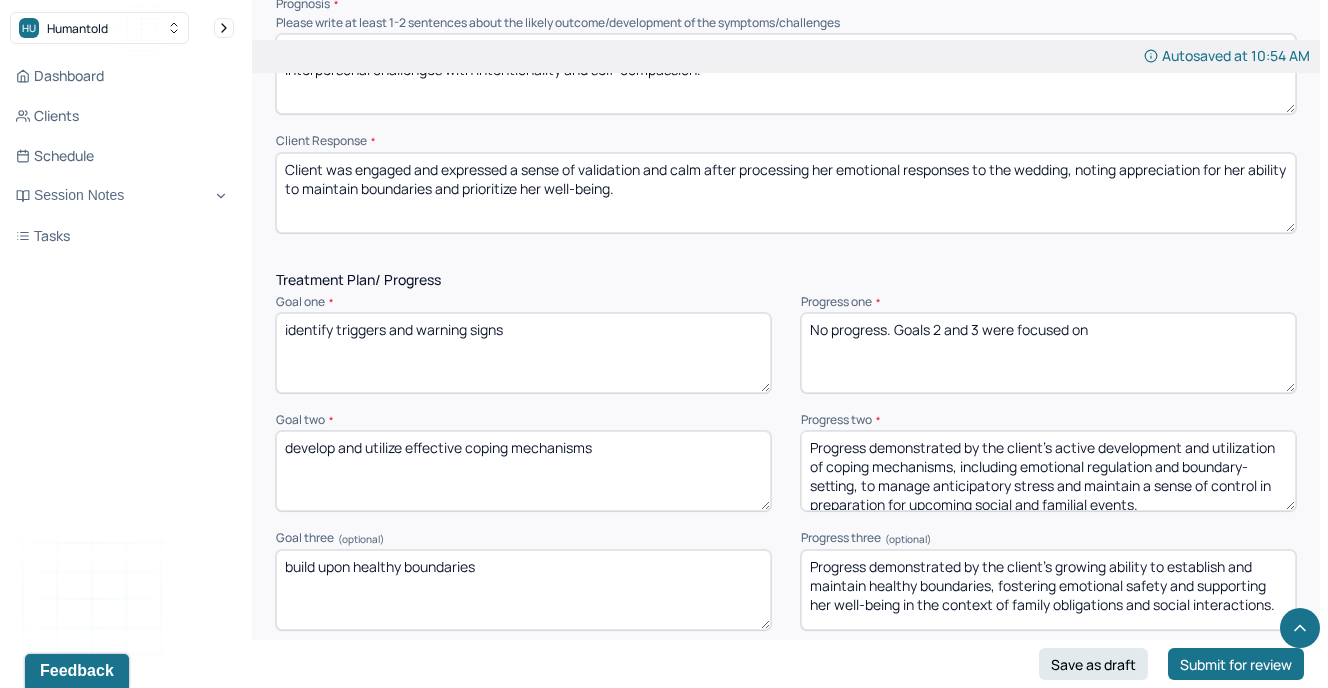 type on "Client was engaged and expressed a sense of validation and calm after processing her emotional responses to the wedding, noting appreciation for her ability to maintain boundaries and prioritize her well-being." 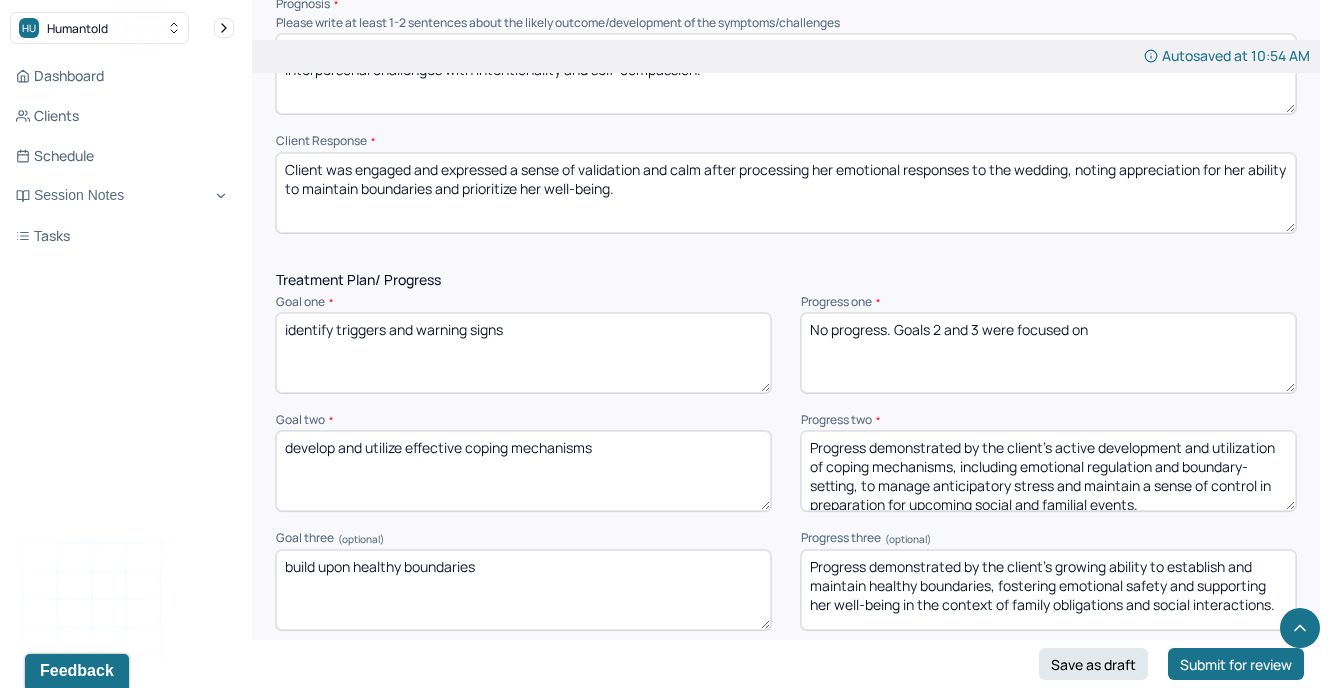 drag, startPoint x: 521, startPoint y: 323, endPoint x: 282, endPoint y: 324, distance: 239.00209 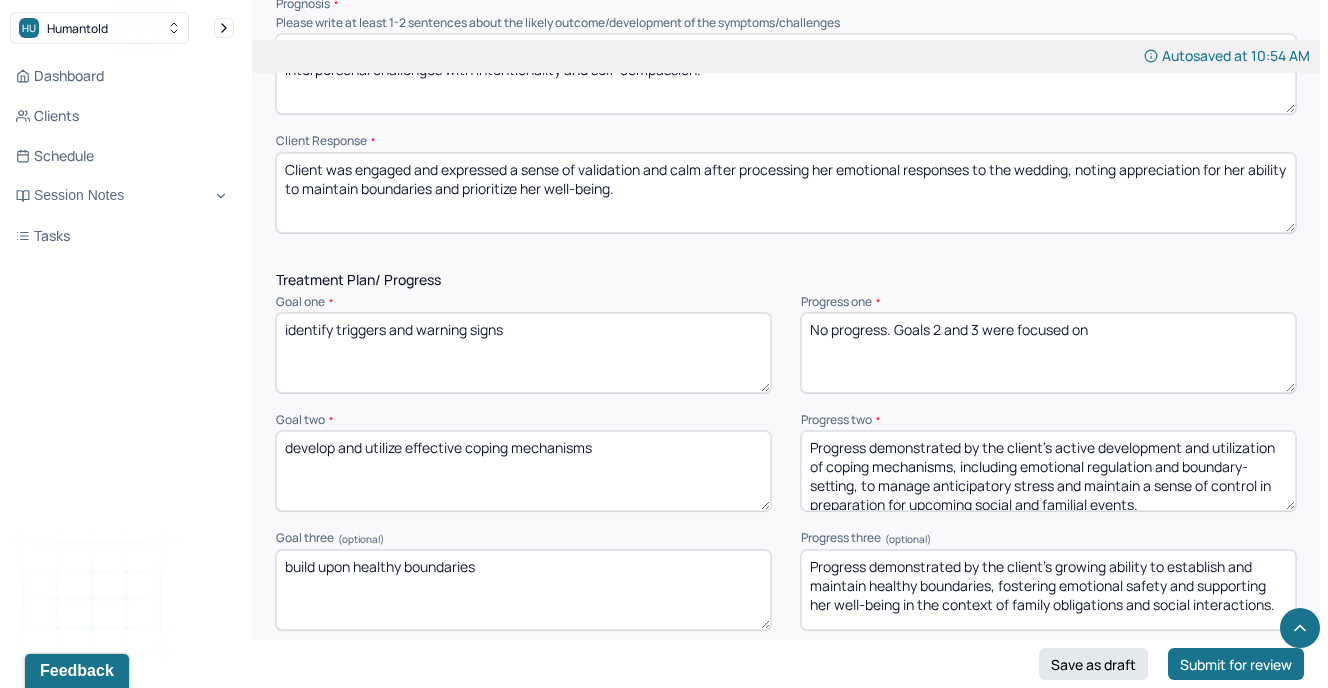 click on "identify triggers and warning signs" at bounding box center (523, 353) 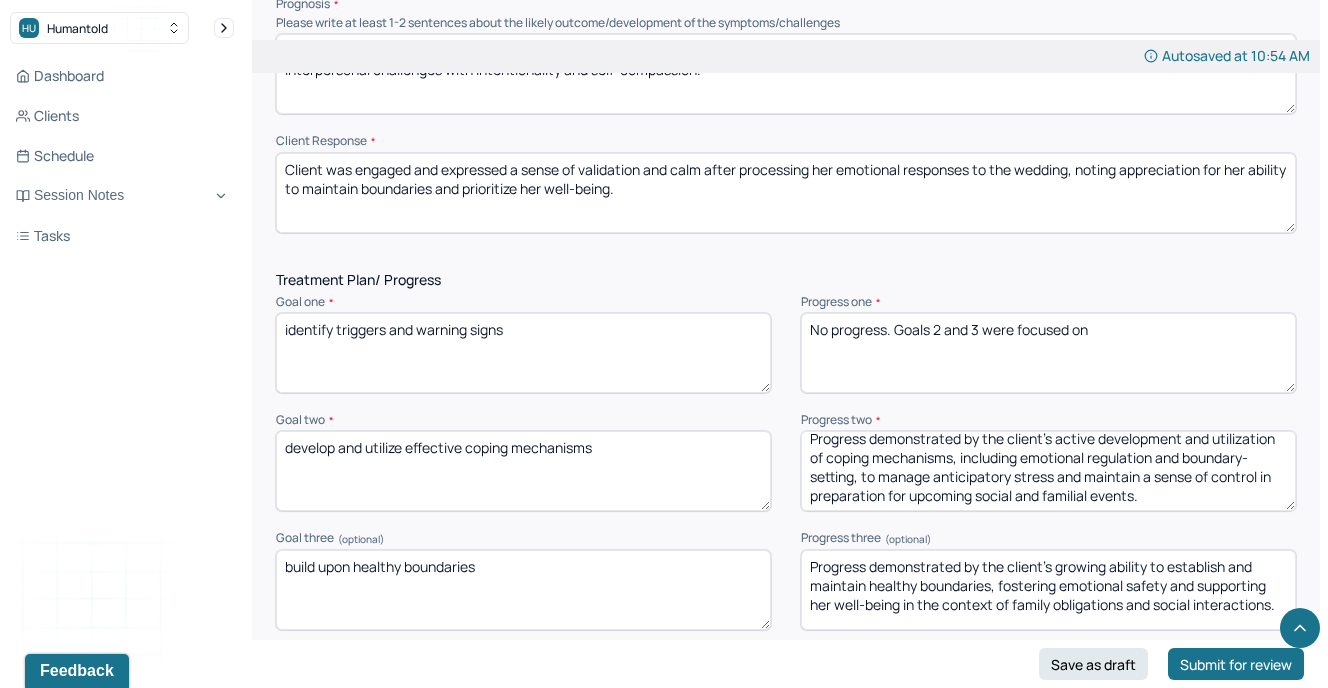 drag, startPoint x: 808, startPoint y: 440, endPoint x: 1146, endPoint y: 526, distance: 348.76926 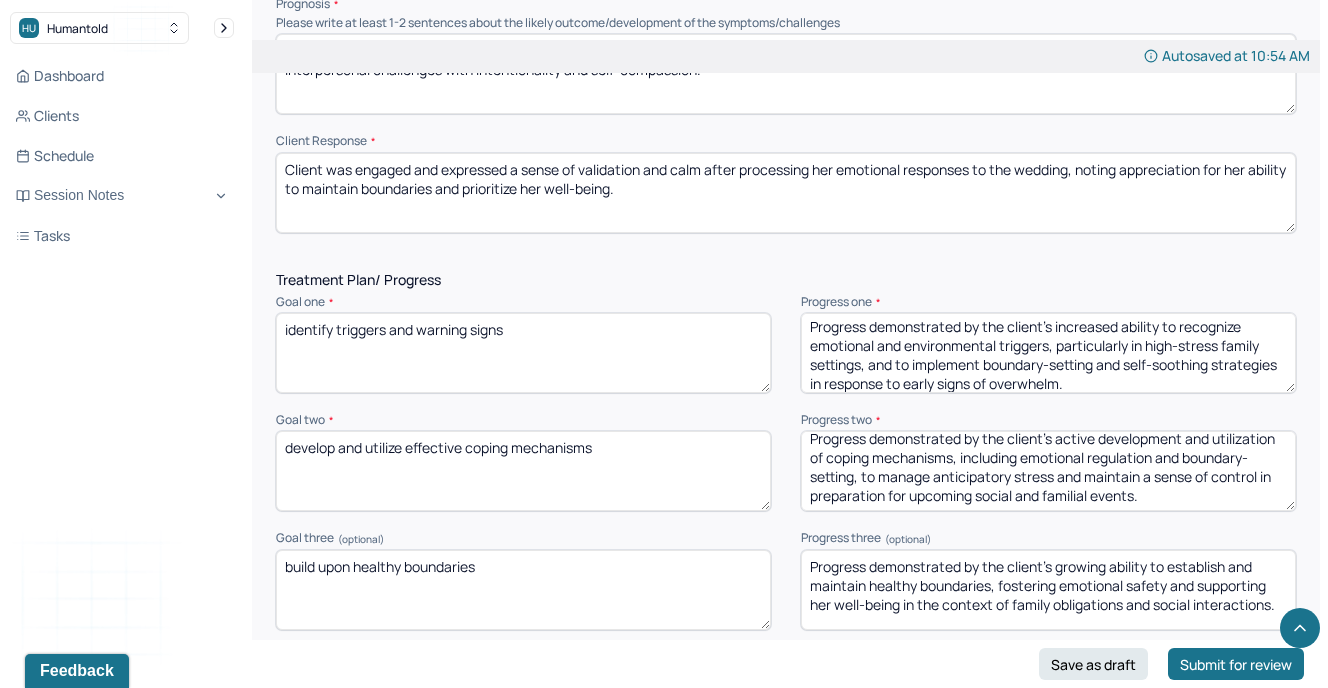 scroll, scrollTop: 9, scrollLeft: 0, axis: vertical 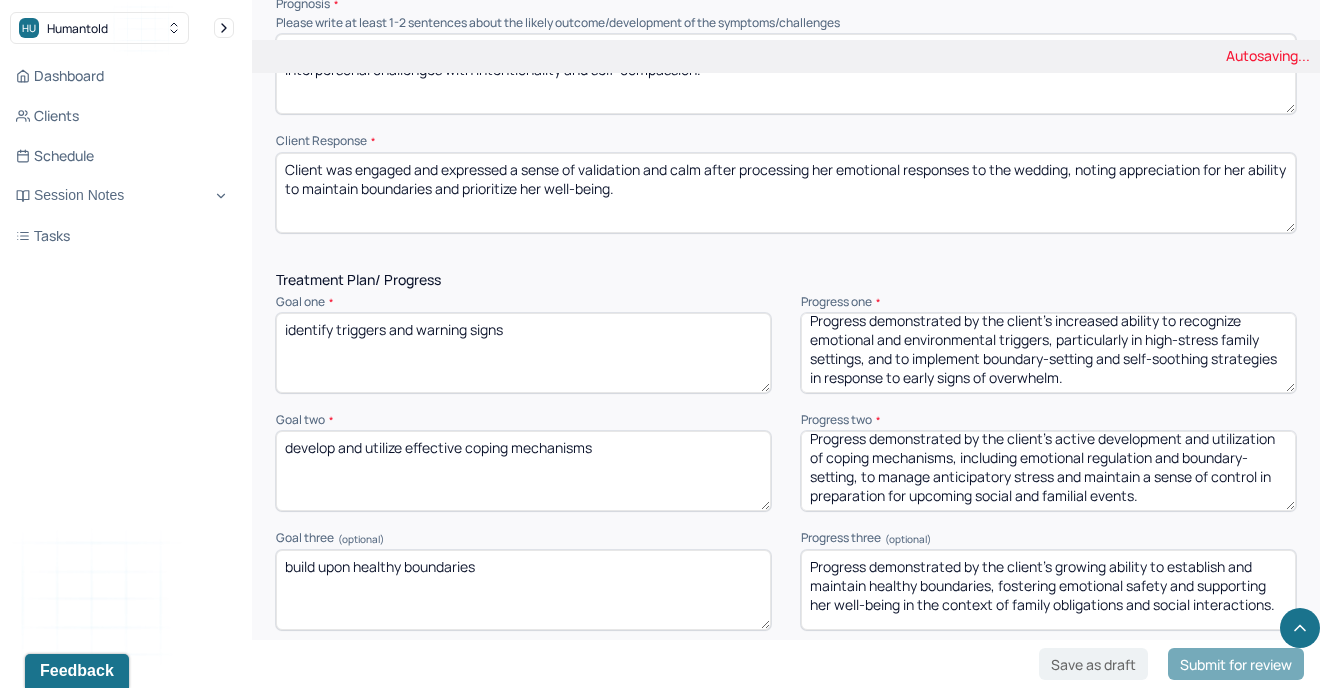 type on "Progress demonstrated by the client’s increased ability to recognize emotional and environmental triggers, particularly in high-stress family settings, and to implement boundary-setting and self-soothing strategies in response to early signs of overwhelm." 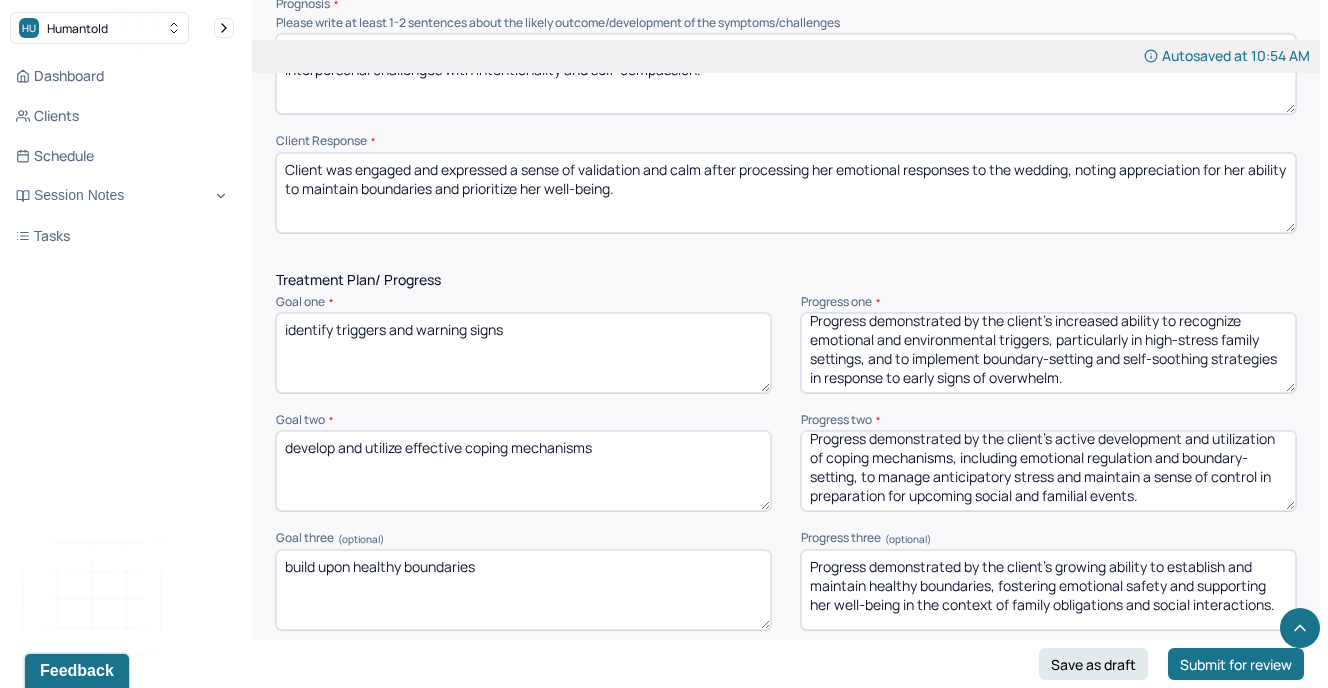 click on "develop and utilize effective coping mechanisms" at bounding box center [523, 471] 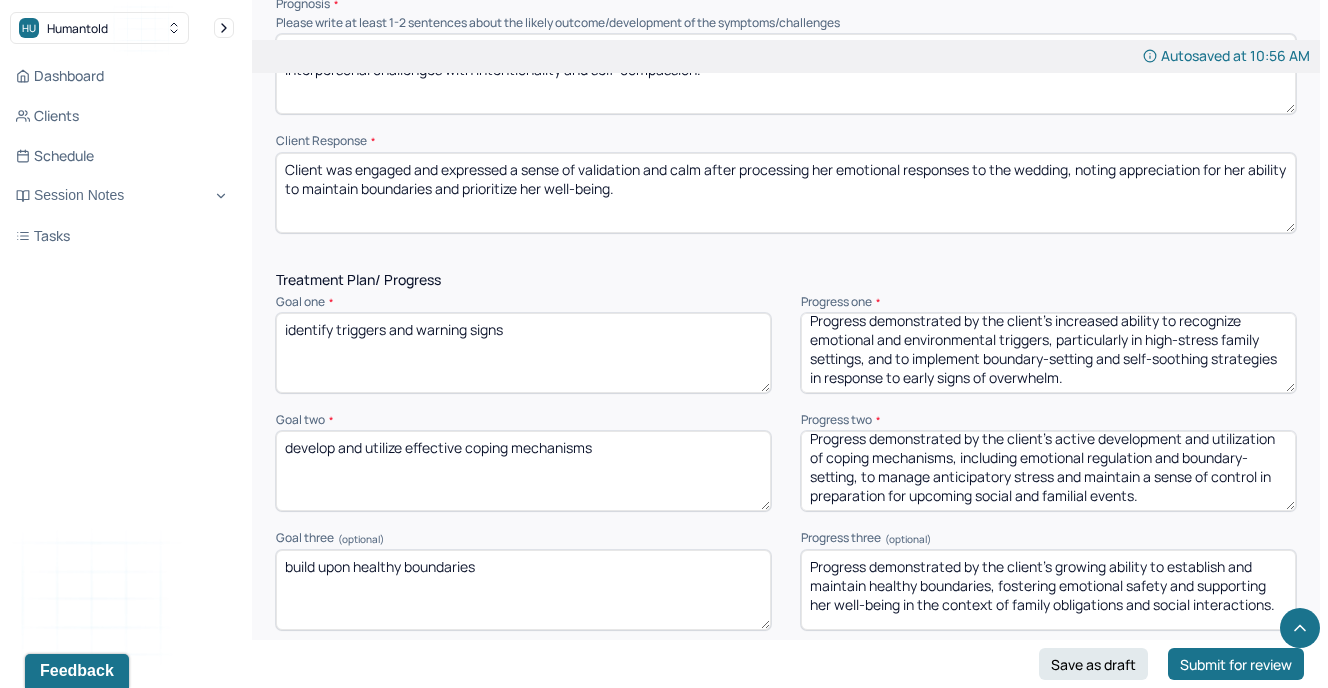 click on "Progress demonstrated by the client’s active development and utilization of coping mechanisms, including emotional regulation and boundary-setting, to manage anticipatory stress and maintain a sense of control in preparation for upcoming social and familial events." at bounding box center (1048, 471) 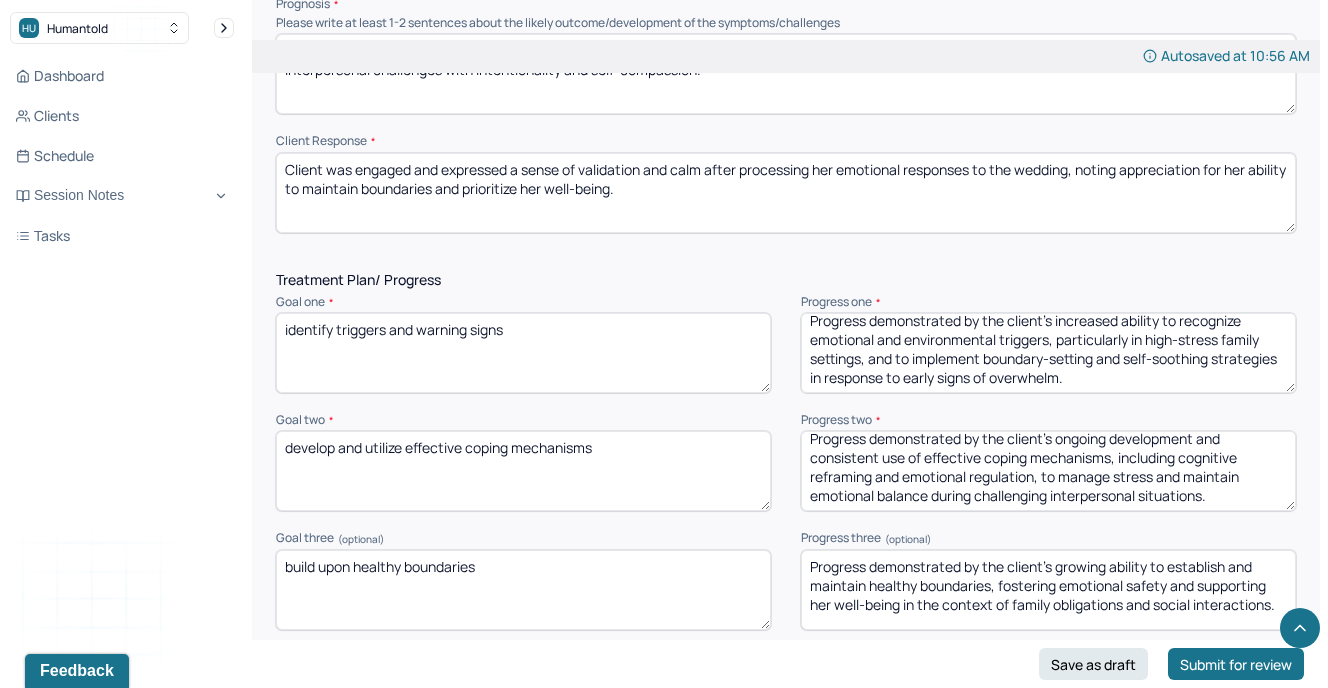 type on "Progress demonstrated by the client’s ongoing development and consistent use of effective coping mechanisms, including cognitive reframing and emotional regulation, to manage stress and maintain emotional balance during challenging interpersonal situations." 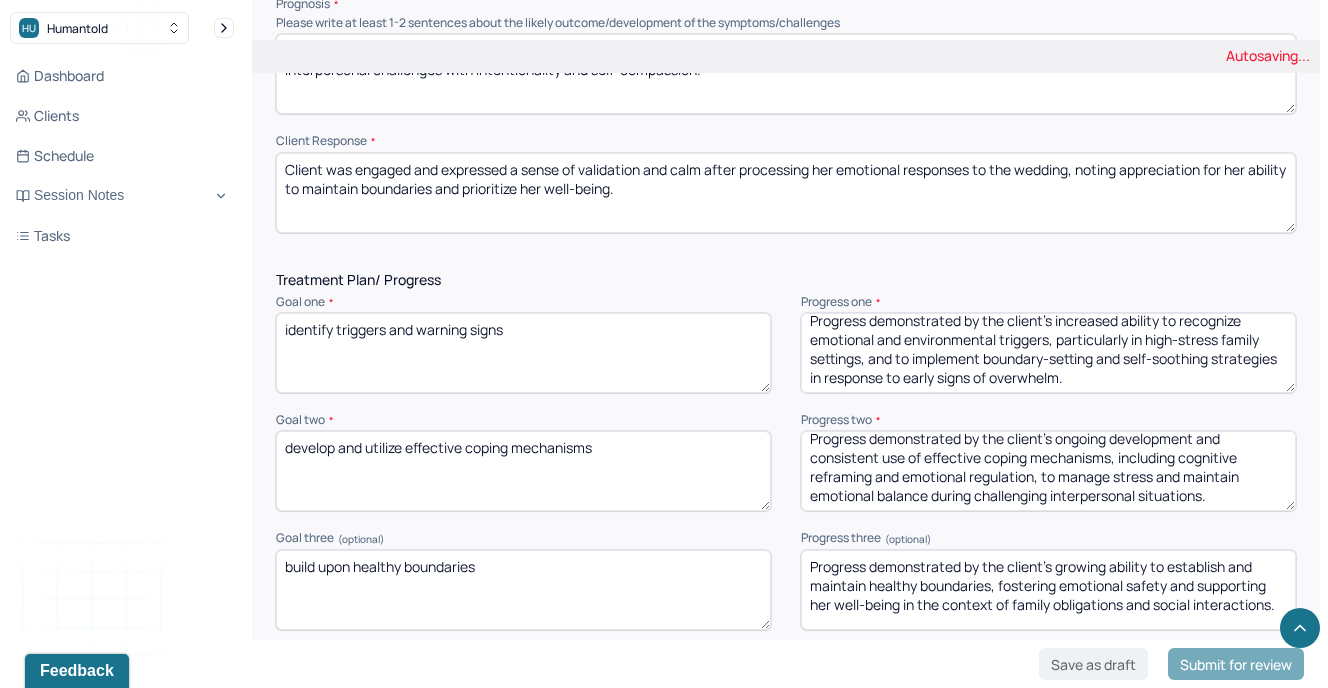 drag, startPoint x: 514, startPoint y: 581, endPoint x: 321, endPoint y: 566, distance: 193.58203 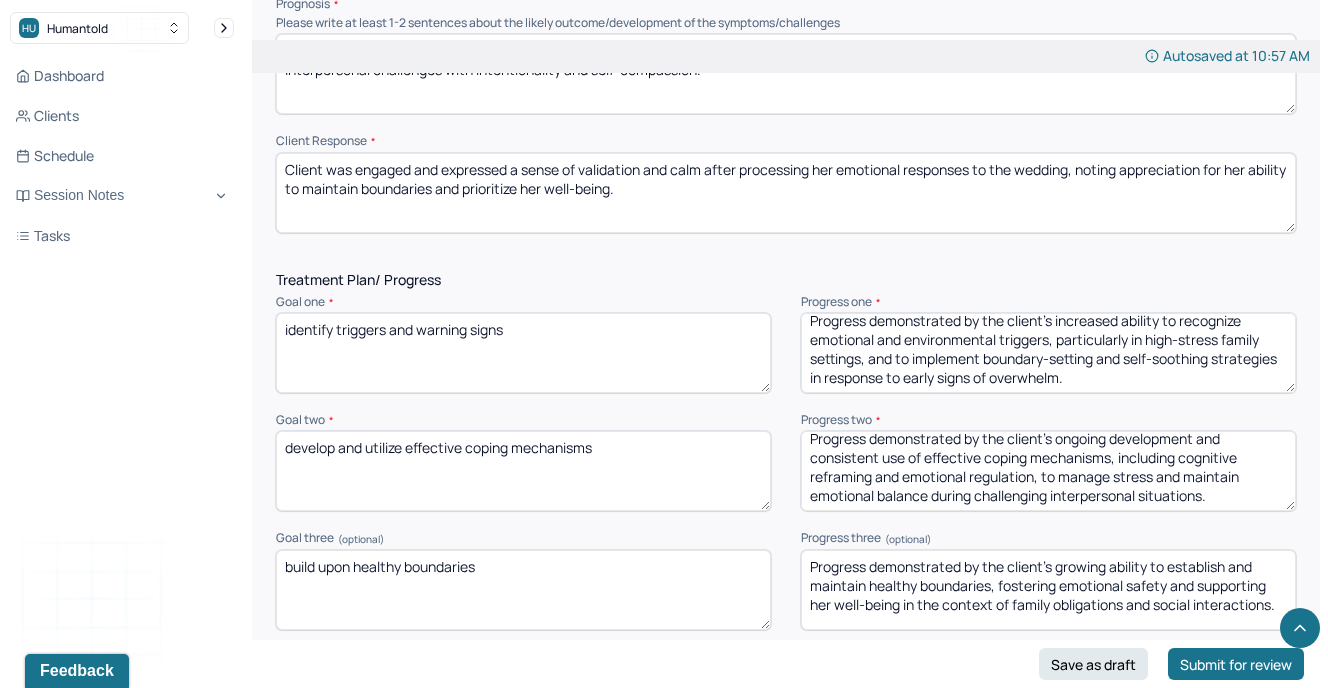 drag, startPoint x: 286, startPoint y: 555, endPoint x: 531, endPoint y: 548, distance: 245.09998 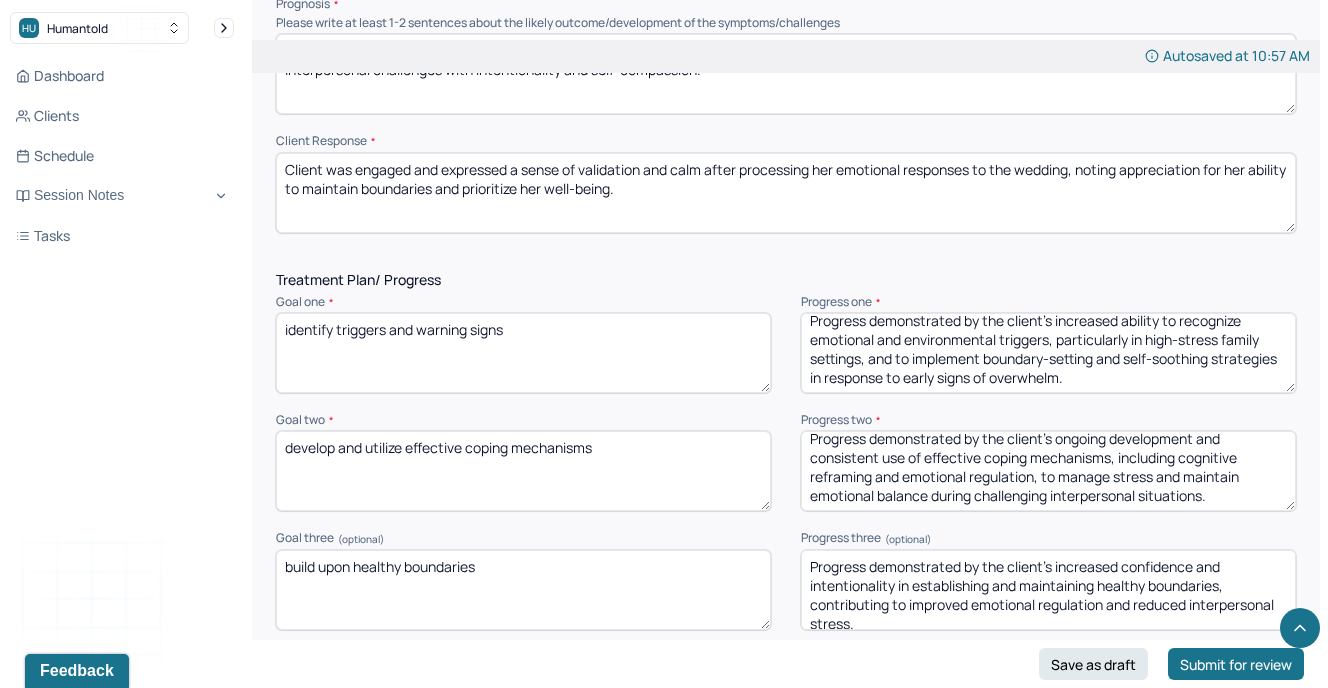 scroll, scrollTop: 3, scrollLeft: 0, axis: vertical 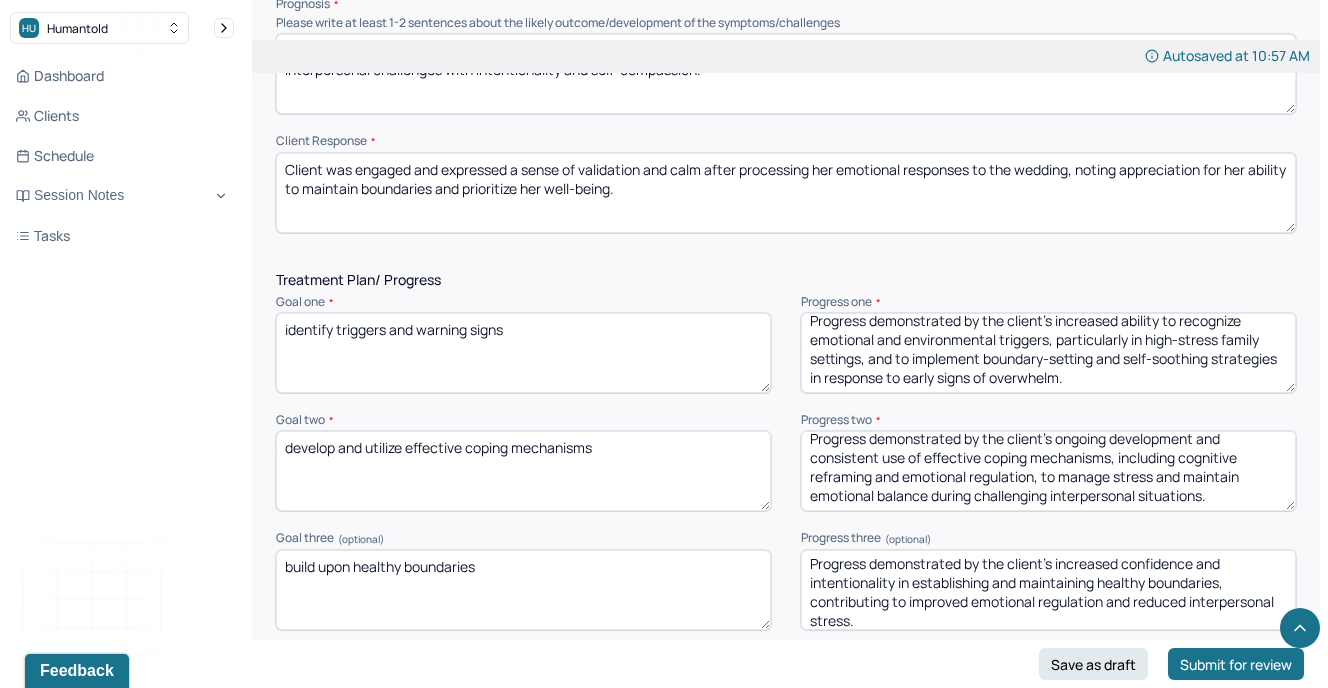 type on "Progress demonstrated by the client’s increased confidence and intentionality in establishing and maintaining healthy boundaries, contributing to improved emotional regulation and reduced interpersonal stress." 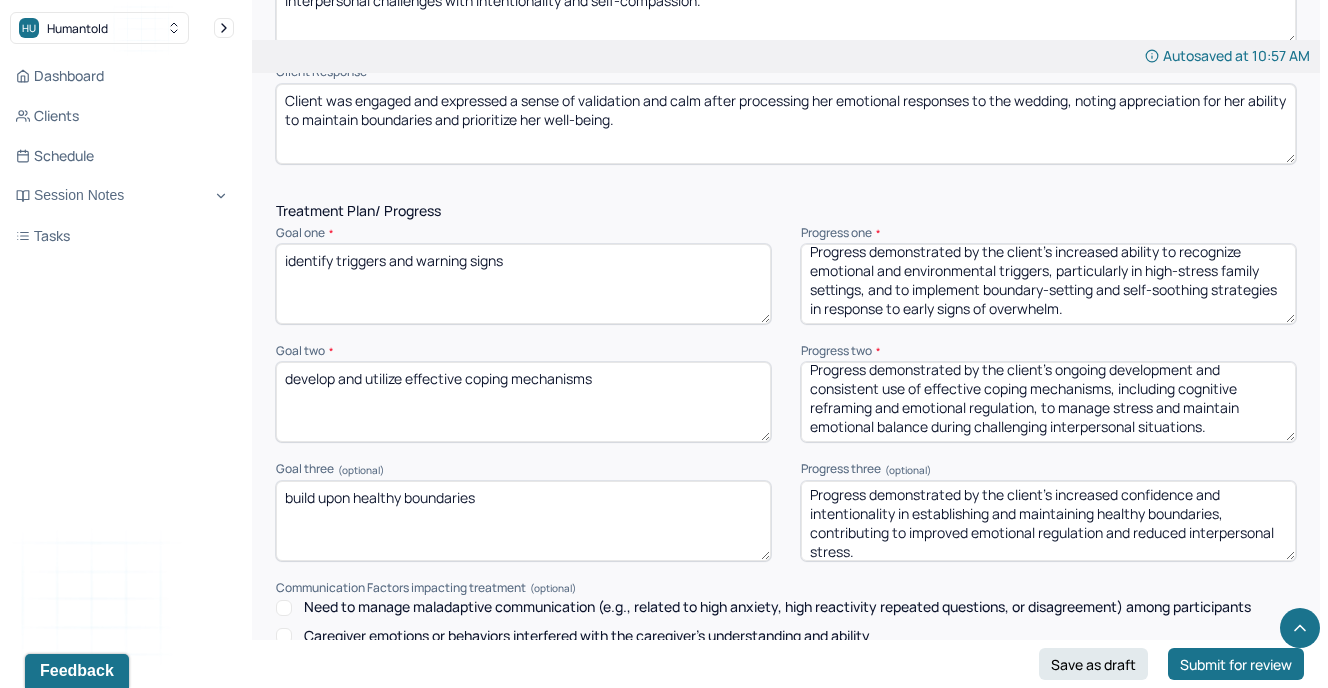 scroll, scrollTop: 2526, scrollLeft: 0, axis: vertical 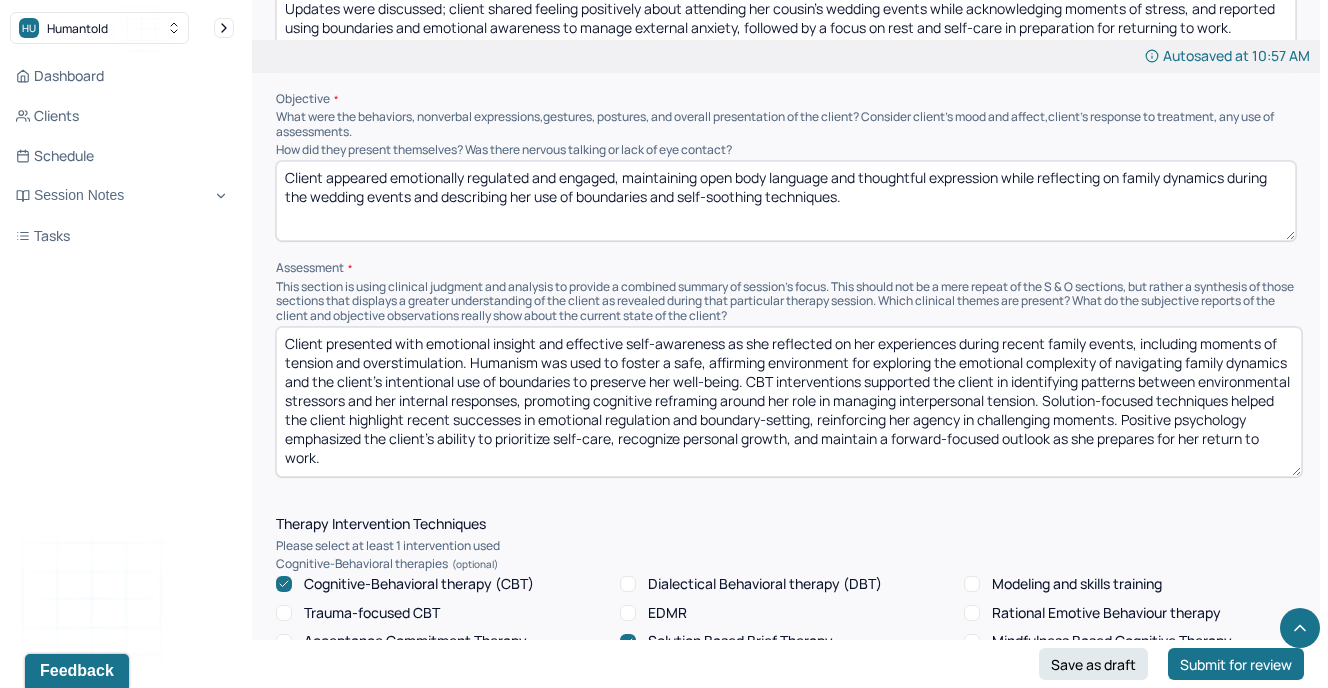 drag, startPoint x: 1291, startPoint y: 390, endPoint x: 1298, endPoint y: 459, distance: 69.354164 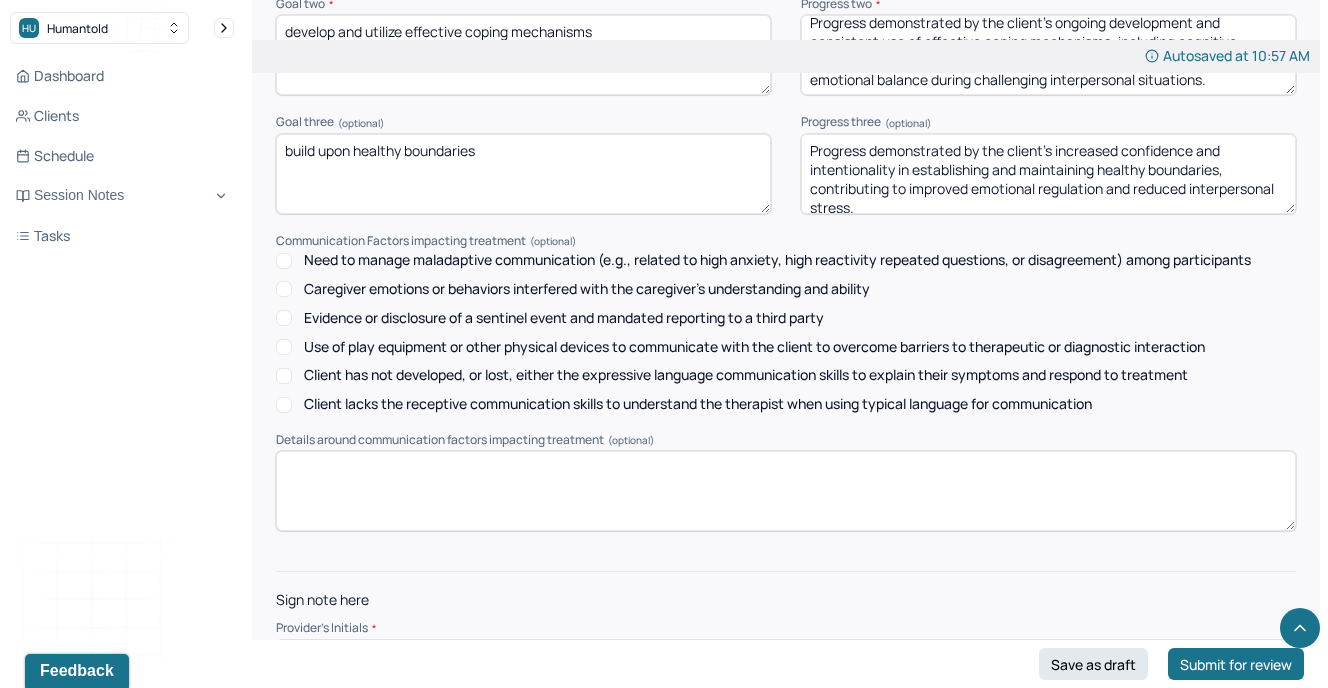 scroll, scrollTop: 2991, scrollLeft: 0, axis: vertical 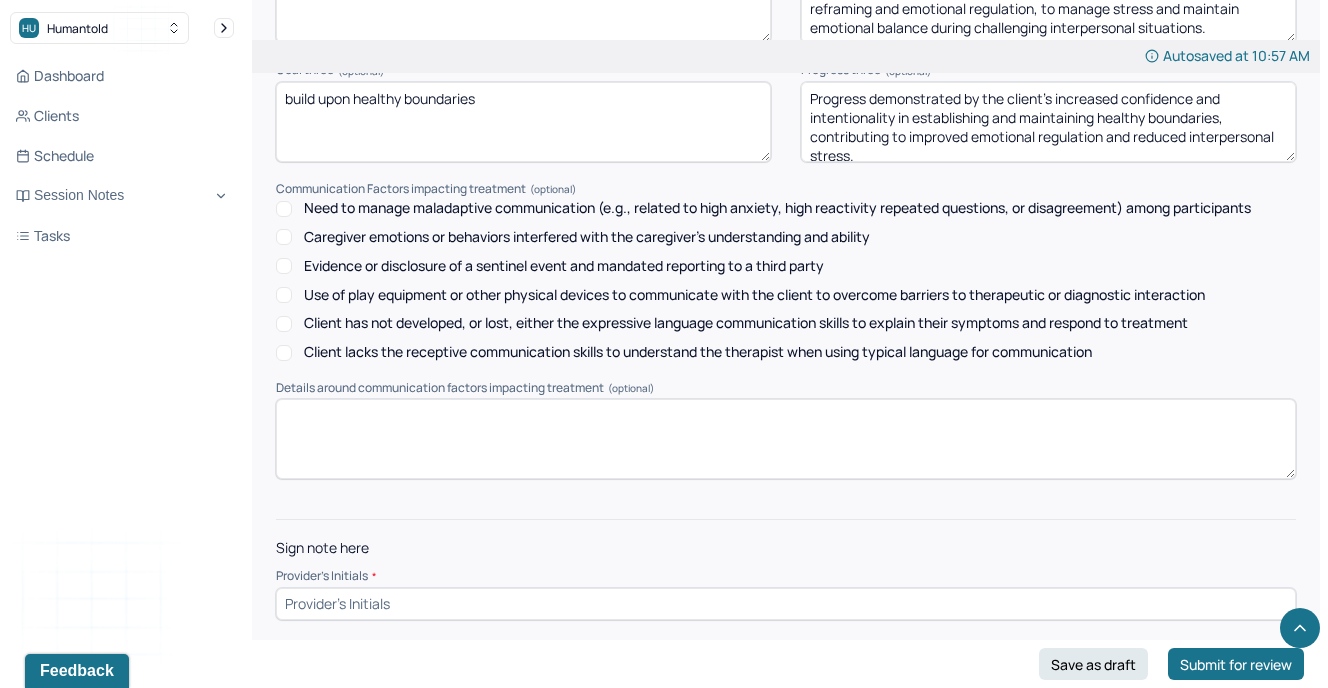 click at bounding box center (786, 604) 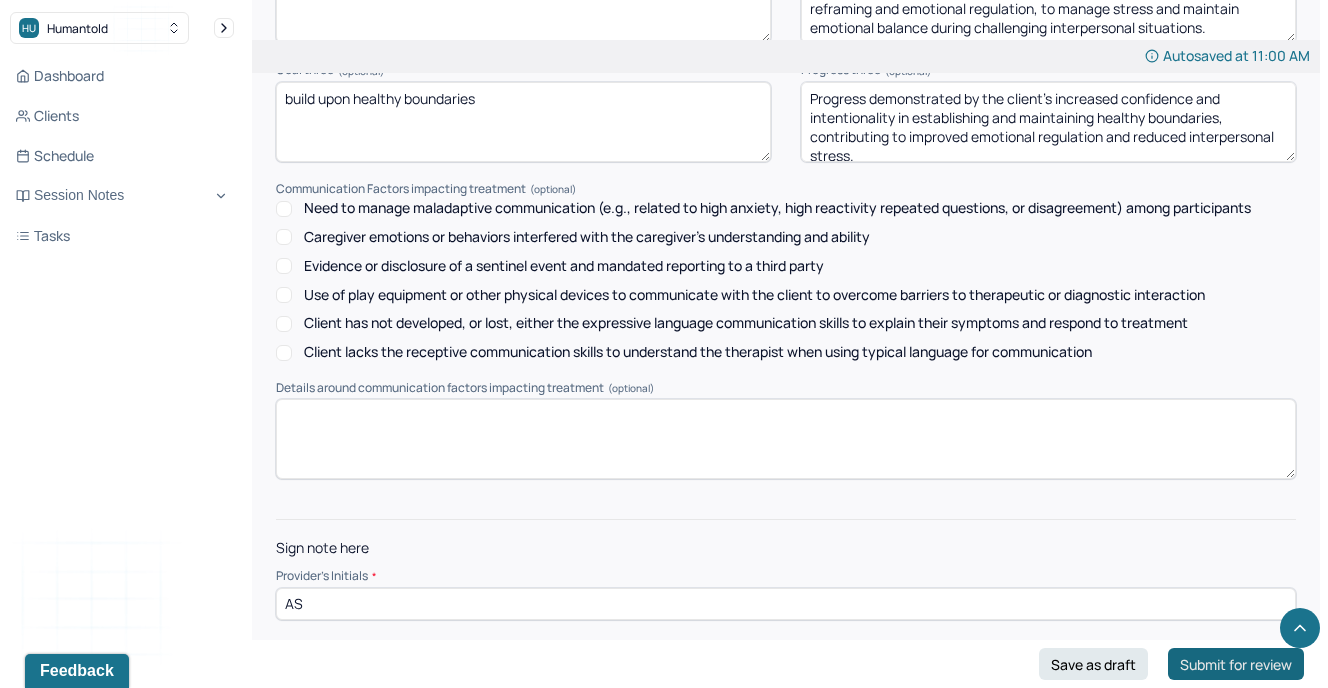 type on "AS" 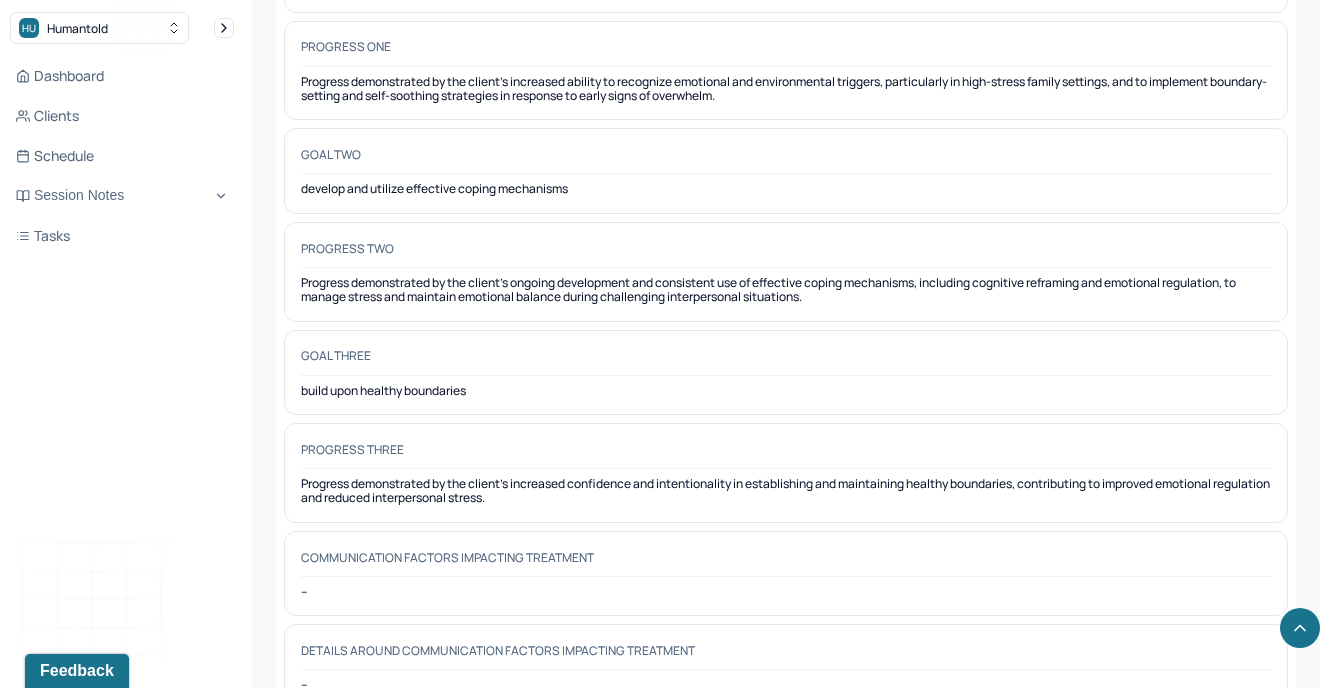 scroll, scrollTop: 3373, scrollLeft: 0, axis: vertical 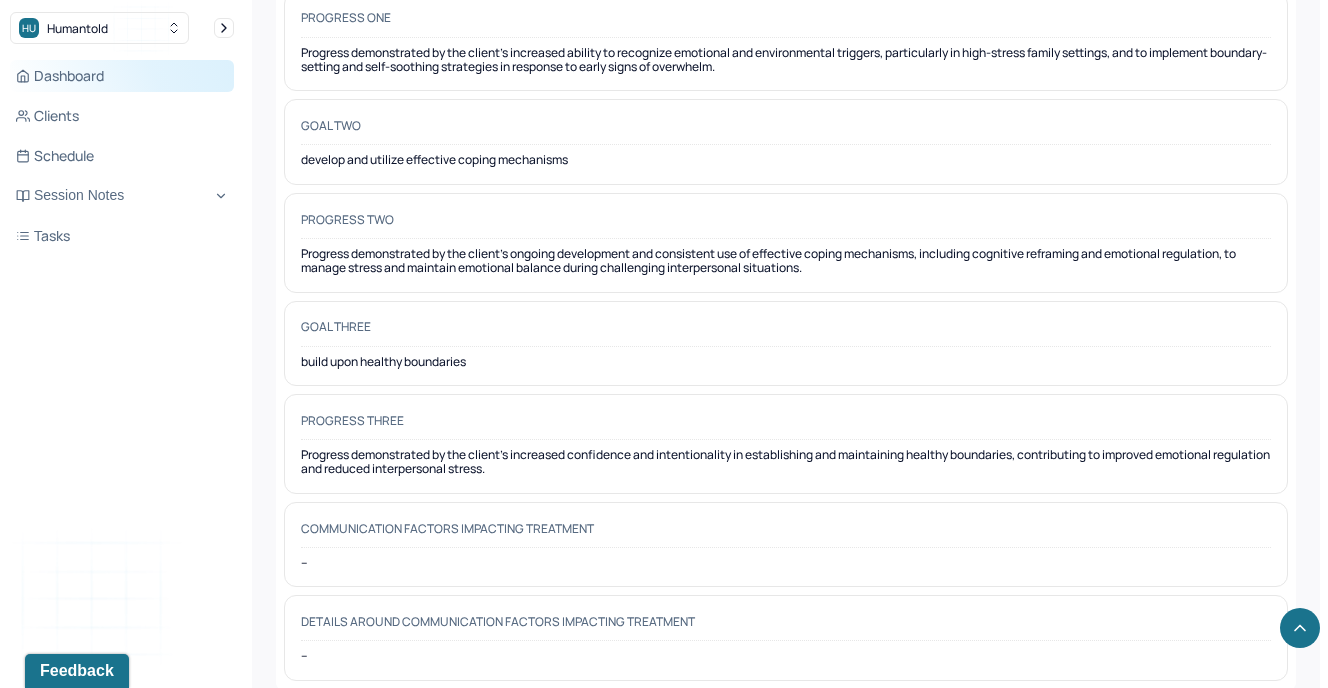 click on "Dashboard" at bounding box center (122, 76) 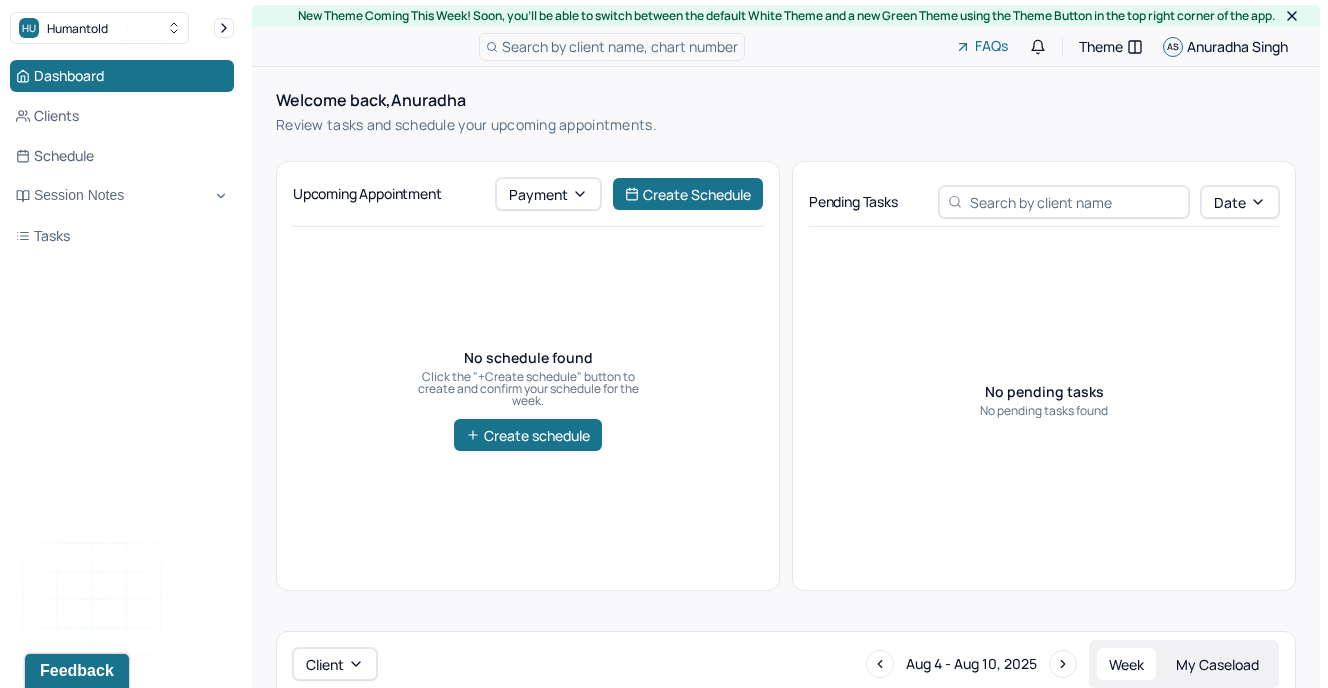scroll, scrollTop: 0, scrollLeft: 0, axis: both 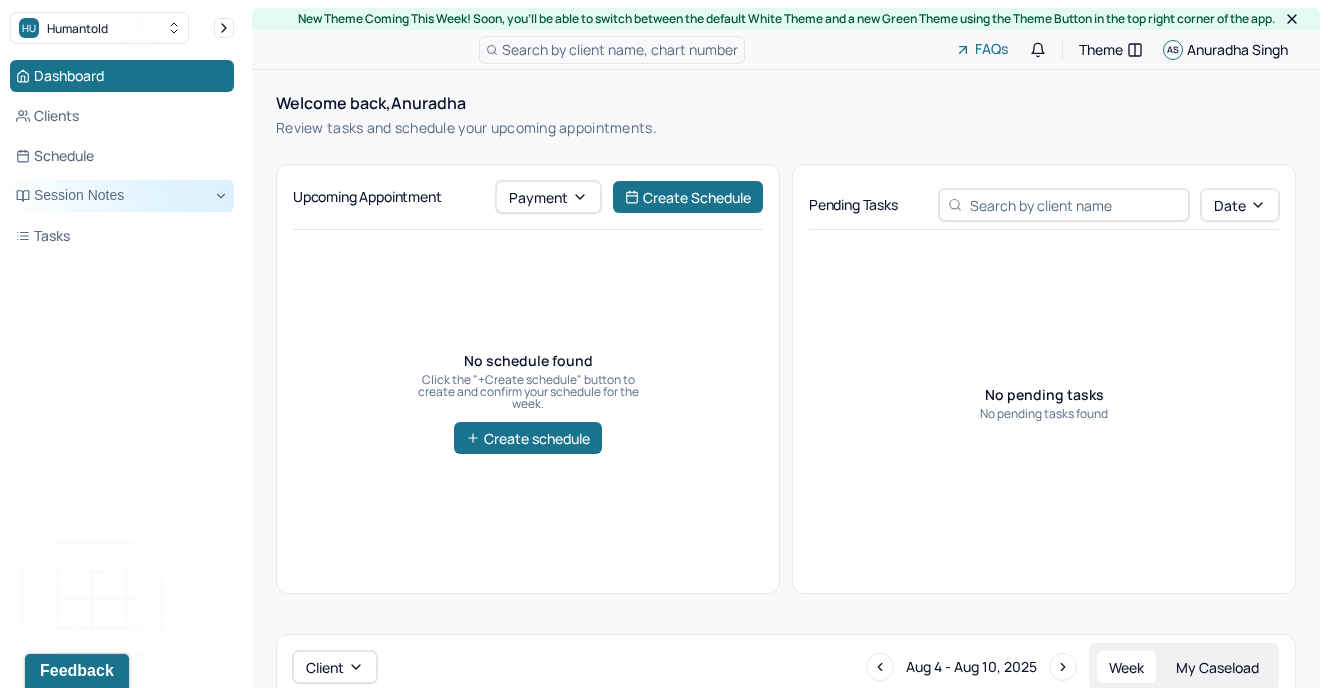 click on "Session Notes" at bounding box center [122, 196] 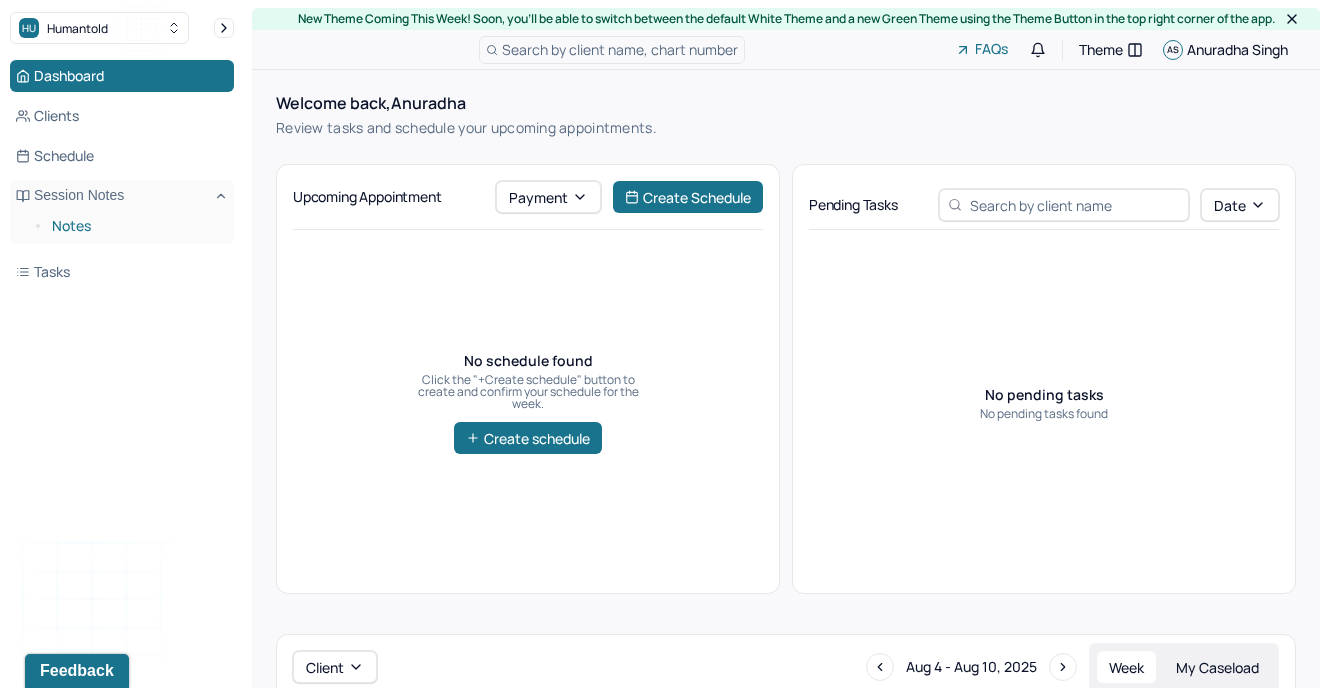 click on "Notes" at bounding box center [135, 226] 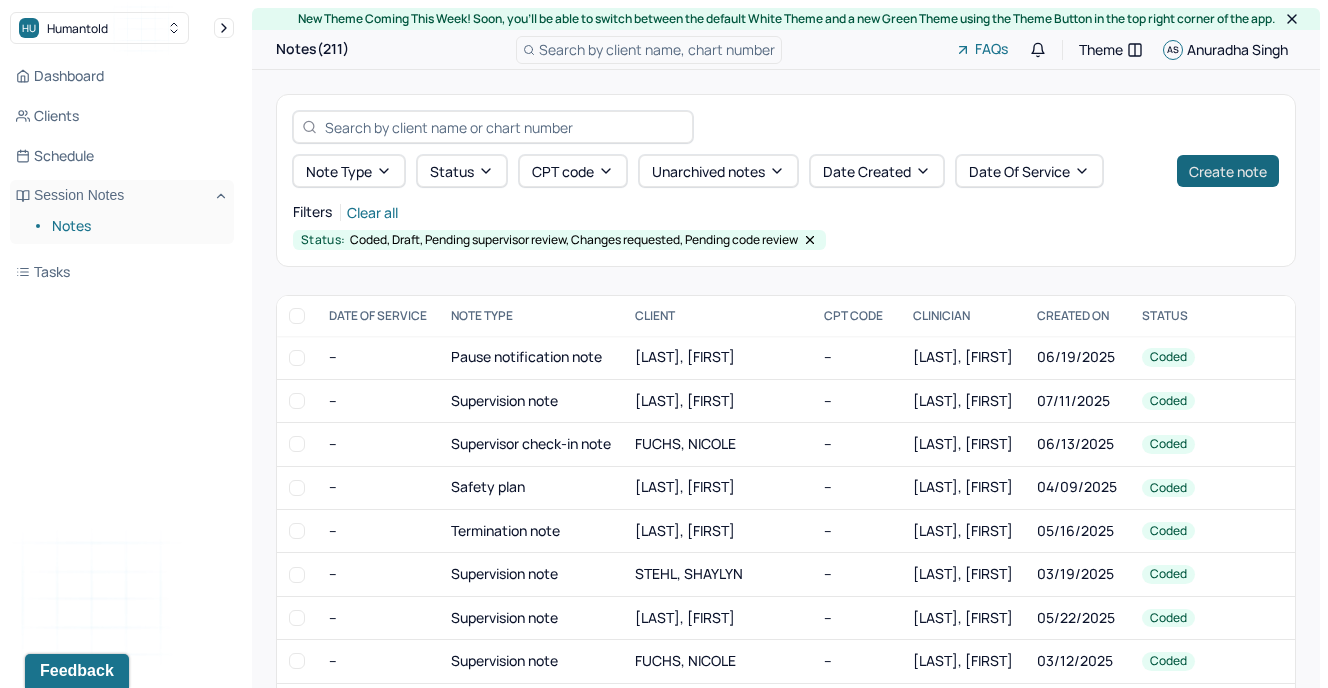 click on "Create note" at bounding box center [1228, 171] 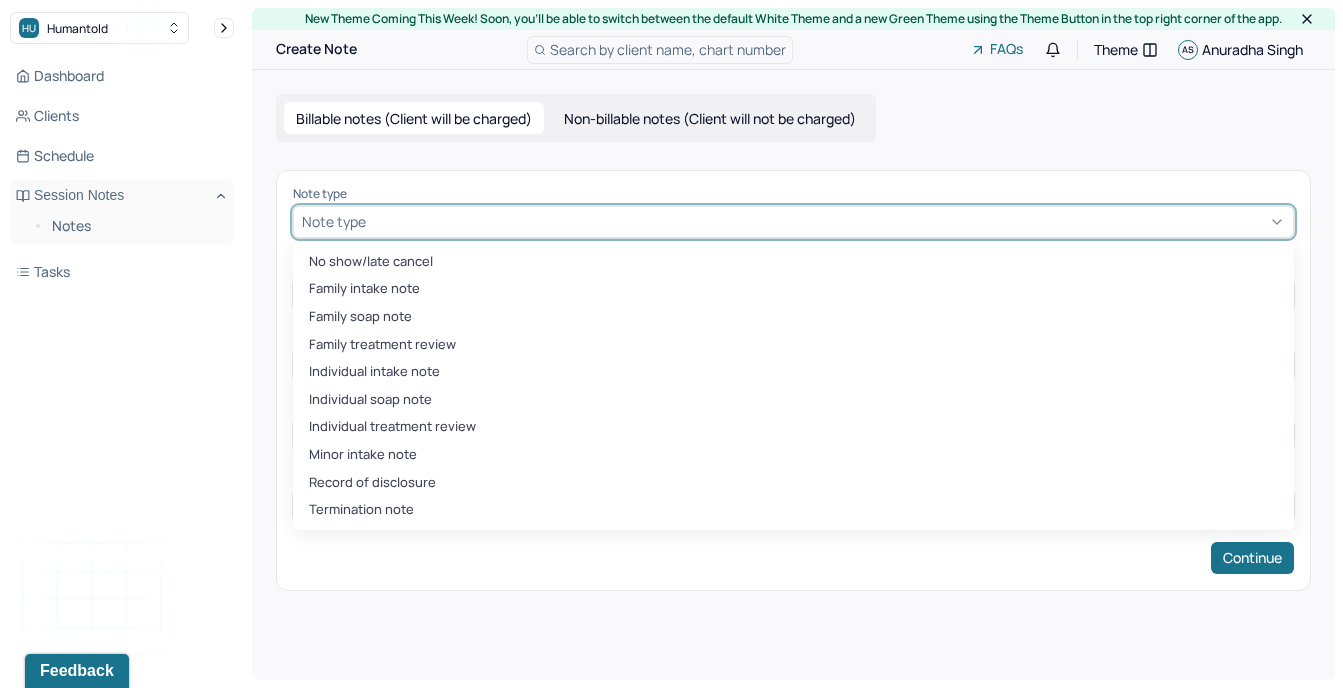 click on "Note type" at bounding box center (793, 222) 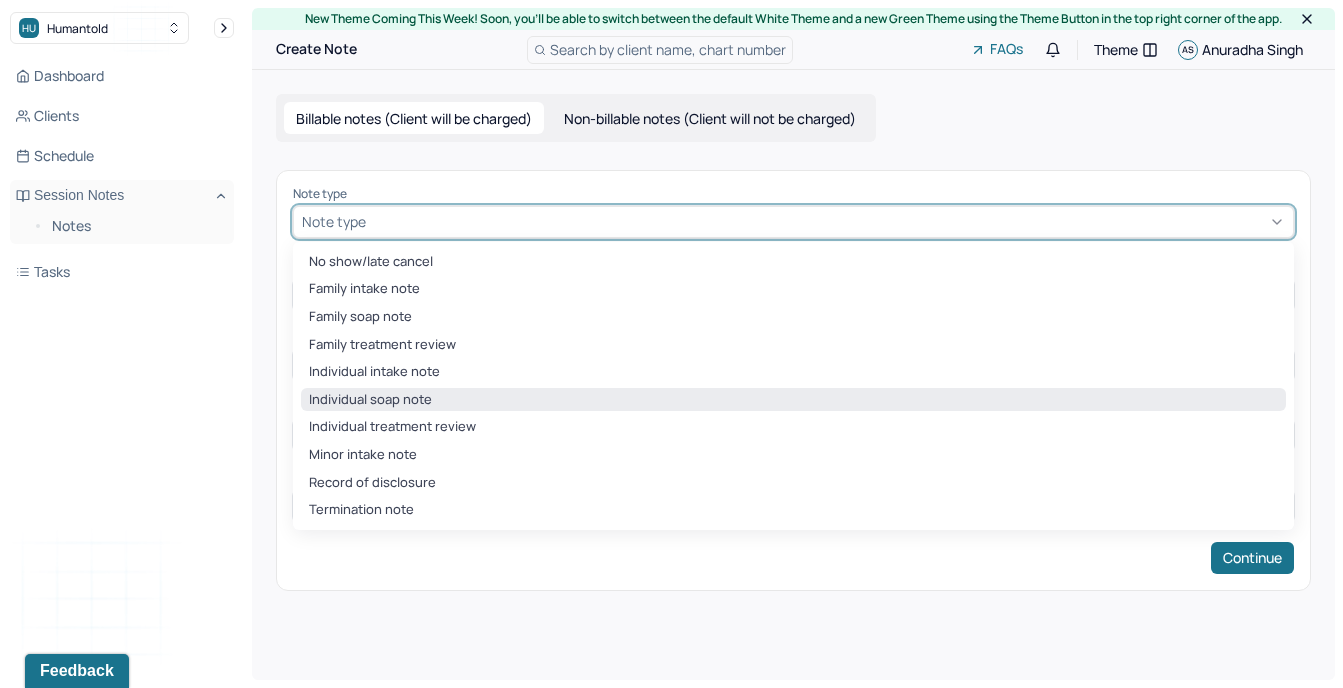 click on "Individual soap note" at bounding box center [793, 400] 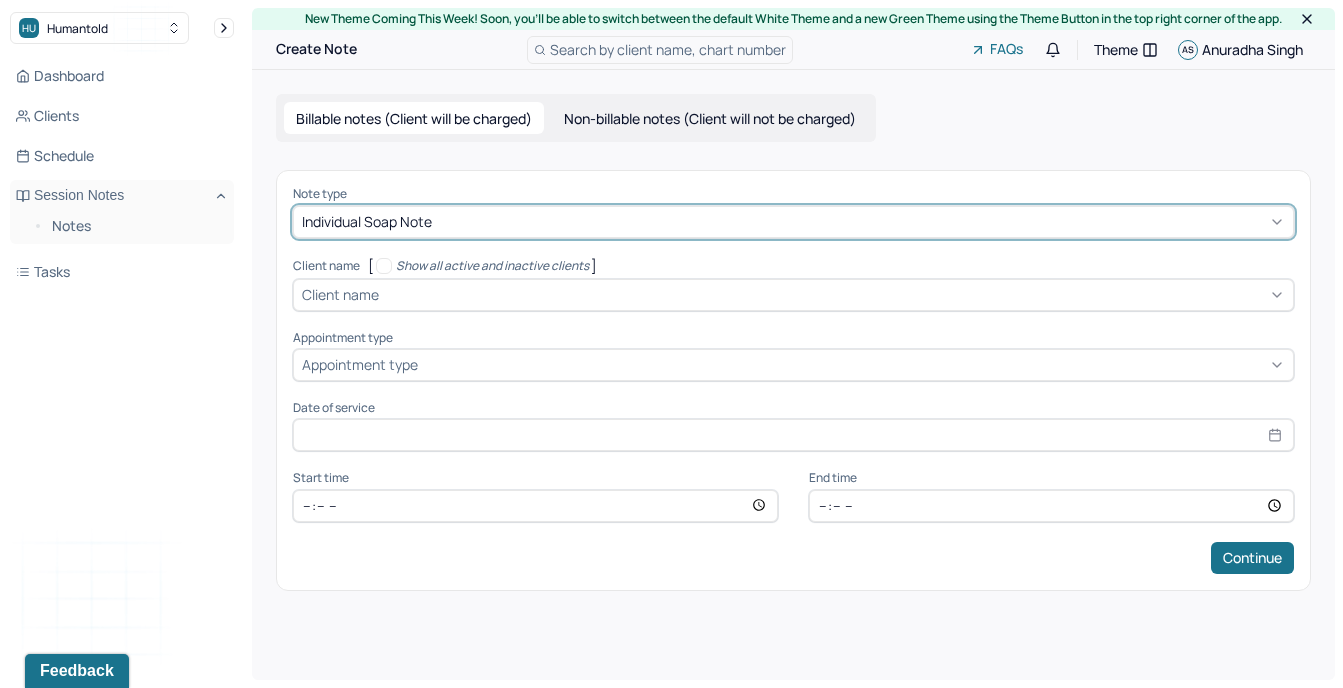 click on "Client name" at bounding box center [340, 294] 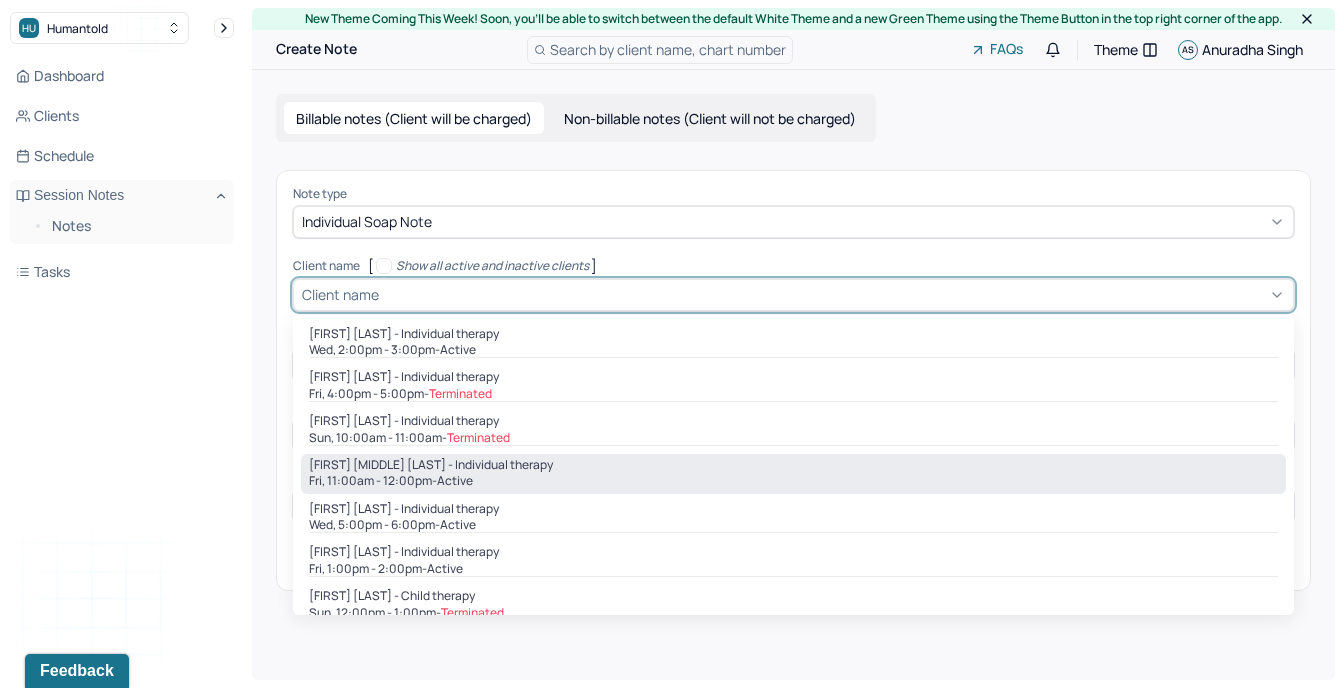 click on "Fri, 11:00am - 12:00pm  -  active" at bounding box center [793, 481] 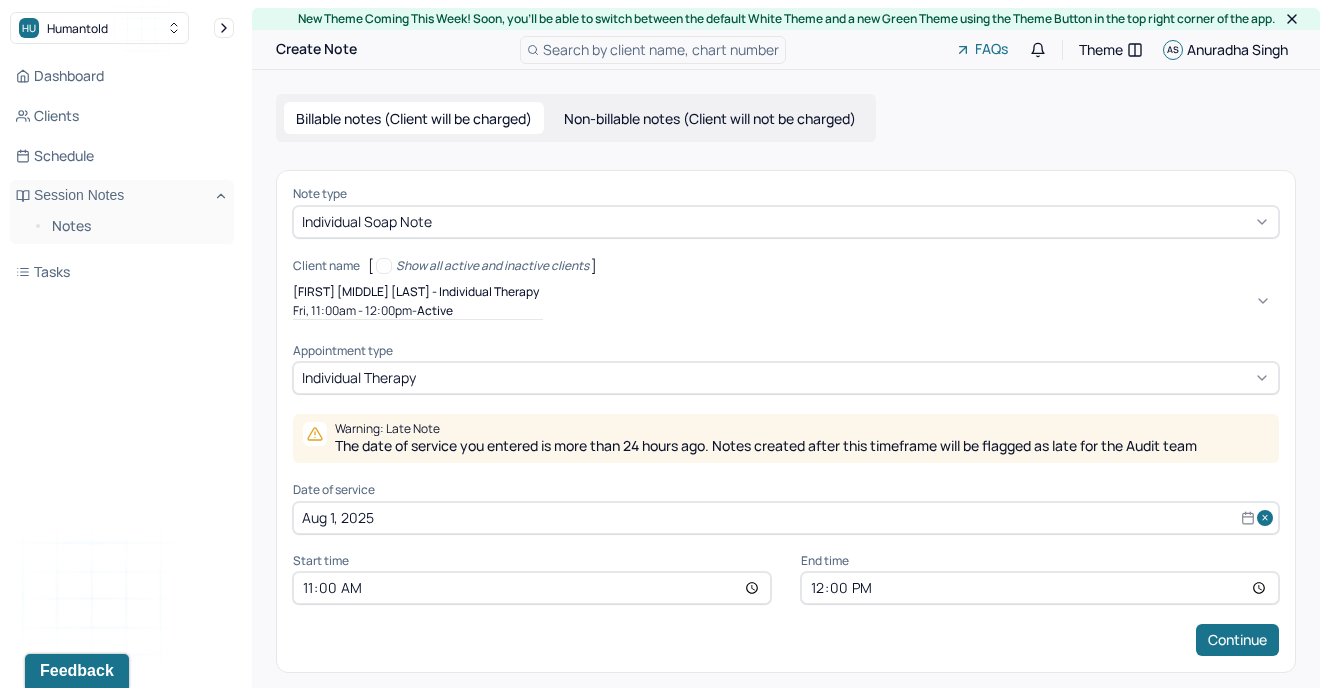 scroll, scrollTop: 16, scrollLeft: 0, axis: vertical 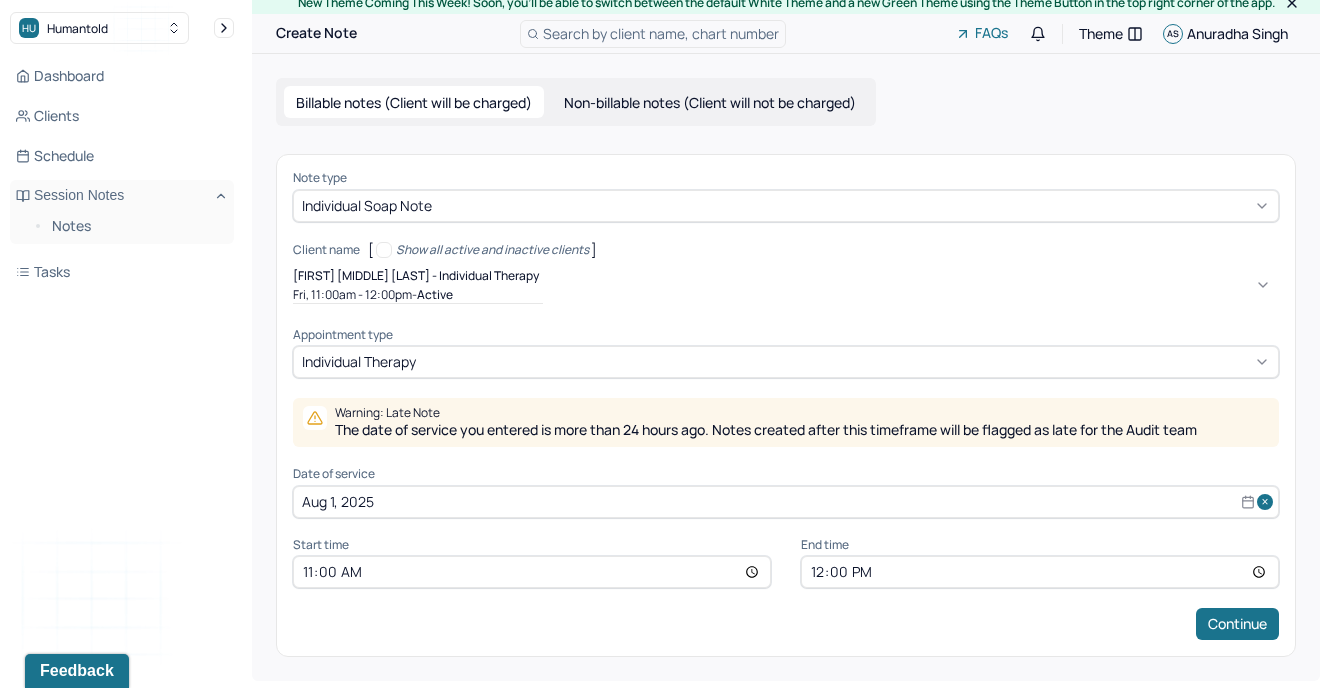 click on "Aug 1, 2025" at bounding box center [786, 502] 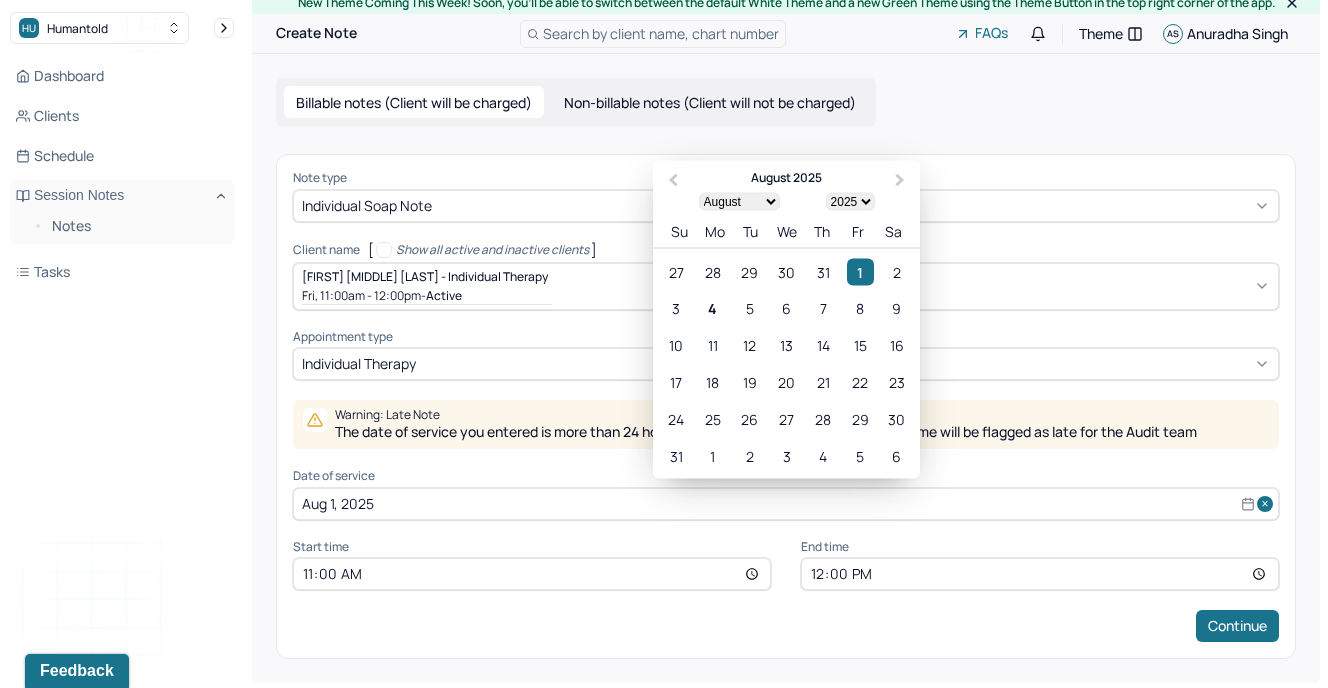 click on "Continue" at bounding box center [786, 626] 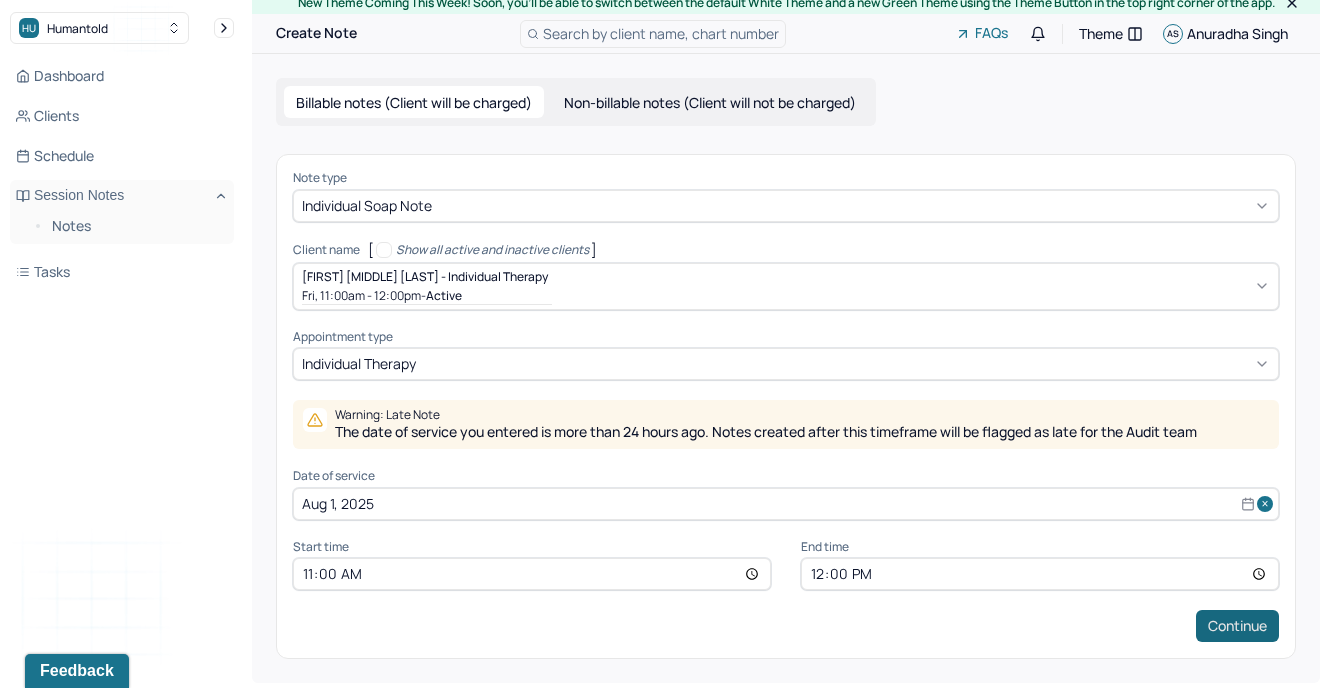 click on "Continue" at bounding box center (1237, 626) 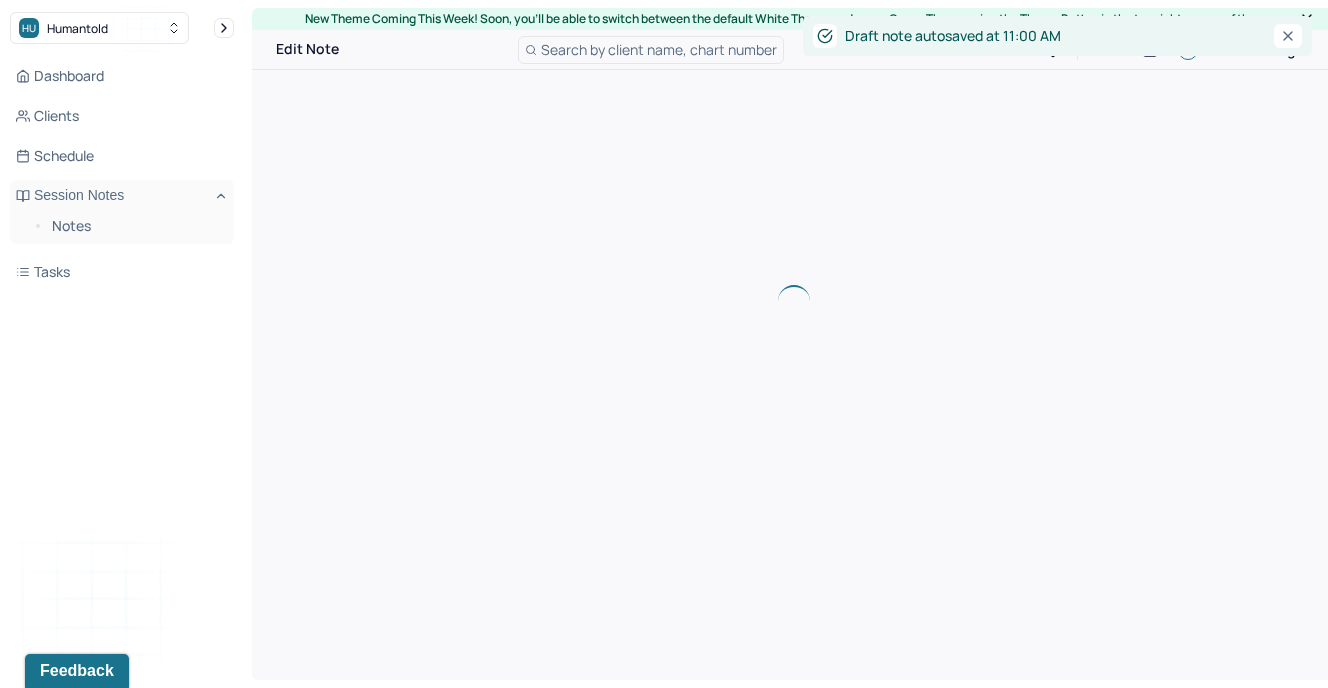 scroll, scrollTop: 0, scrollLeft: 0, axis: both 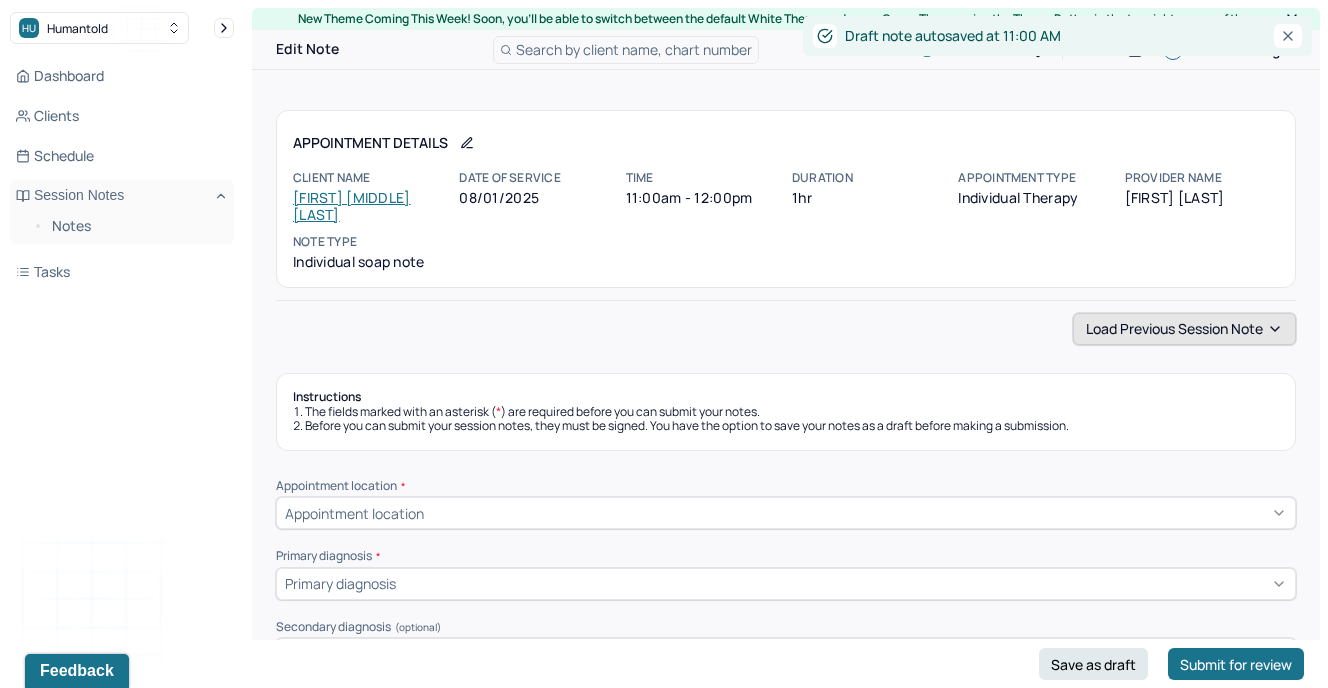 click on "Load previous session note" at bounding box center [1184, 329] 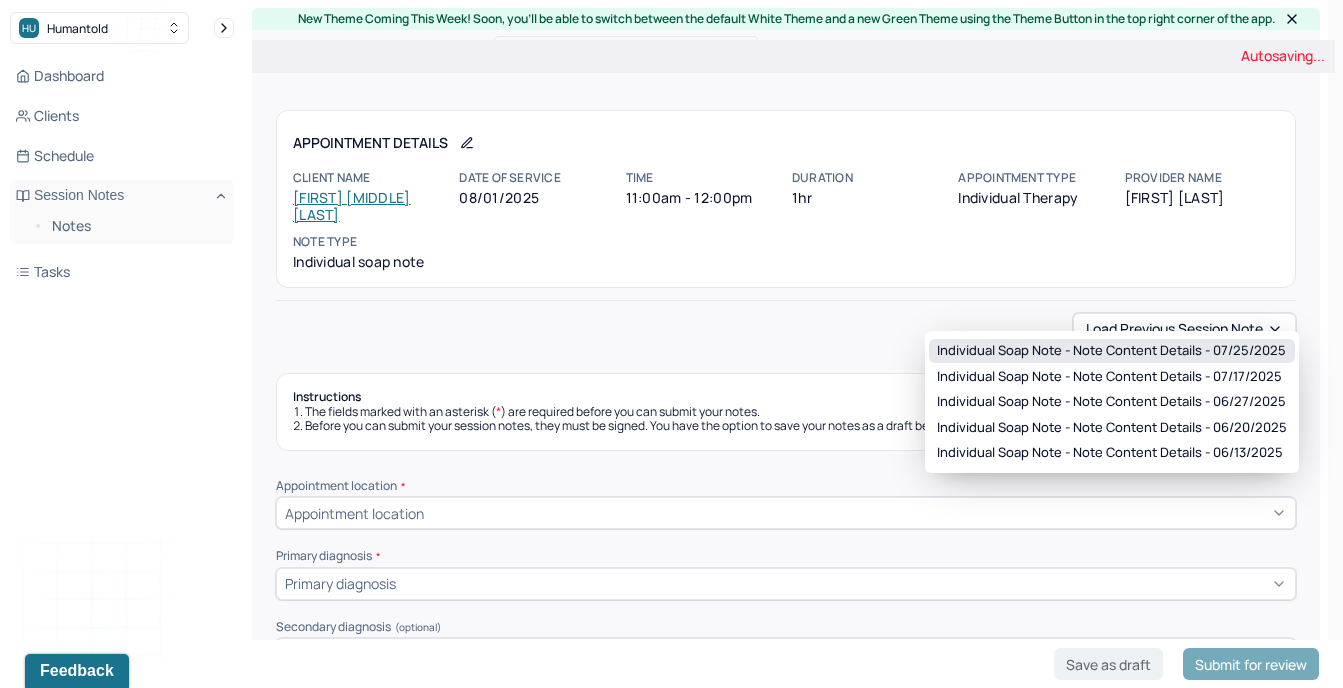 click on "Individual soap note   - Note content Details -   07/25/2025" at bounding box center [1111, 351] 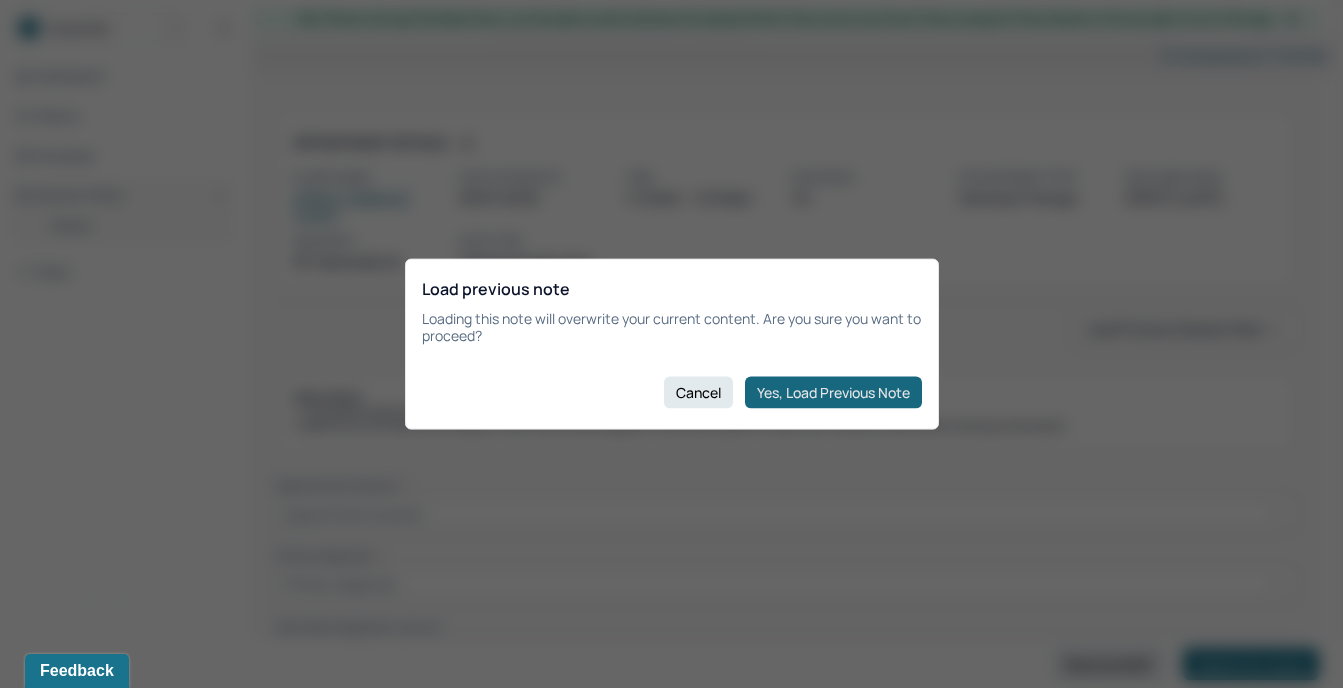 click on "Yes, Load Previous Note" at bounding box center (833, 392) 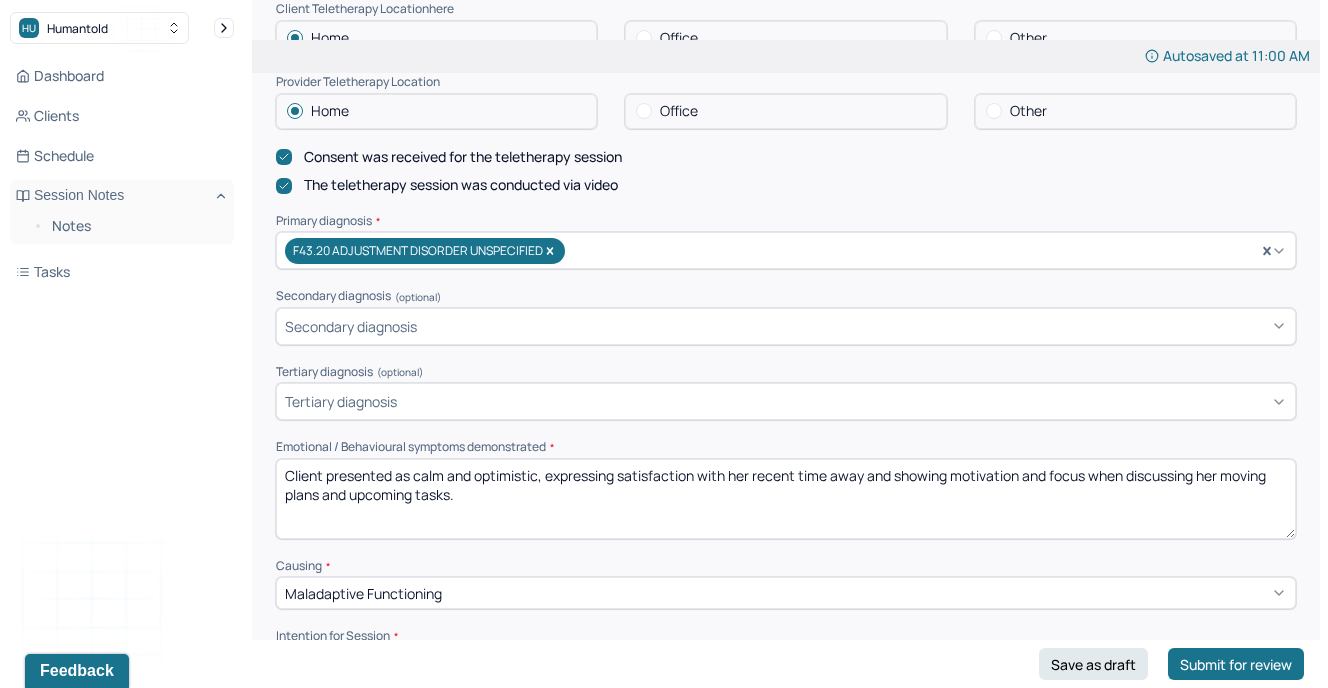 scroll, scrollTop: 550, scrollLeft: 0, axis: vertical 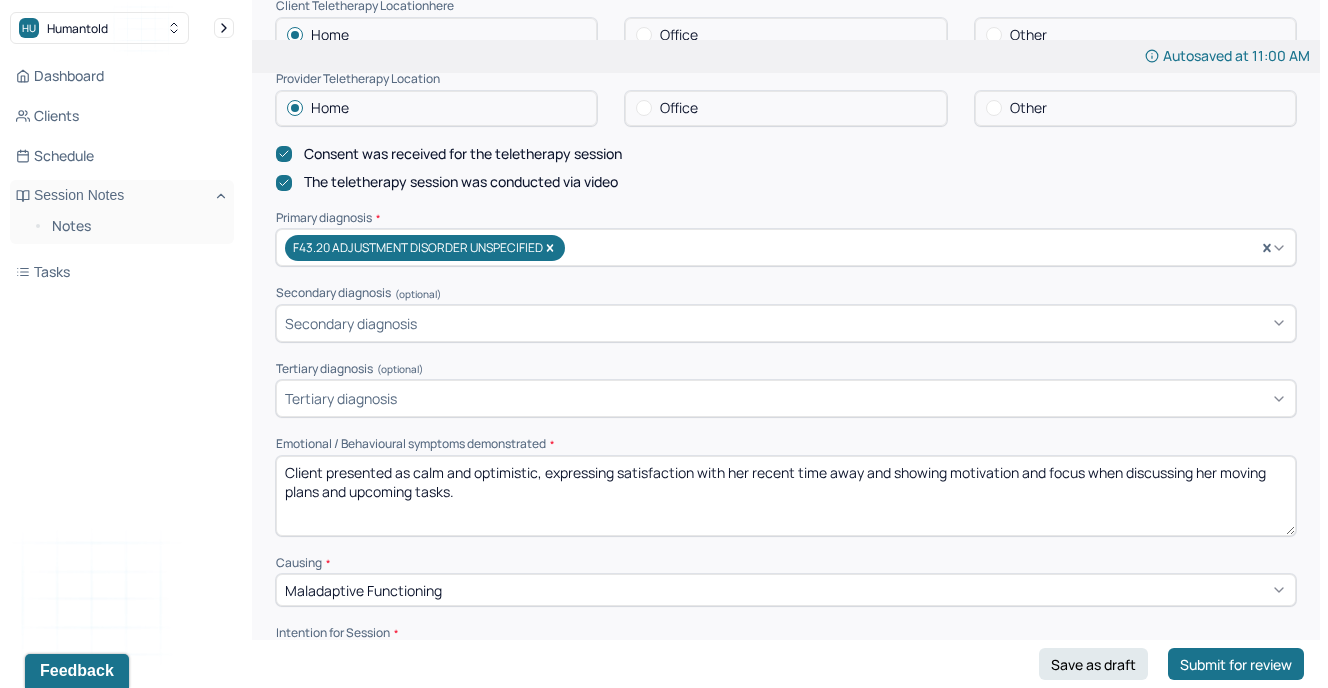 click on "Client presented as calm and optimistic, expressing satisfaction with her recent time away and showing motivation and focus when discussing her moving plans and upcoming tasks." at bounding box center [786, 496] 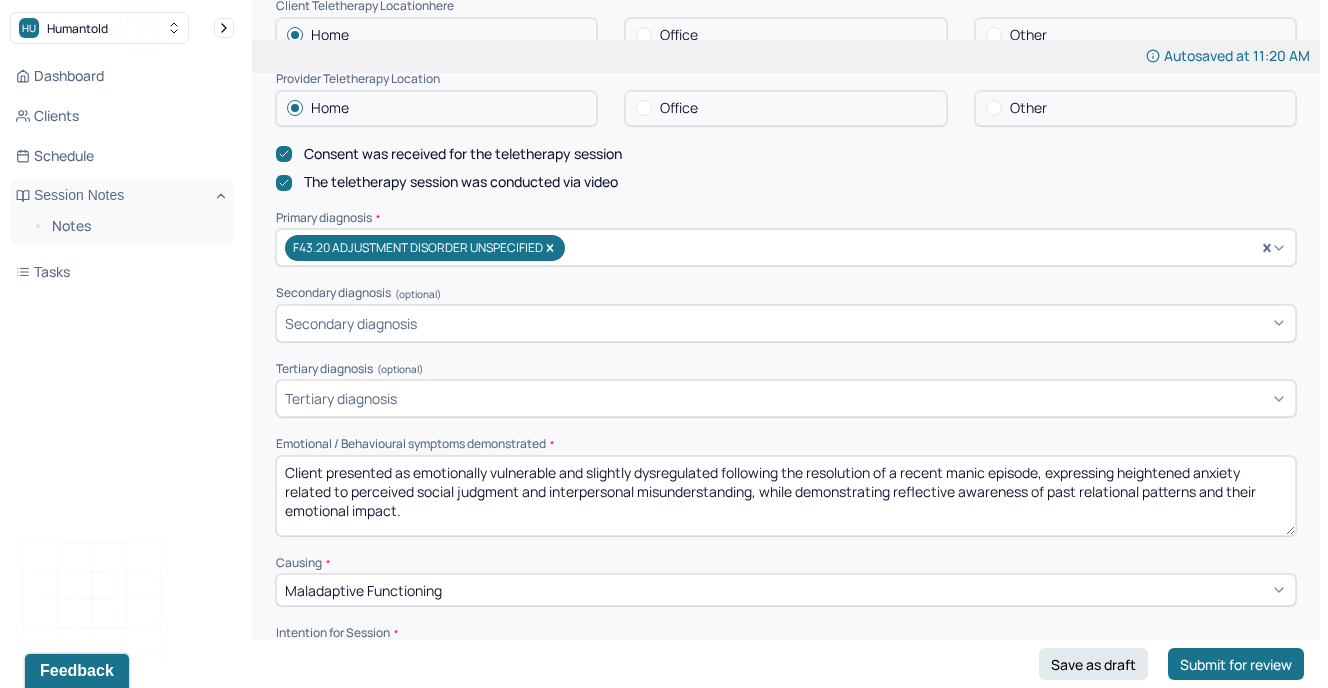 click on "Client presented as emotionally vulnerable and slightly dysregulated following the resolution of a recent manic episode, expressing heightened anxiety related to perceived social judgment and interpersonal misunderstanding, while demonstrating reflective awareness of past relational patterns and their emotional impact." at bounding box center (786, 496) 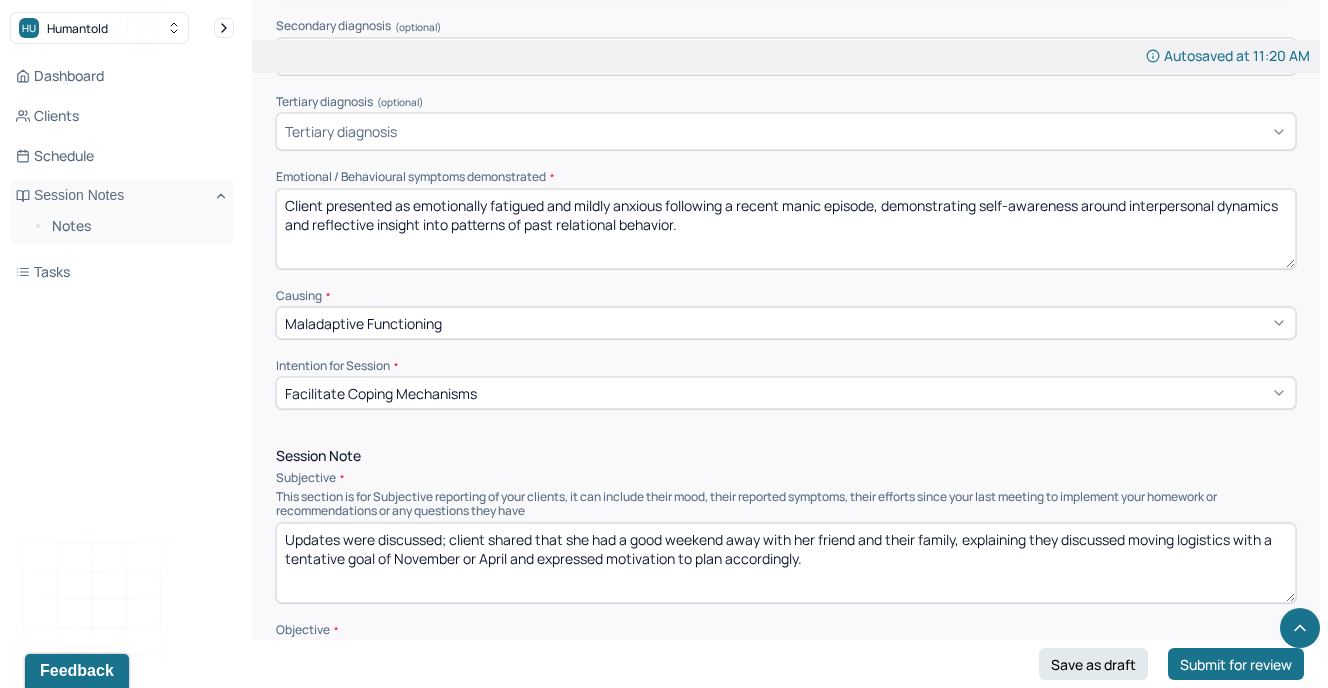 scroll, scrollTop: 836, scrollLeft: 0, axis: vertical 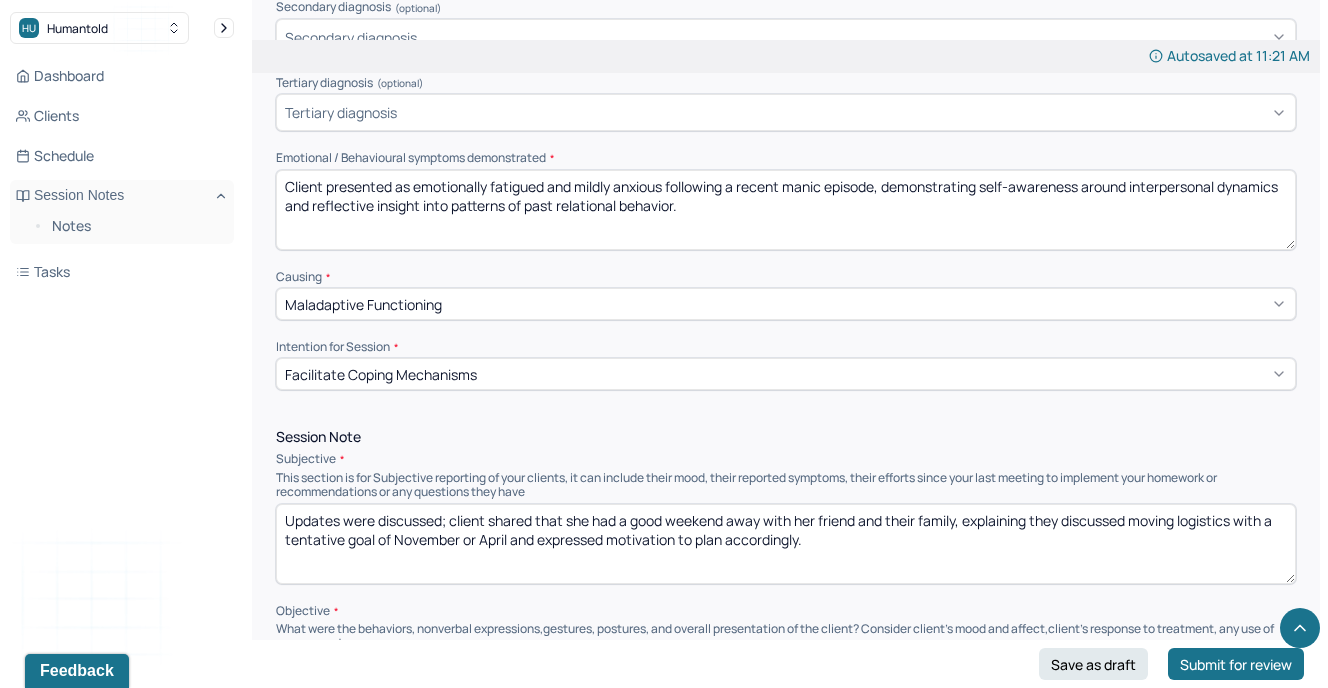 type on "Client presented as emotionally fatigued and mildly anxious following a recent manic episode, demonstrating self-awareness around interpersonal dynamics and reflective insight into patterns of past relational behavior." 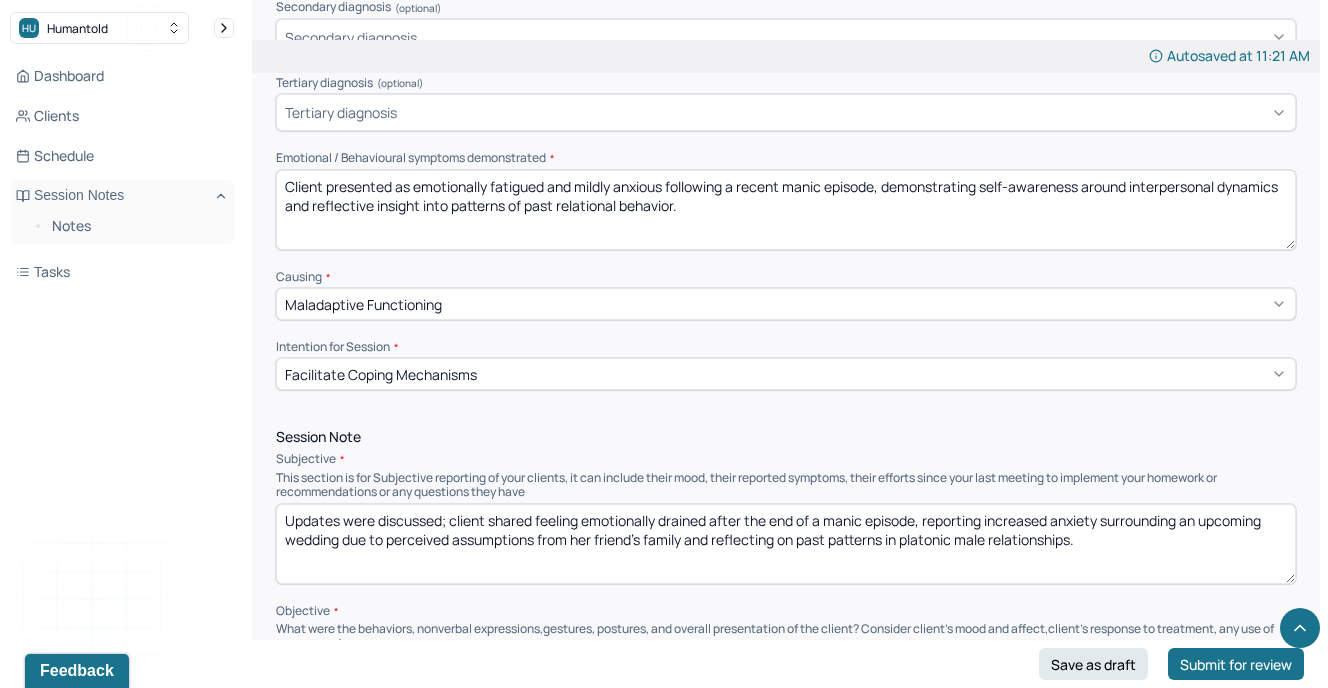 type on "Updates were discussed; client shared feeling emotionally drained after the end of a manic episode, reporting increased anxiety surrounding an upcoming wedding due to perceived assumptions from her friend’s family and reflecting on past patterns in platonic male relationships." 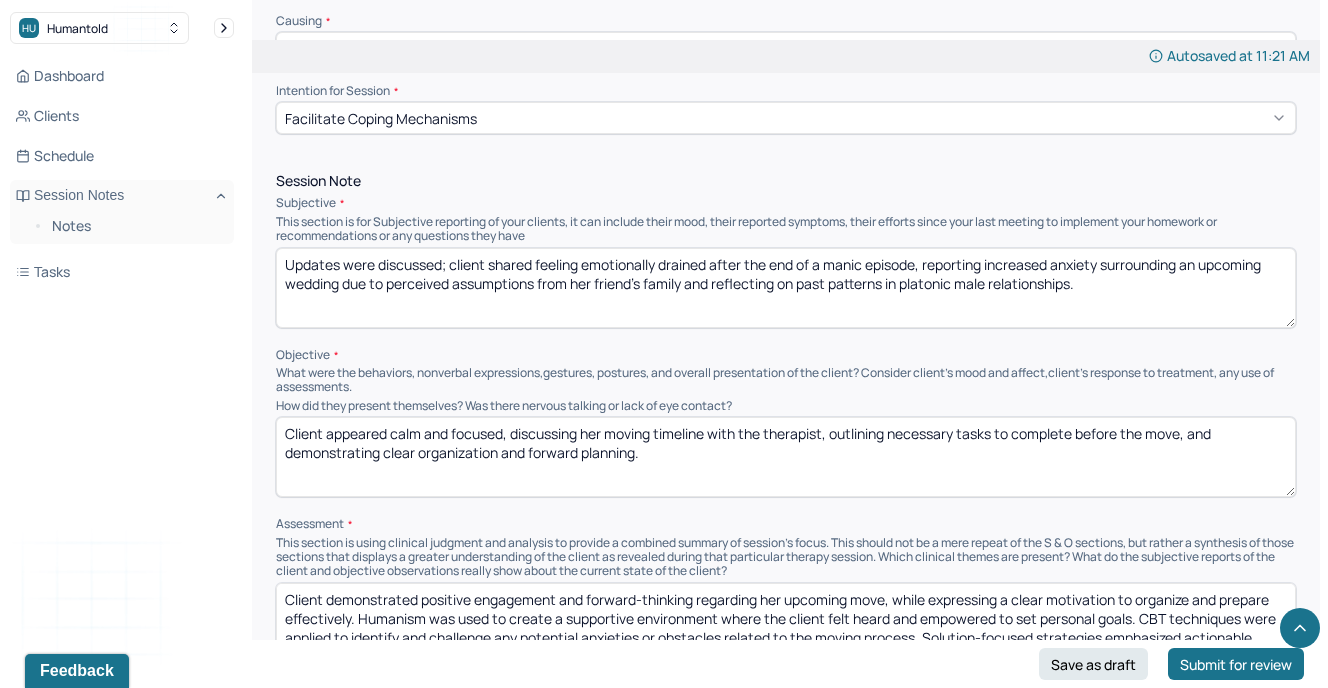 scroll, scrollTop: 1095, scrollLeft: 0, axis: vertical 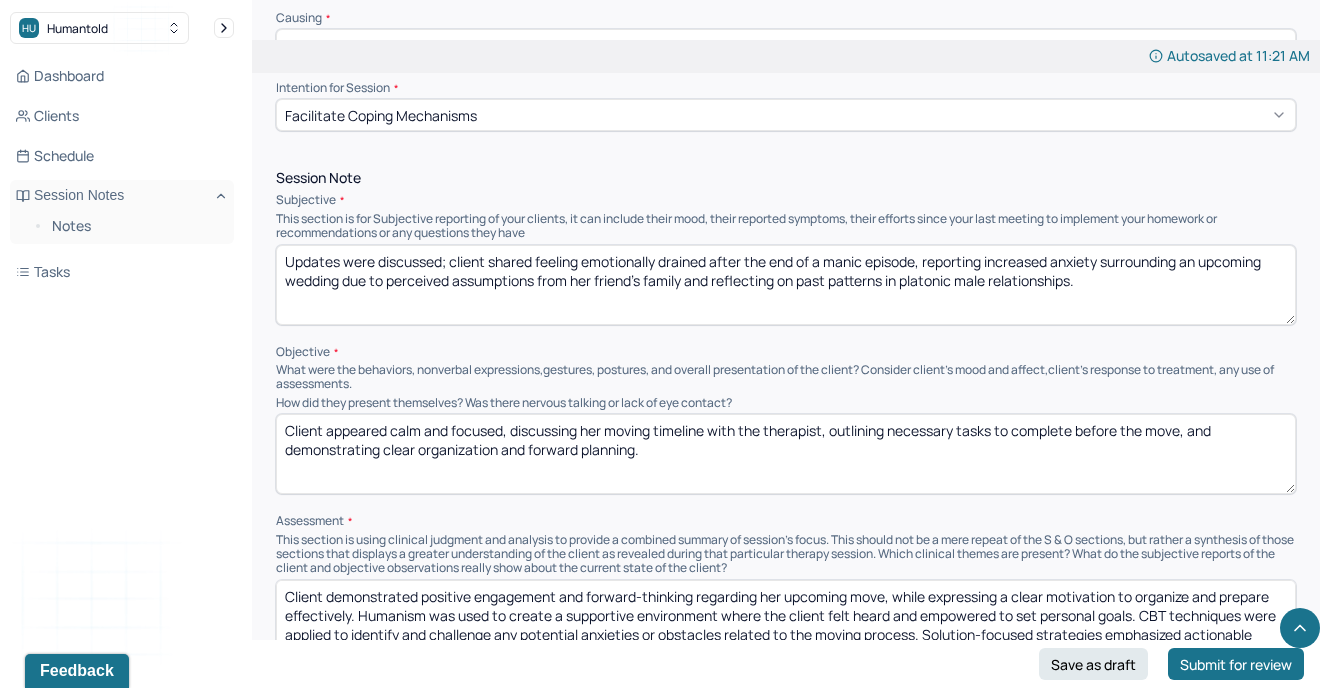 click on "Client appeared calm and focused, discussing her moving timeline with the therapist, outlining necessary tasks to complete before the move, and demonstrating clear organization and forward planning." at bounding box center [786, 454] 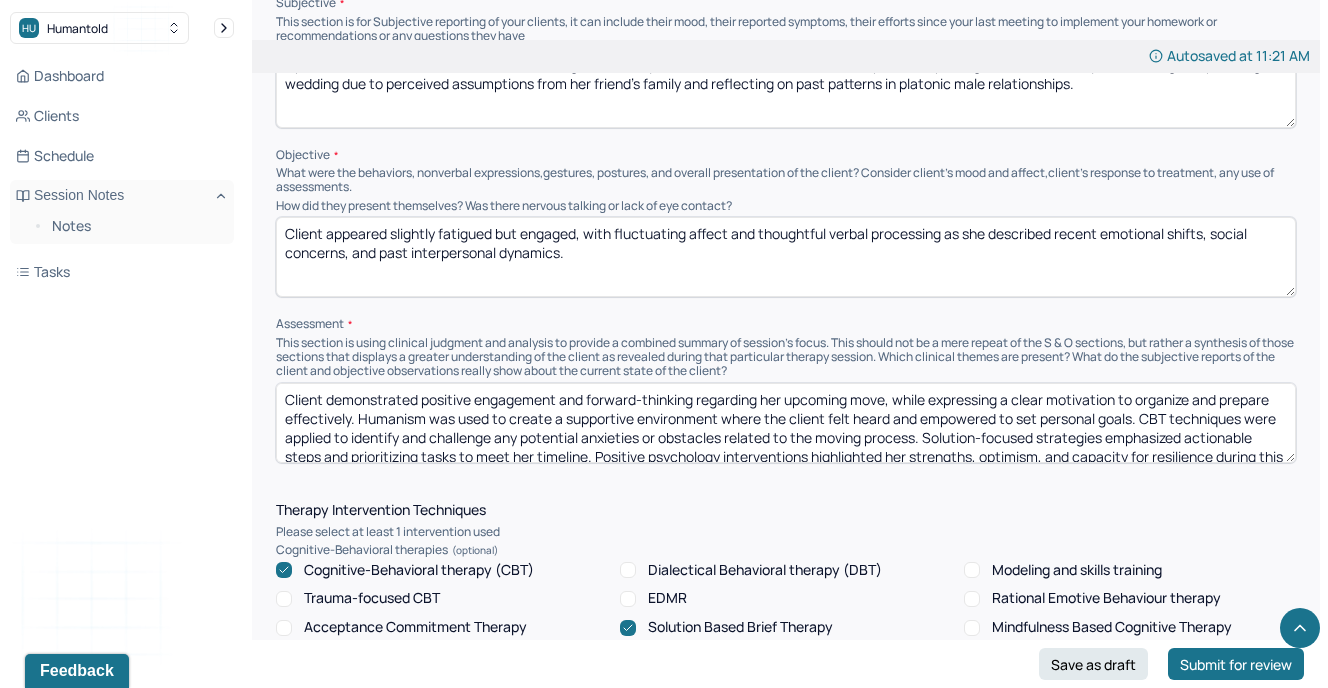 scroll, scrollTop: 1338, scrollLeft: 0, axis: vertical 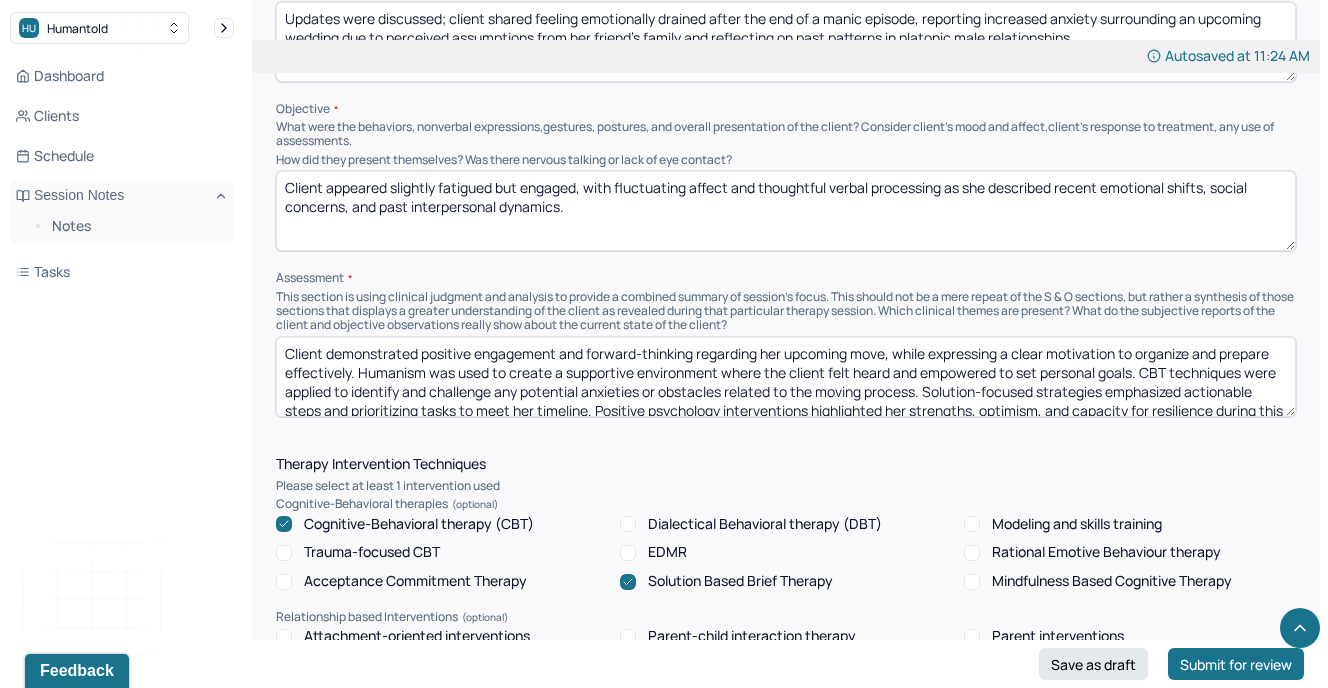 type on "Client appeared slightly fatigued but engaged, with fluctuating affect and thoughtful verbal processing as she described recent emotional shifts, social concerns, and past interpersonal dynamics." 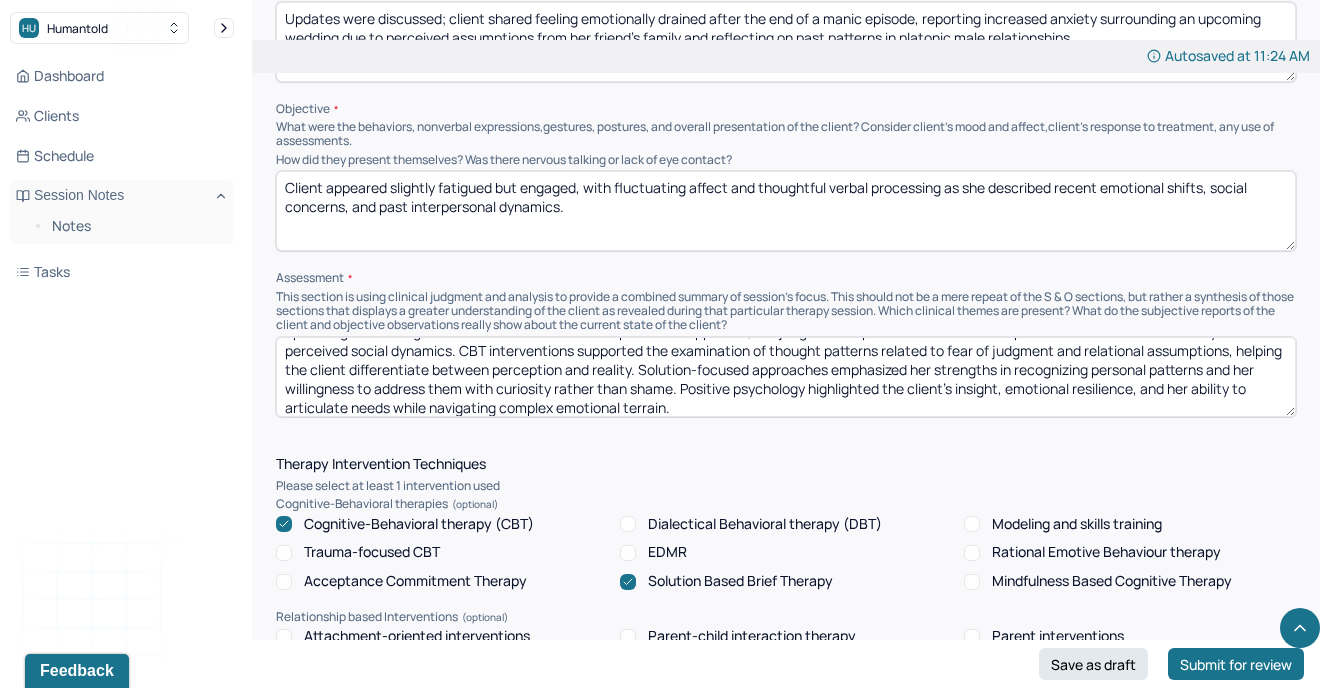 scroll, scrollTop: 47, scrollLeft: 0, axis: vertical 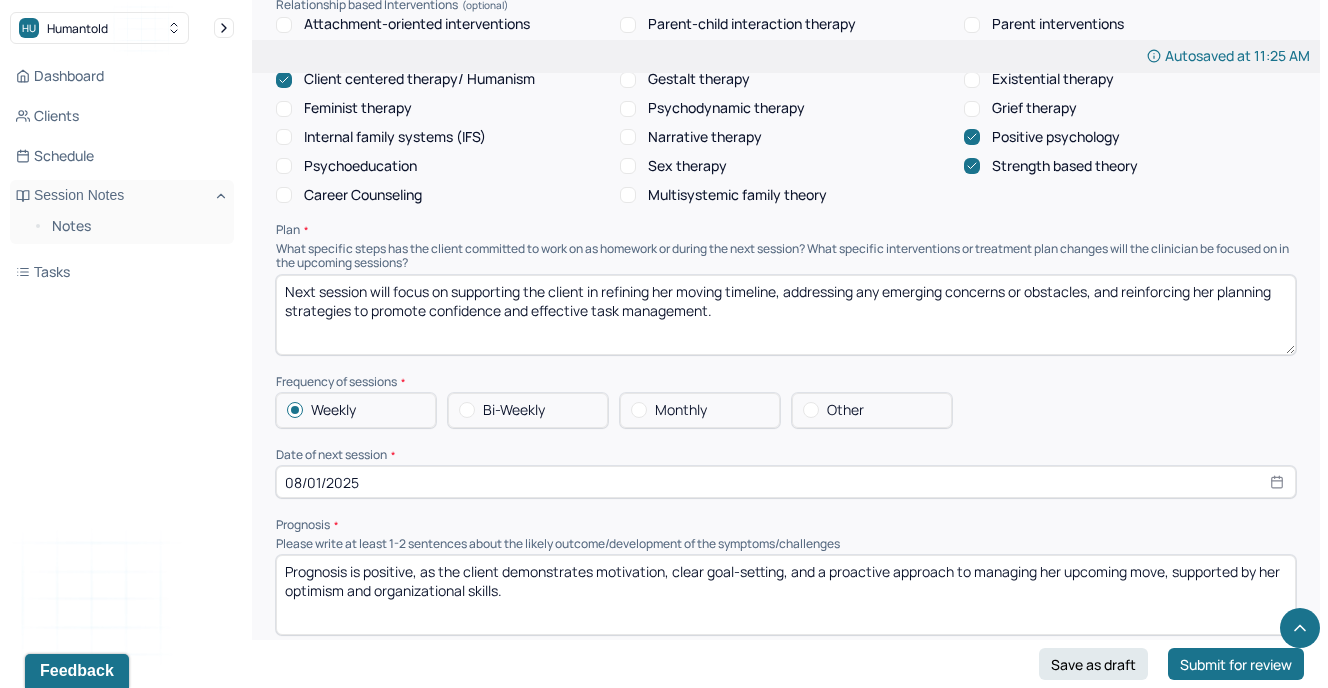type on "Client presented with emotional insight and self-reflective capacity as she processed the aftermath of a manic episode and the anticipatory anxiety linked to upcoming social obligations. Humanism was used to provide a supportive, nonjudgmental space for the client to explore her emotional vulnerability and perceived social dynamics. CBT interventions supported the examination of thought patterns related to fear of judgment and relational assumptions, helping the client differentiate between perception and reality. Solution-focused approaches emphasized her strengths in recognizing personal patterns and her willingness to address them with curiosity rather than shame. Positive psychology highlighted the client’s insight, emotional resilience, and her ability to articulate needs while navigating complex emotional terrain." 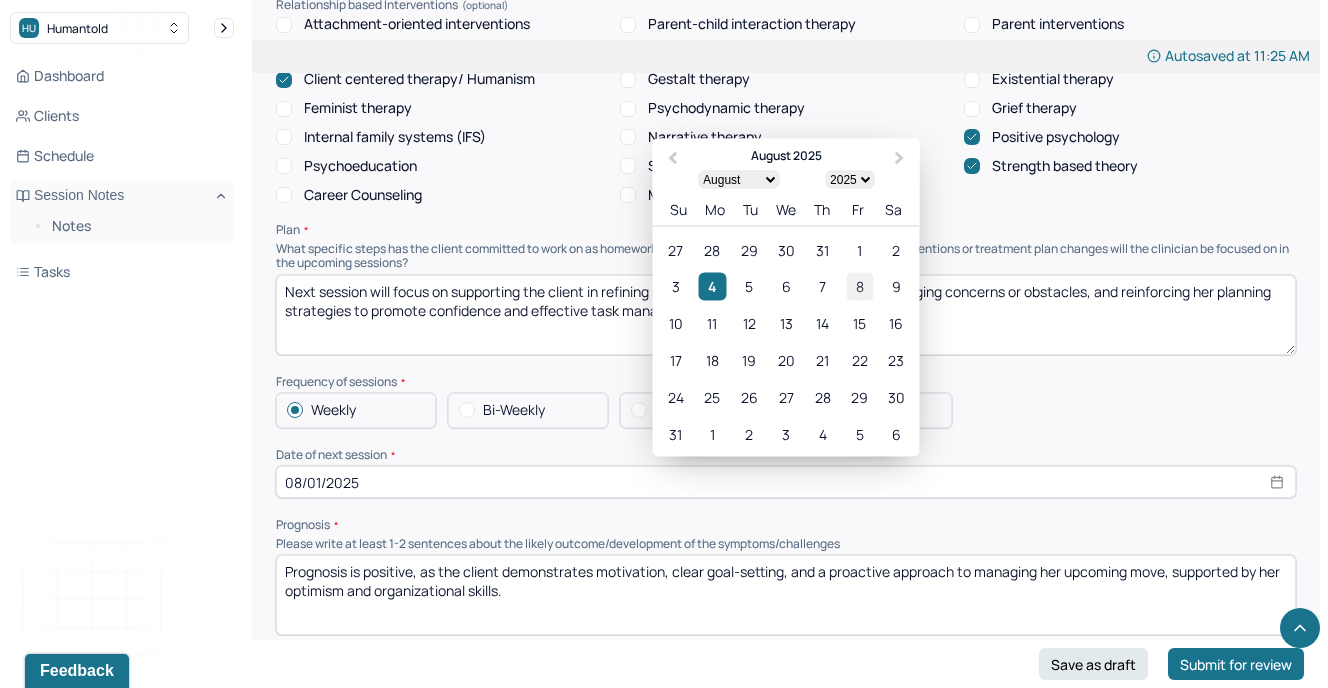 click on "8" at bounding box center [859, 286] 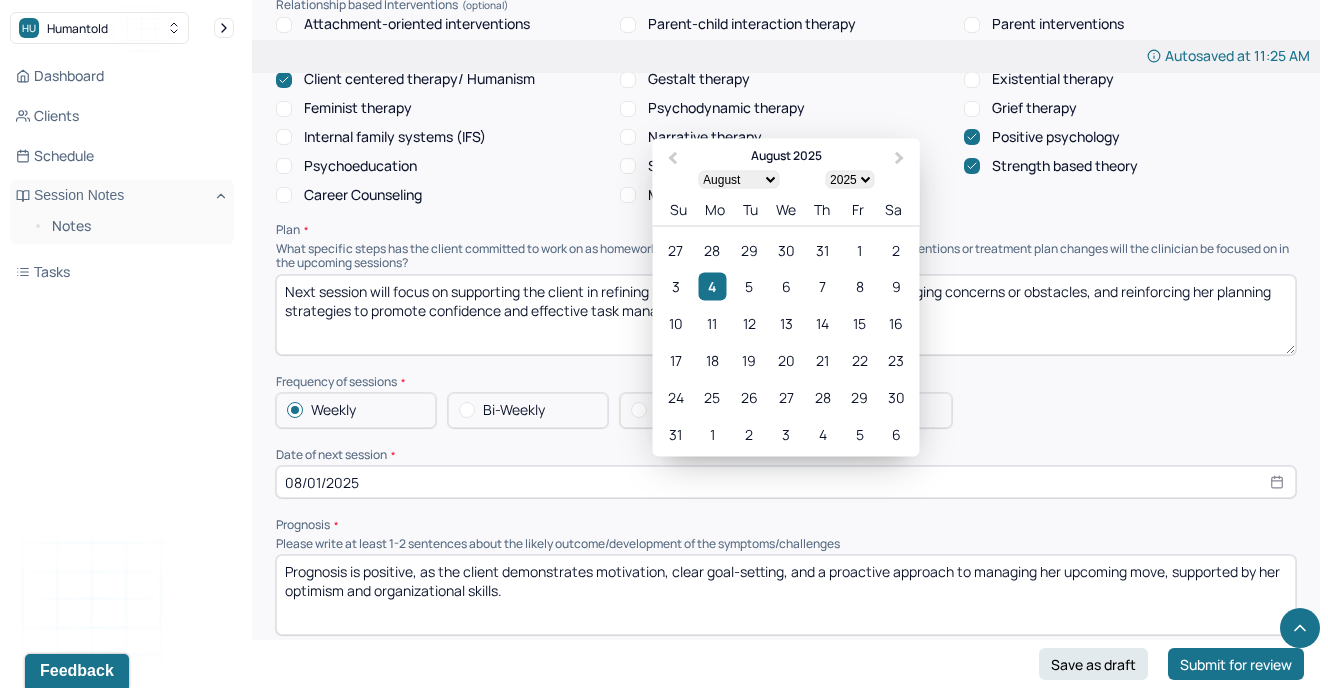 type on "08/08/2025" 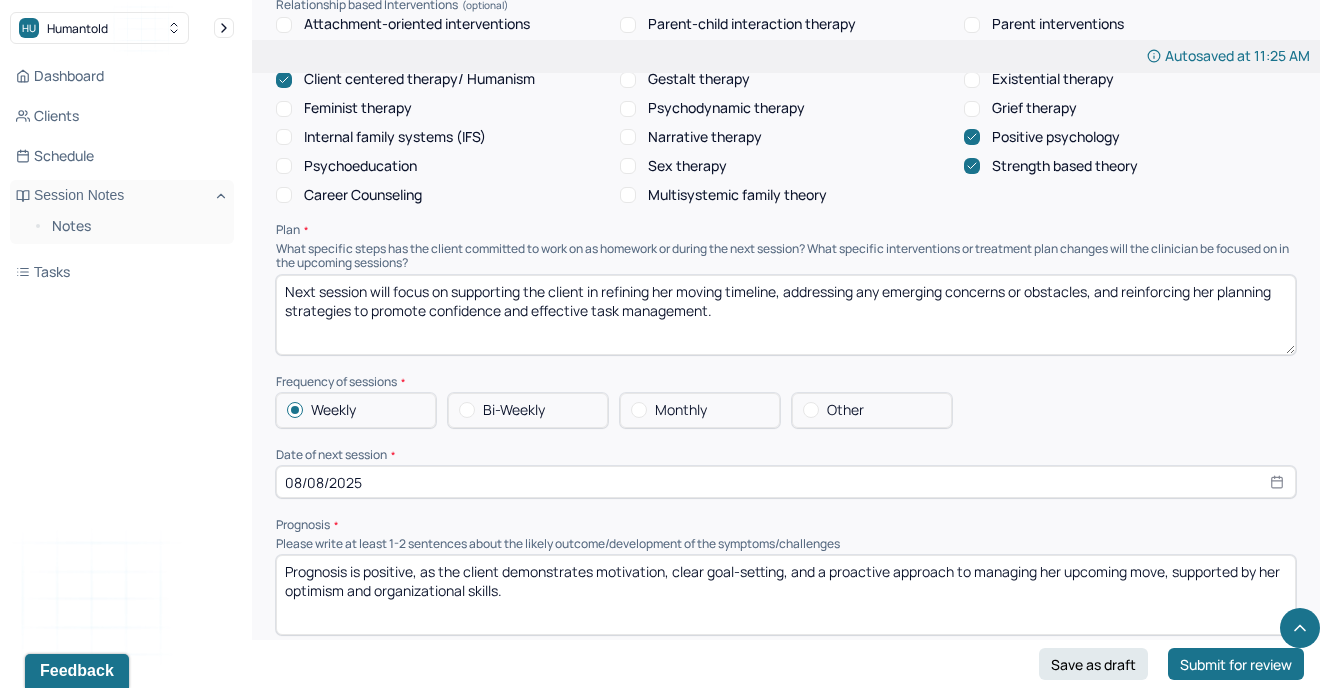 select on "7" 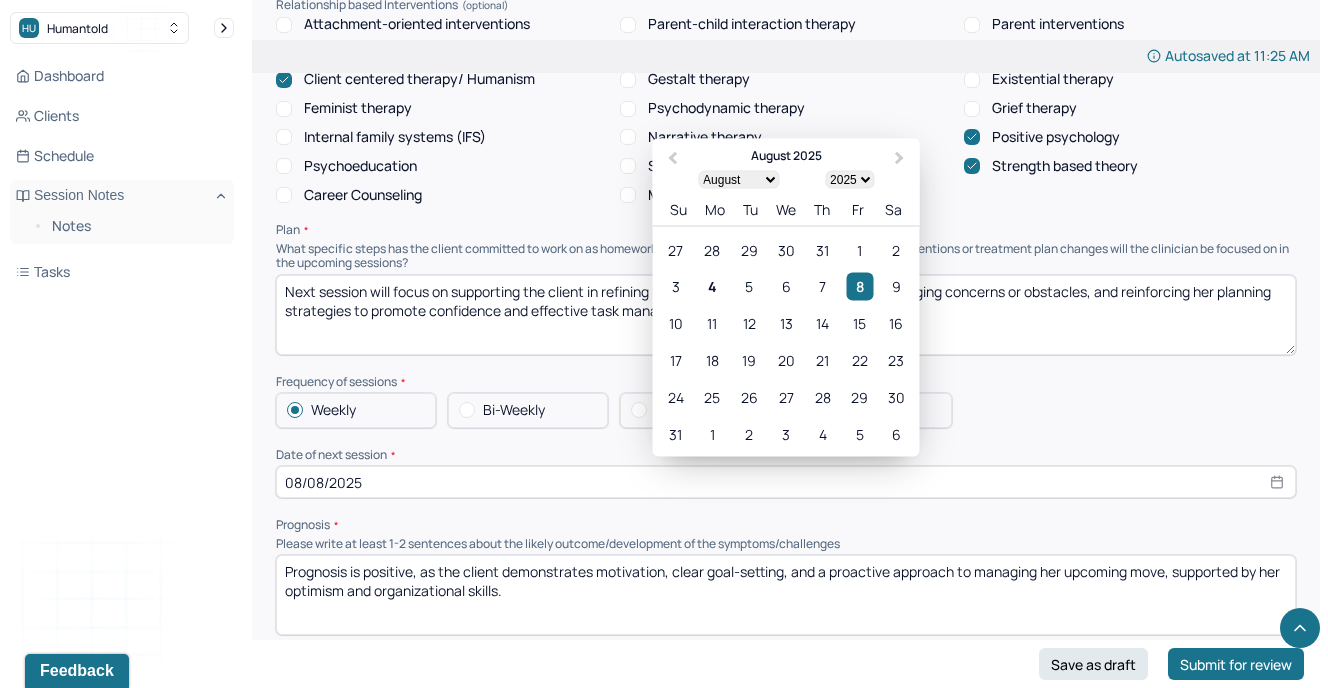 click on "Next session will focus on supporting the client in refining her moving timeline, addressing any emerging concerns or obstacles, and reinforcing her planning strategies to promote confidence and effective task management." at bounding box center [786, 315] 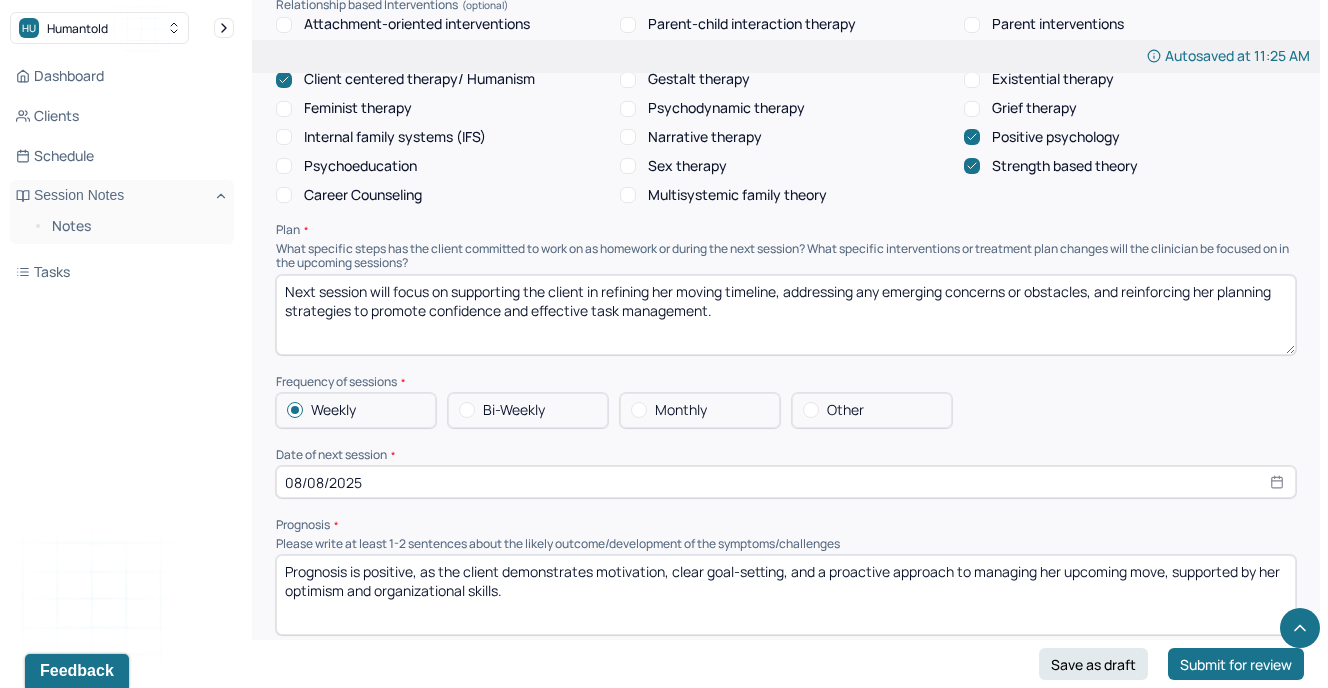 click on "Next session will focus on supporting the client in refining her moving timeline, addressing any emerging concerns or obstacles, and reinforcing her planning strategies to promote confidence and effective task management." at bounding box center (786, 315) 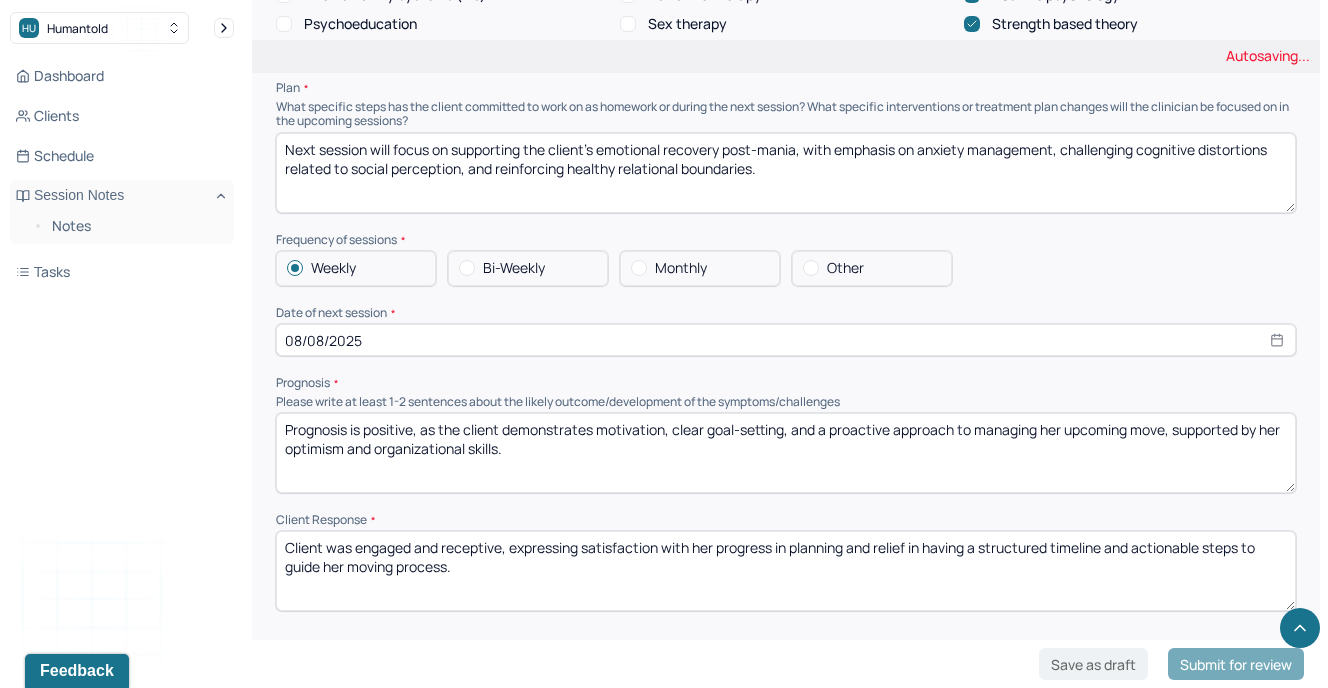scroll, scrollTop: 2094, scrollLeft: 0, axis: vertical 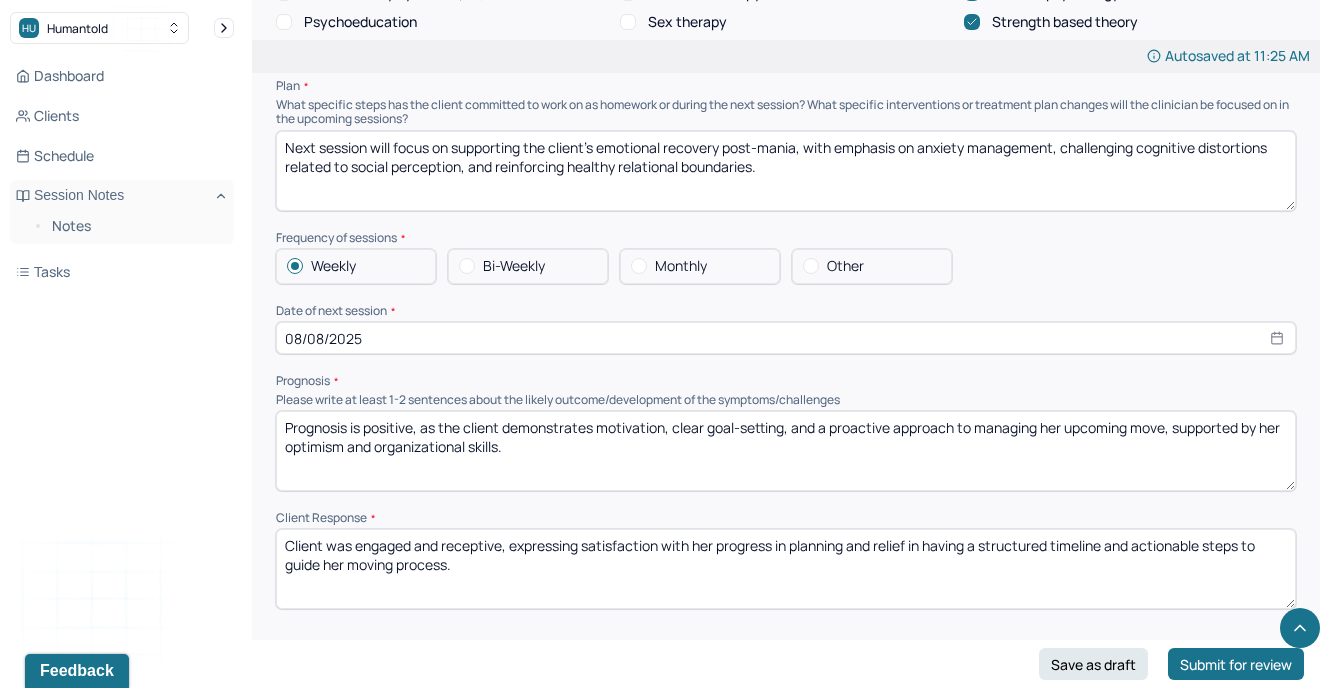 type on "Next session will focus on supporting the client’s emotional recovery post-mania, with emphasis on anxiety management, challenging cognitive distortions related to social perception, and reinforcing healthy relational boundaries." 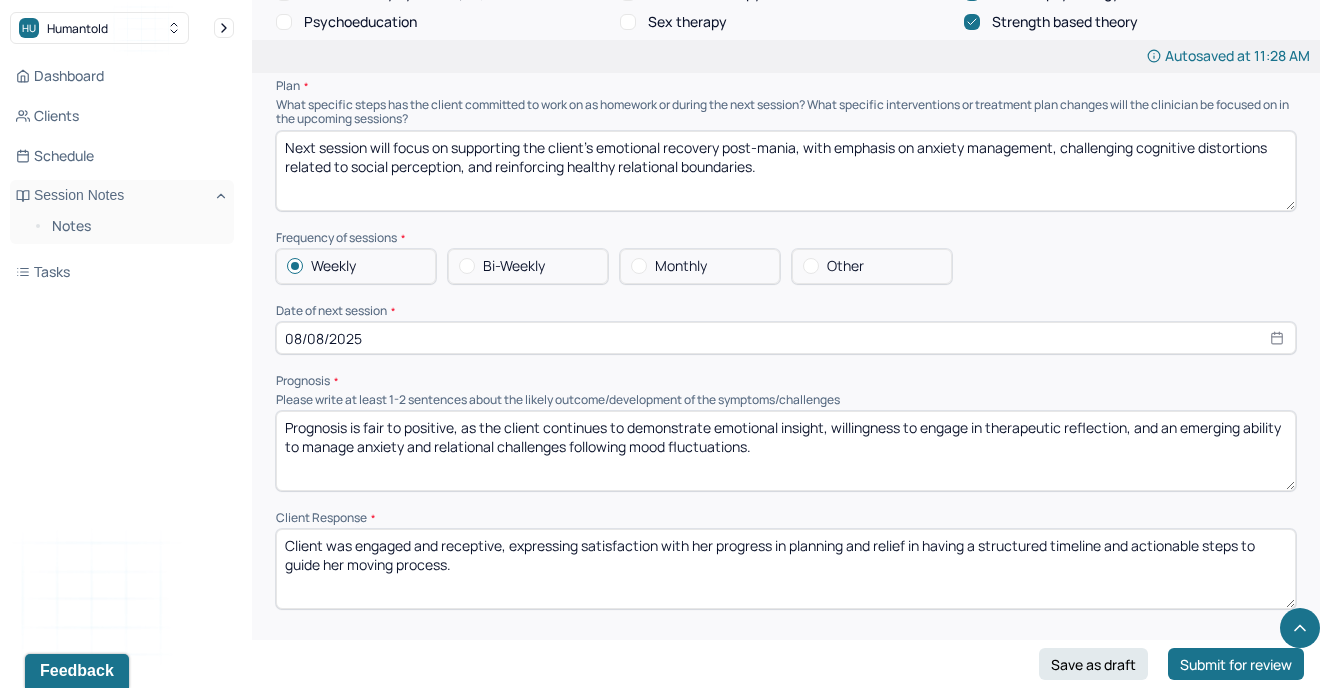 type on "Prognosis is fair to positive, as the client continues to demonstrate emotional insight, willingness to engage in therapeutic reflection, and an emerging ability to manage anxiety and relational challenges following mood fluctuations." 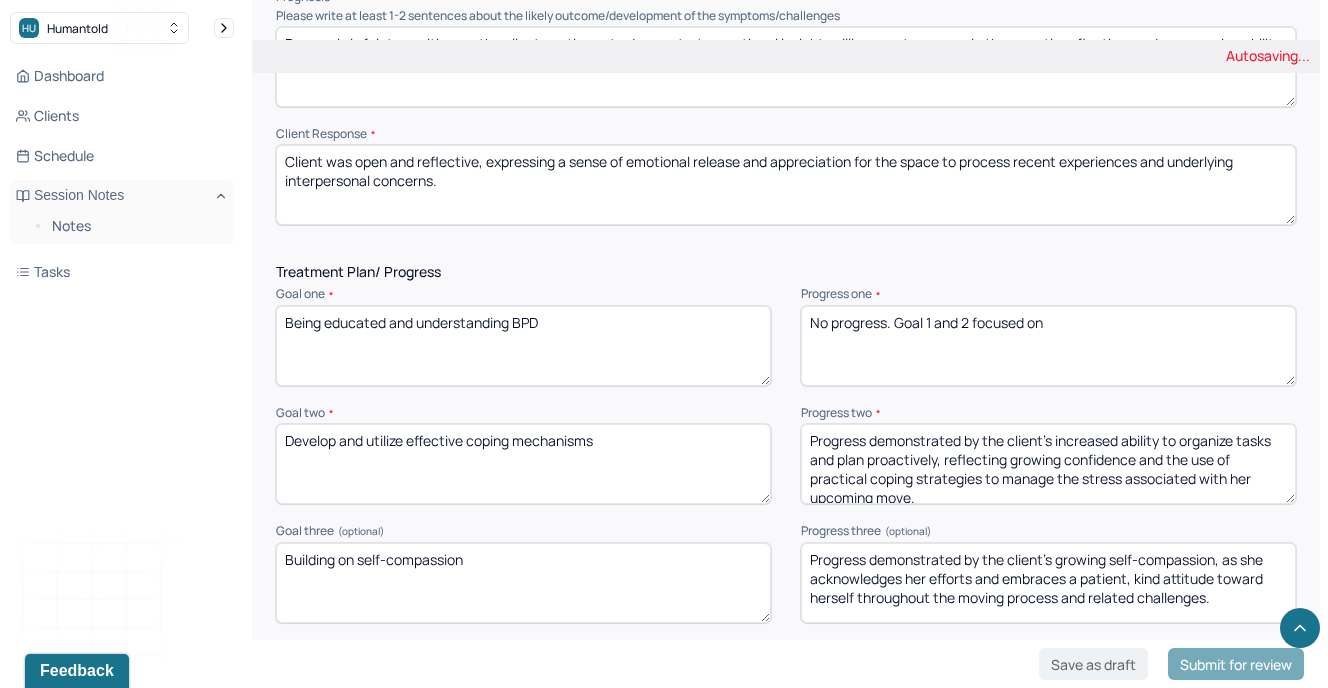 scroll, scrollTop: 2485, scrollLeft: 0, axis: vertical 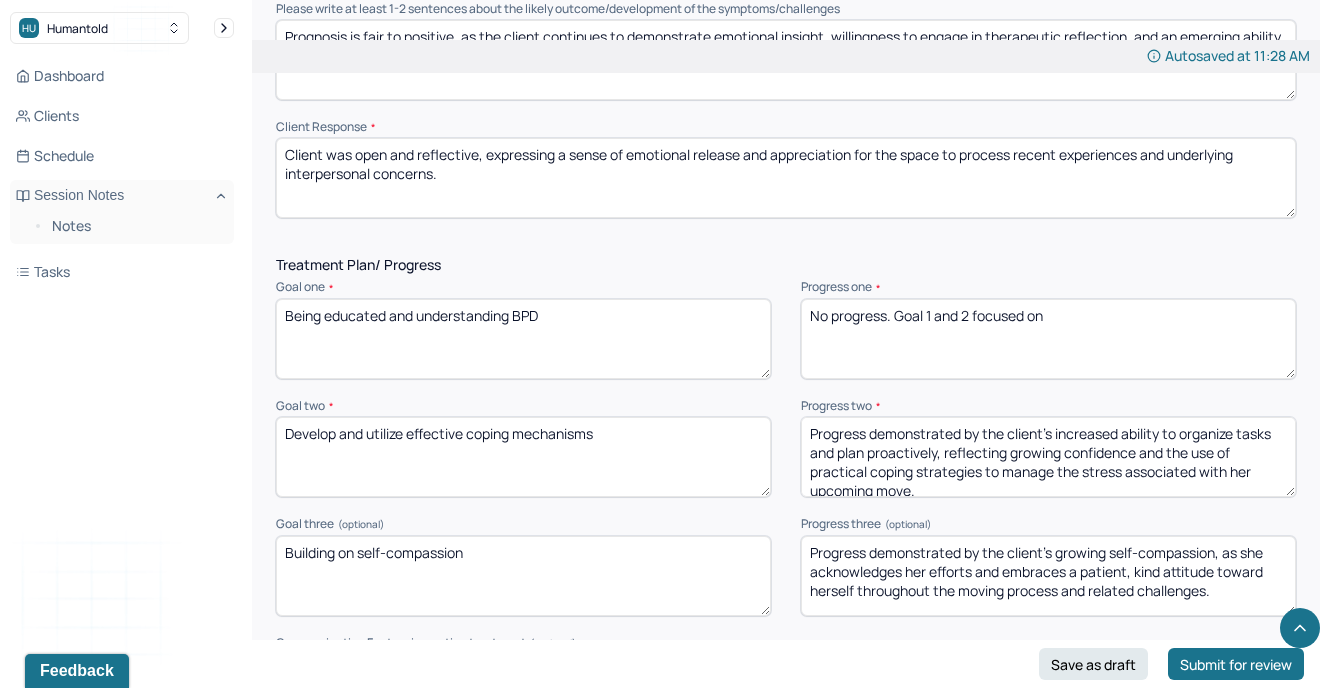 type on "Client was open and reflective, expressing a sense of emotional release and appreciation for the space to process recent experiences and underlying interpersonal concerns." 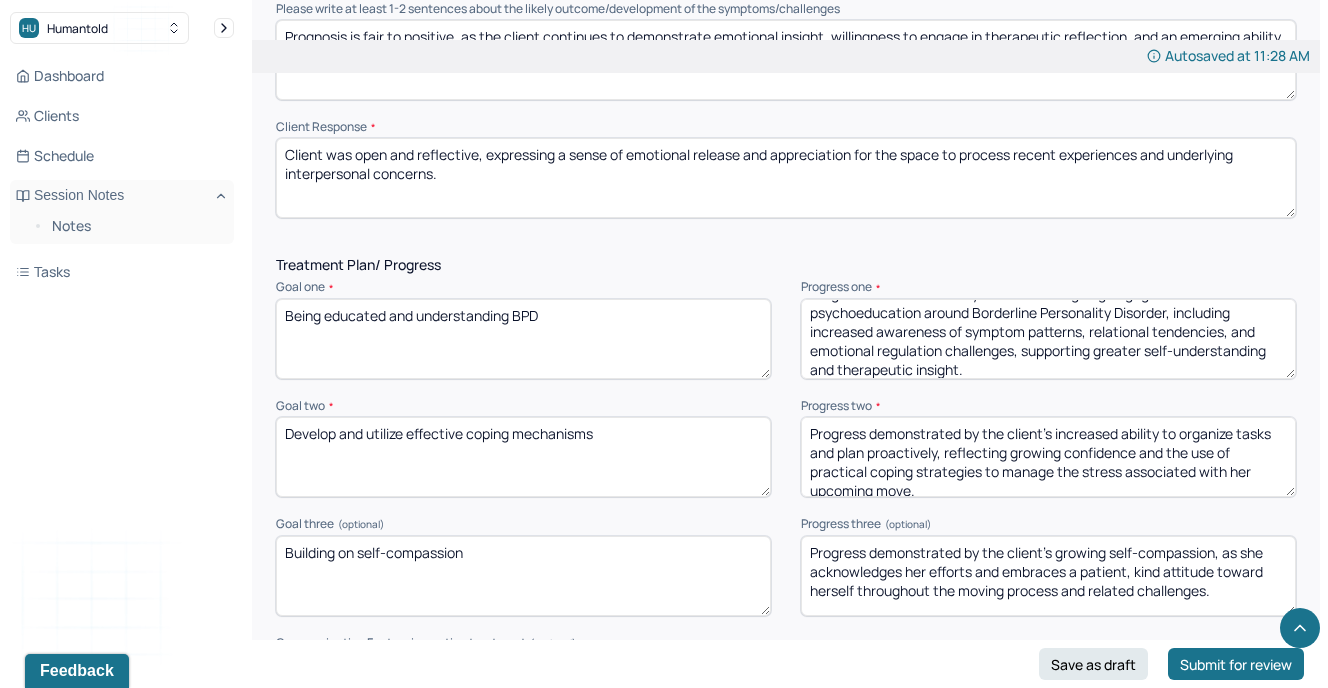 scroll, scrollTop: 0, scrollLeft: 0, axis: both 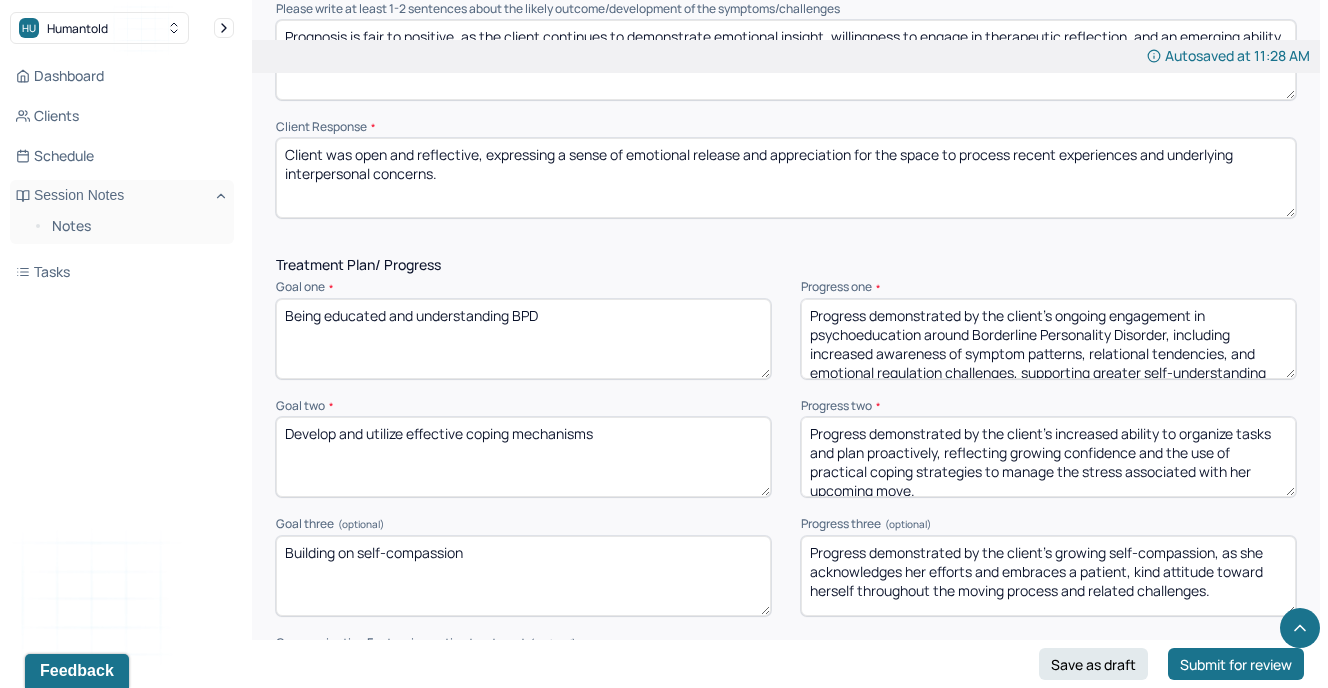type on "Progress demonstrated by the client’s ongoing engagement in psychoeducation around Borderline Personality Disorder, including increased awareness of symptom patterns, relational tendencies, and emotional regulation challenges, supporting greater self-understanding and therapeutic insight." 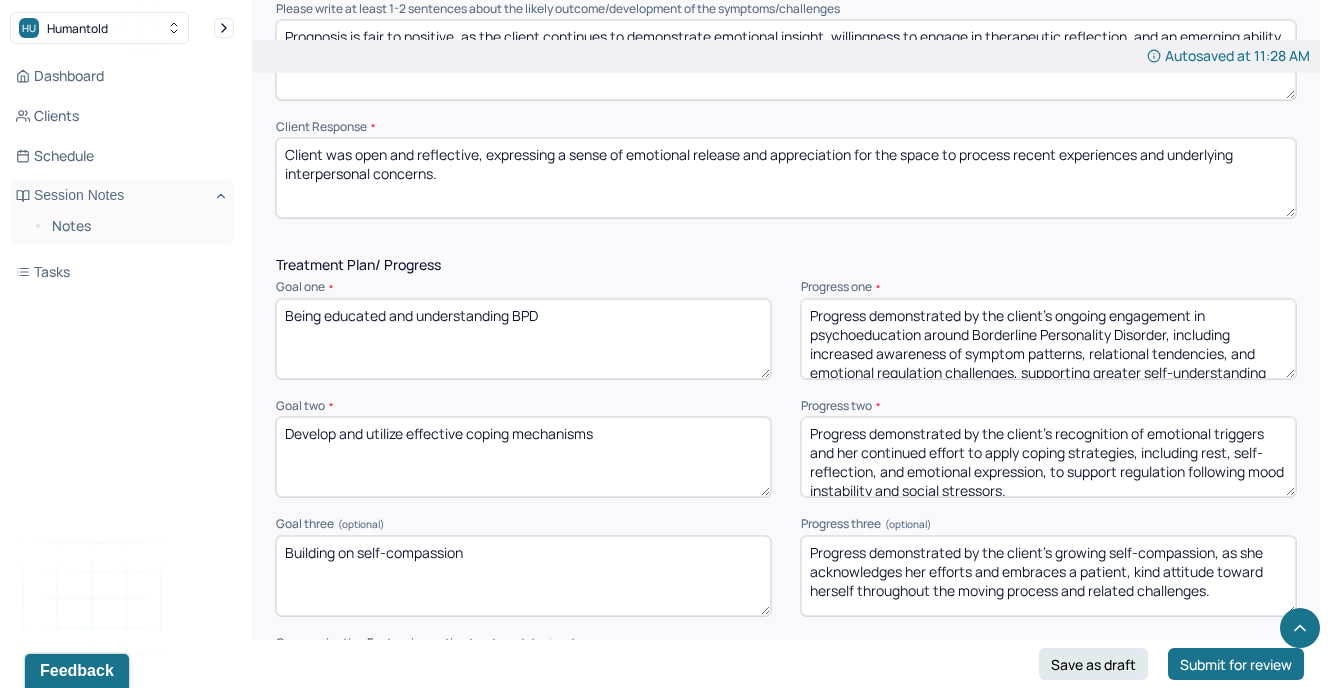 scroll, scrollTop: 3, scrollLeft: 0, axis: vertical 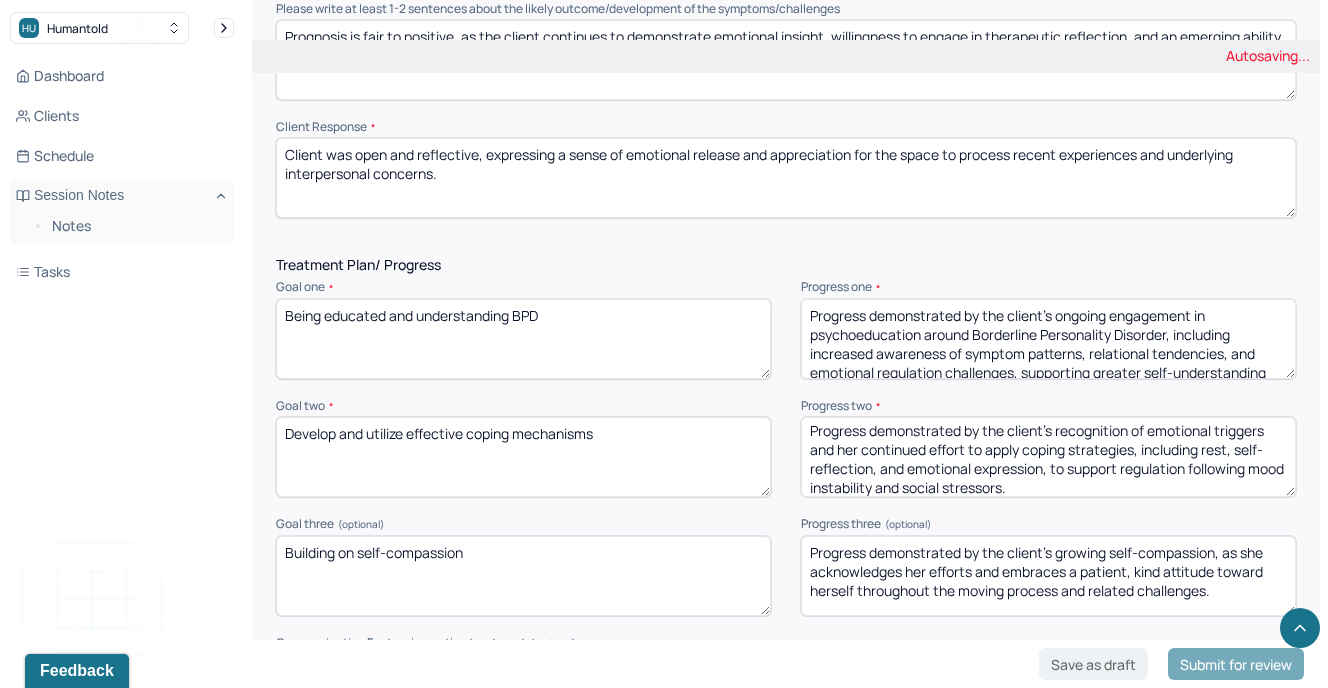 type on "Progress demonstrated by the client’s recognition of emotional triggers and her continued effort to apply coping strategies, including rest, self-reflection, and emotional expression, to support regulation following mood instability and social stressors." 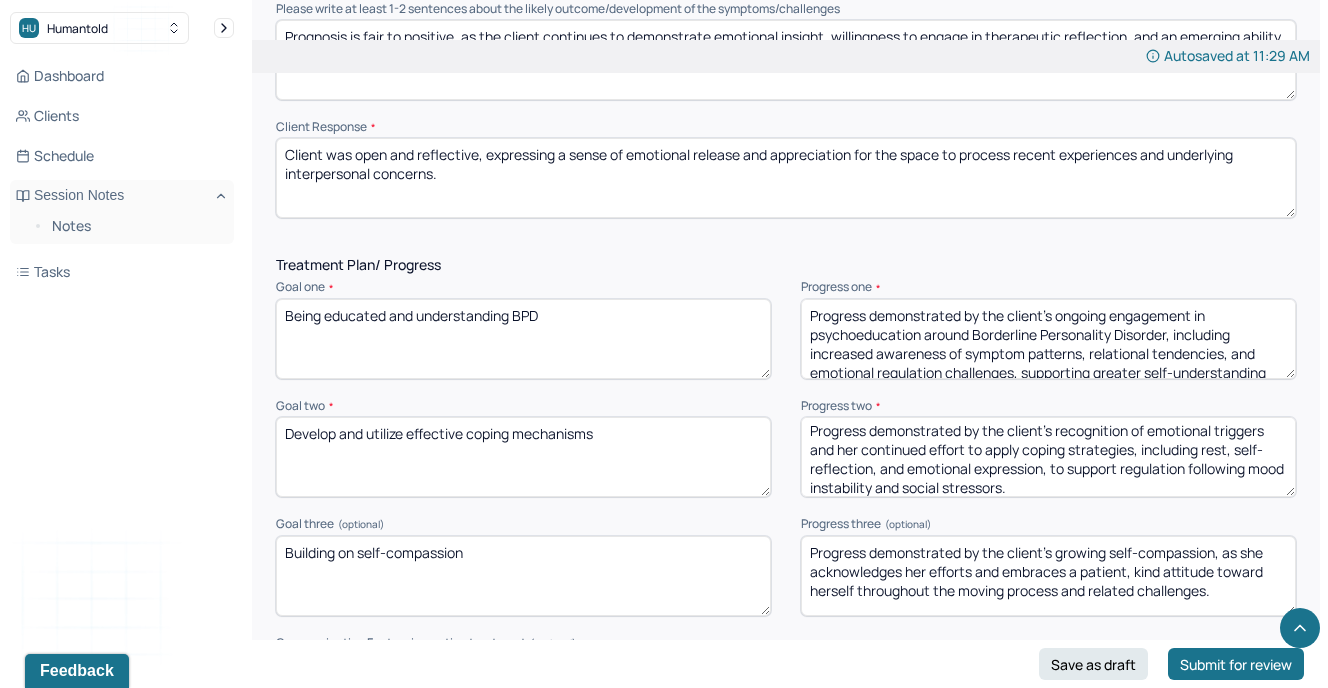 click on "Progress demonstrated by the client’s growing self-compassion, as she acknowledges her efforts and embraces a patient, kind attitude toward herself throughout the moving process and related challenges." at bounding box center [1048, 576] 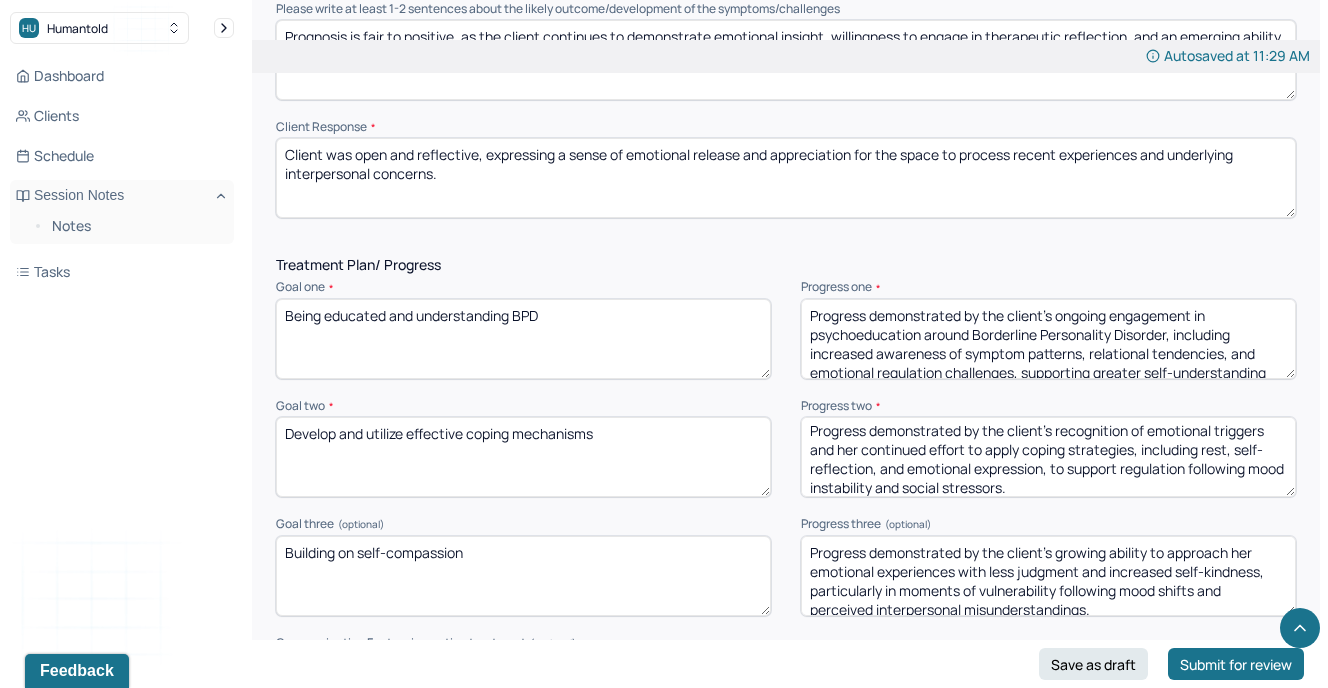 scroll, scrollTop: 3, scrollLeft: 0, axis: vertical 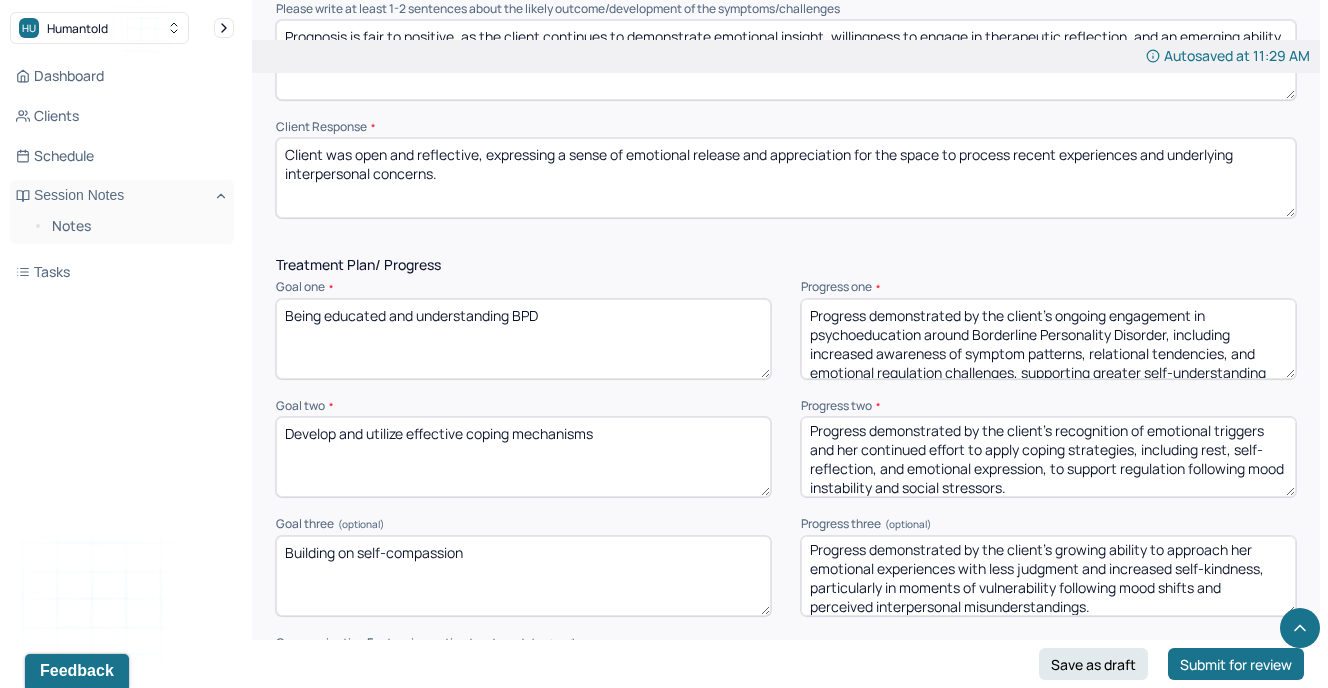 type on "Progress demonstrated by the client’s growing ability to approach her emotional experiences with less judgment and increased self-kindness, particularly in moments of vulnerability following mood shifts and perceived interpersonal misunderstandings." 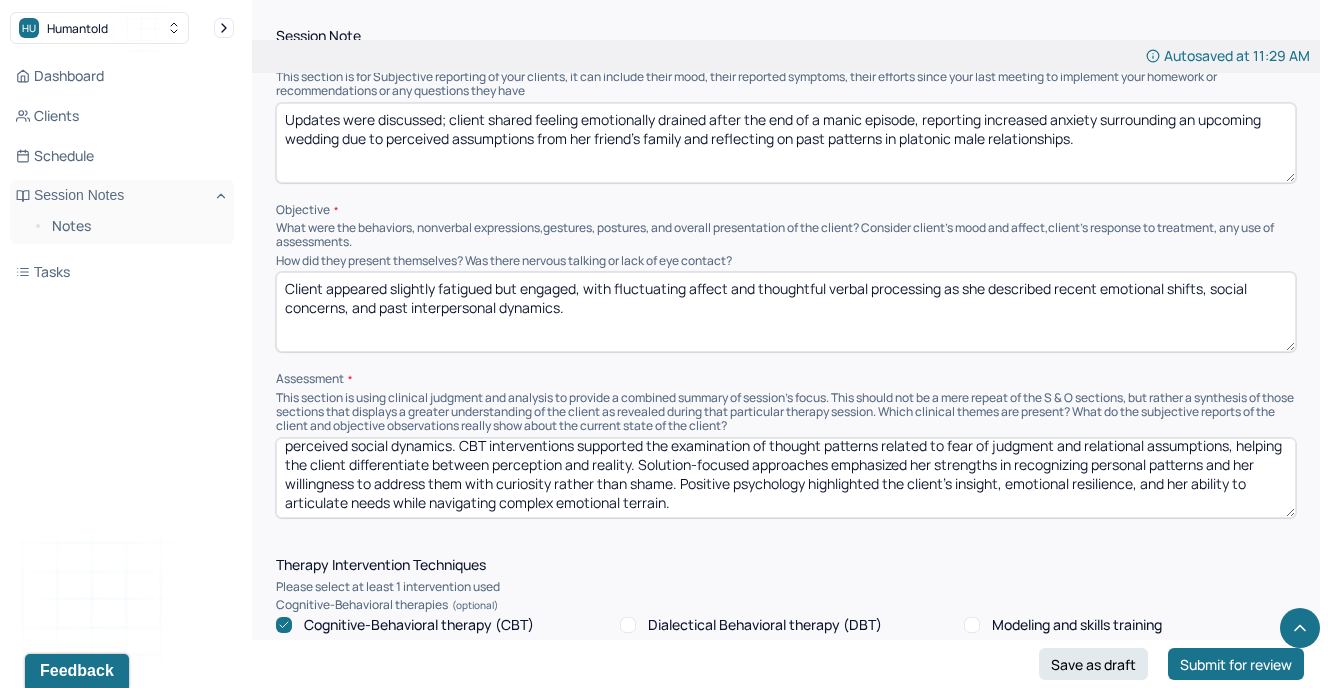 scroll, scrollTop: 1236, scrollLeft: 0, axis: vertical 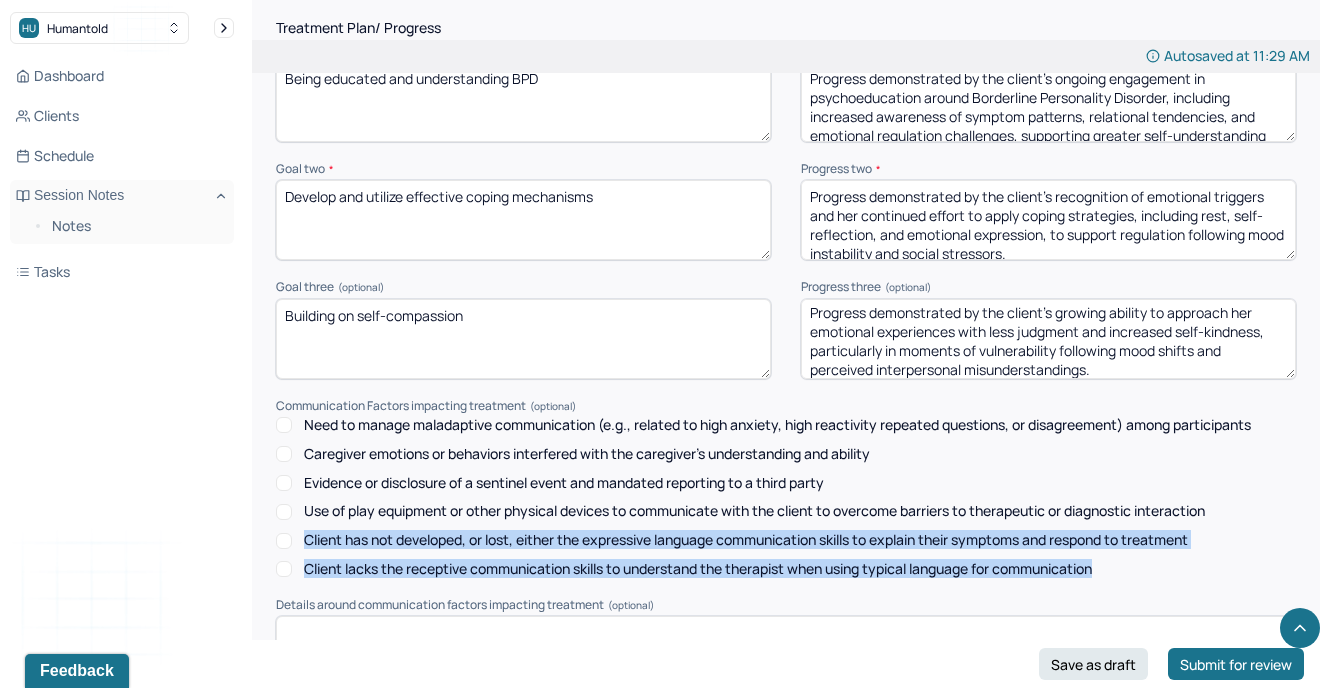 drag, startPoint x: 1291, startPoint y: 491, endPoint x: 1297, endPoint y: 536, distance: 45.39824 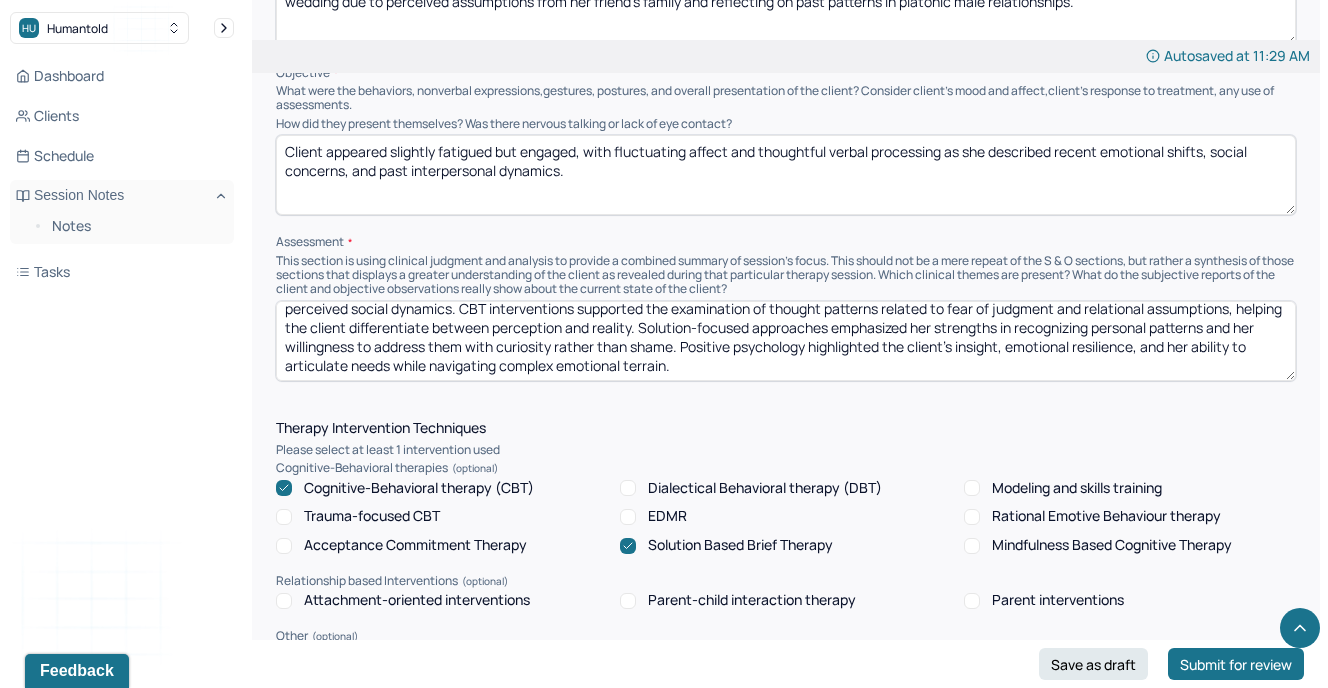 scroll, scrollTop: 1361, scrollLeft: 0, axis: vertical 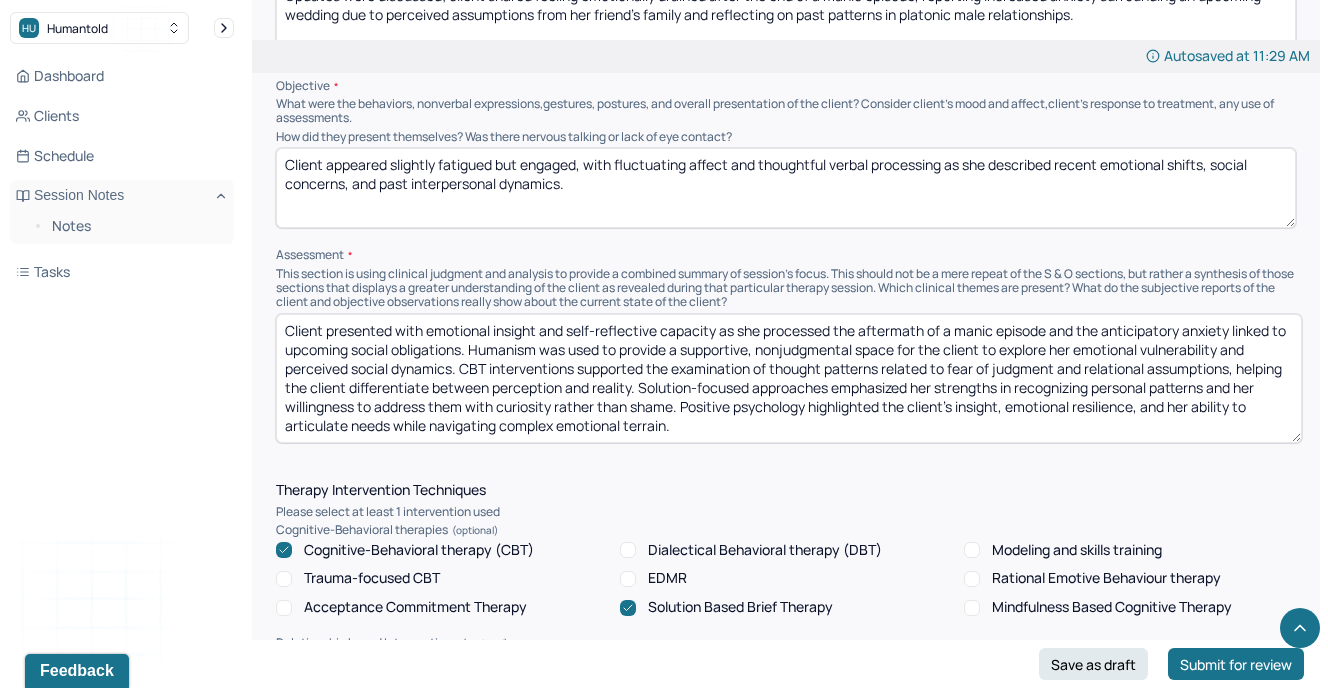 drag, startPoint x: 1291, startPoint y: 362, endPoint x: 1298, endPoint y: 413, distance: 51.47815 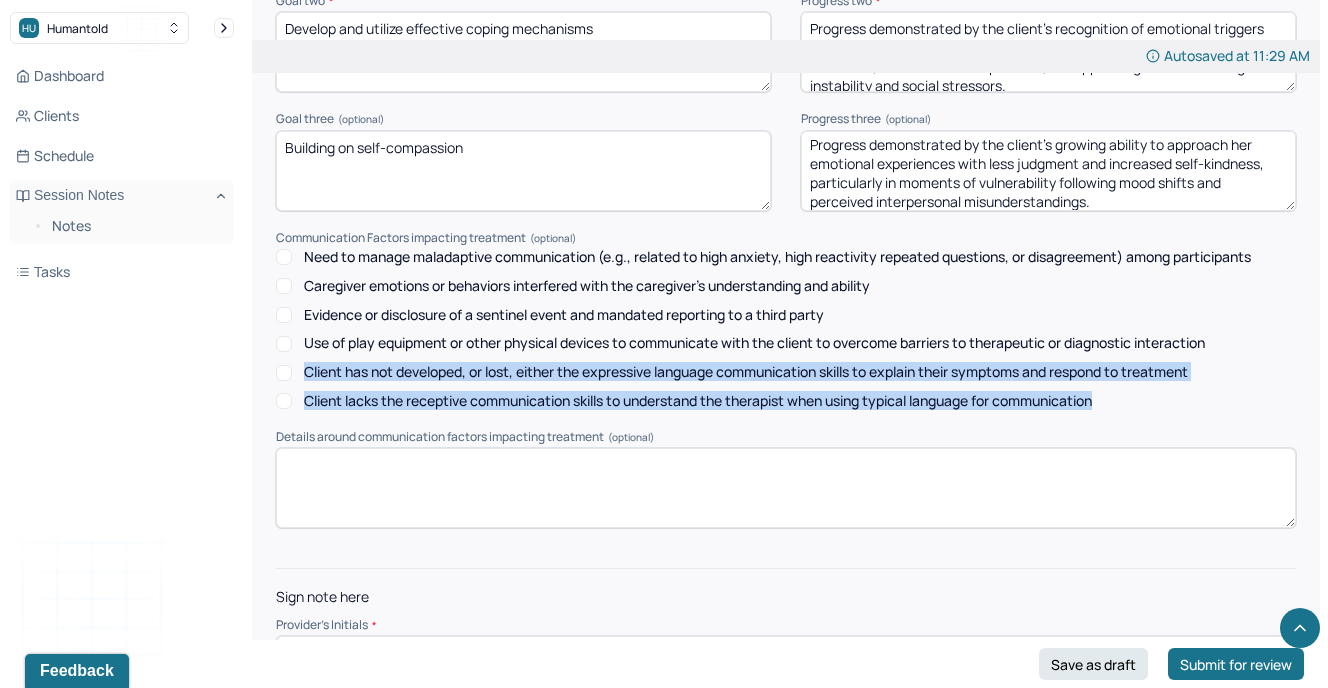 scroll, scrollTop: 2972, scrollLeft: 0, axis: vertical 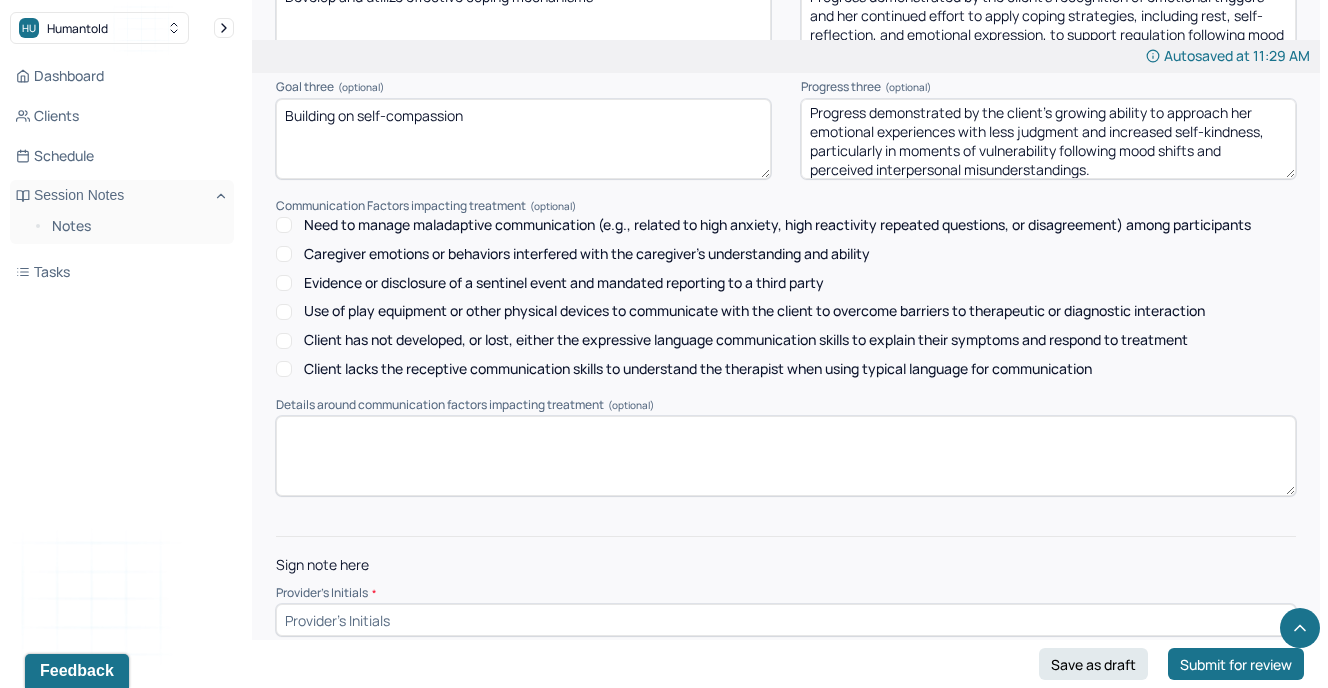 click at bounding box center [786, 620] 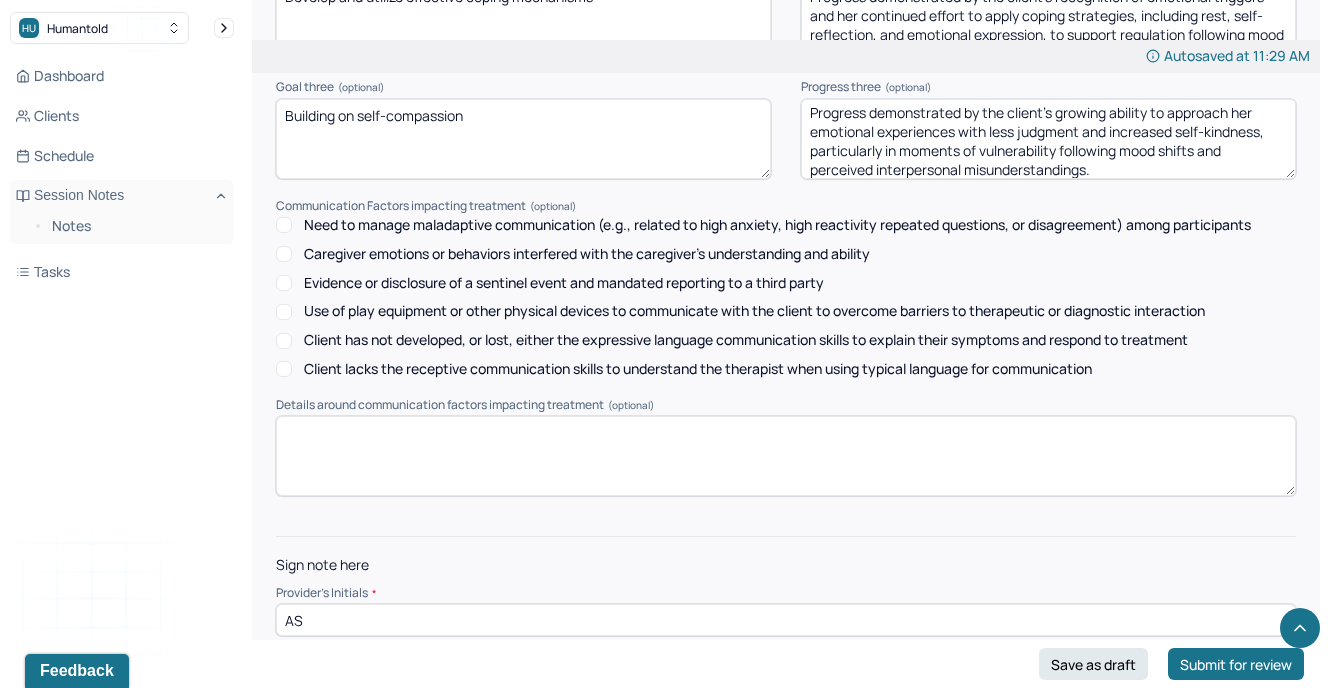 type on "AS" 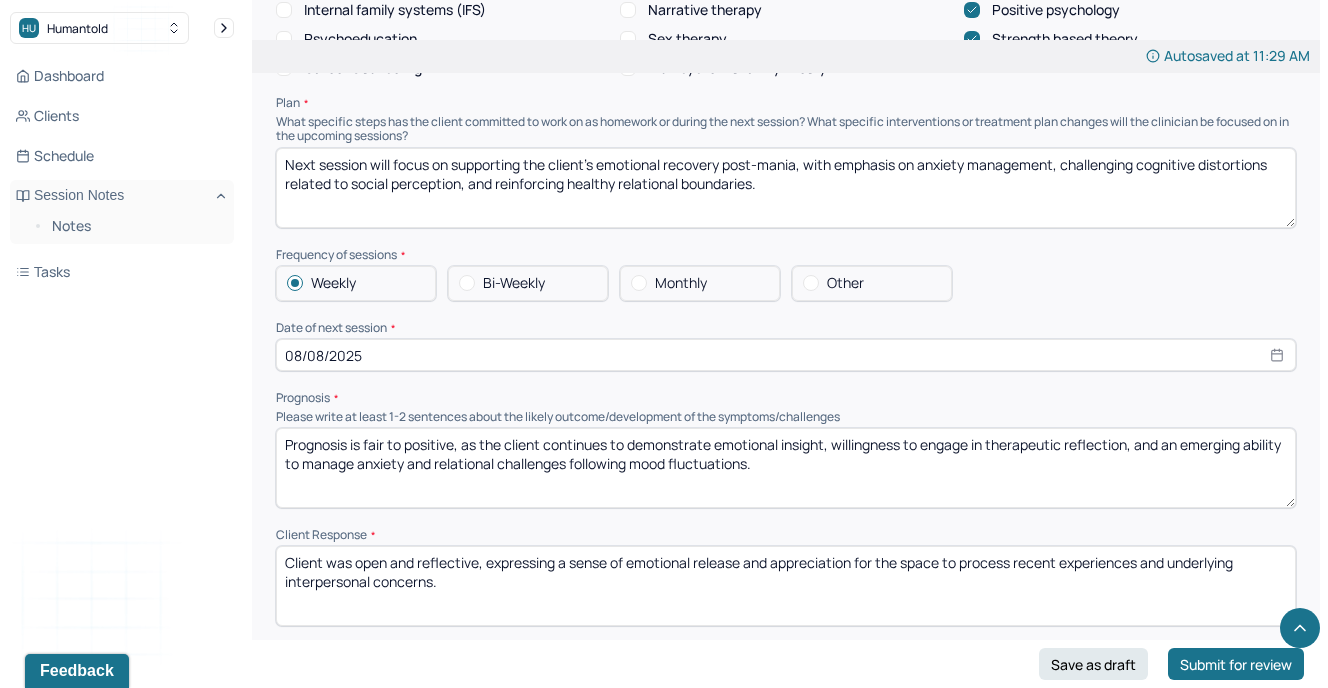 scroll, scrollTop: 2972, scrollLeft: 0, axis: vertical 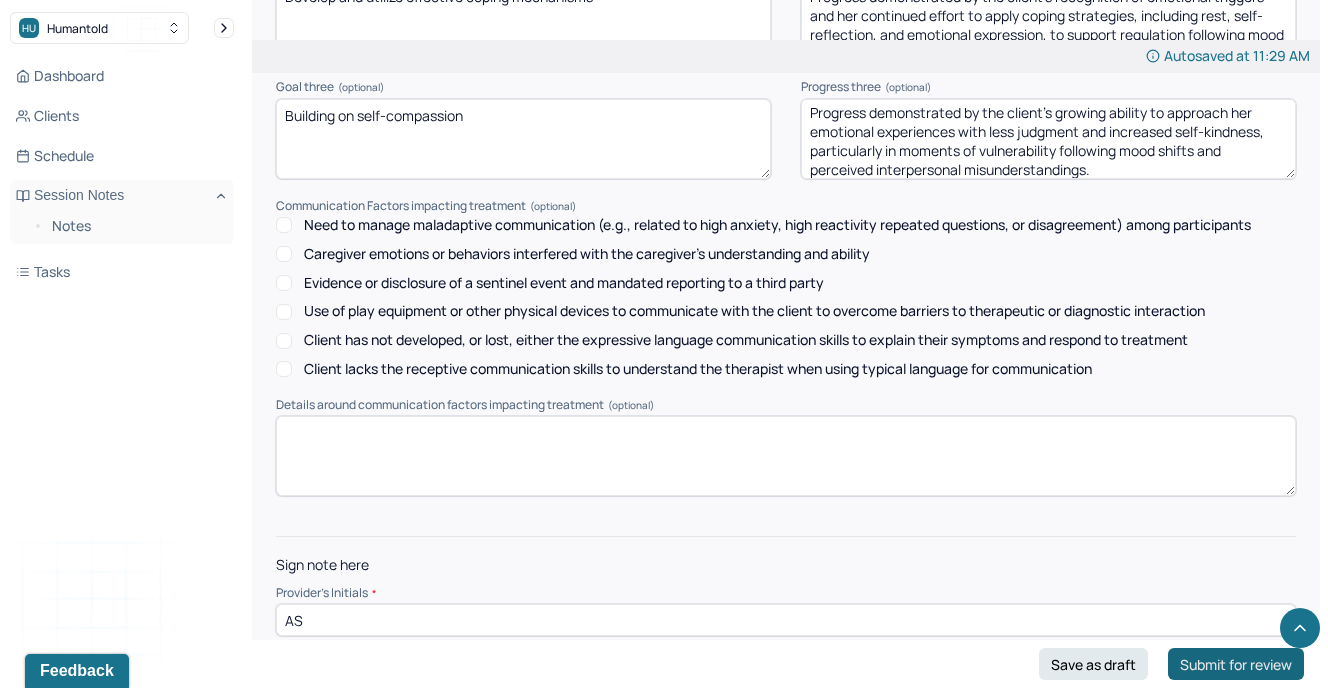 click on "Submit for review" at bounding box center [1236, 664] 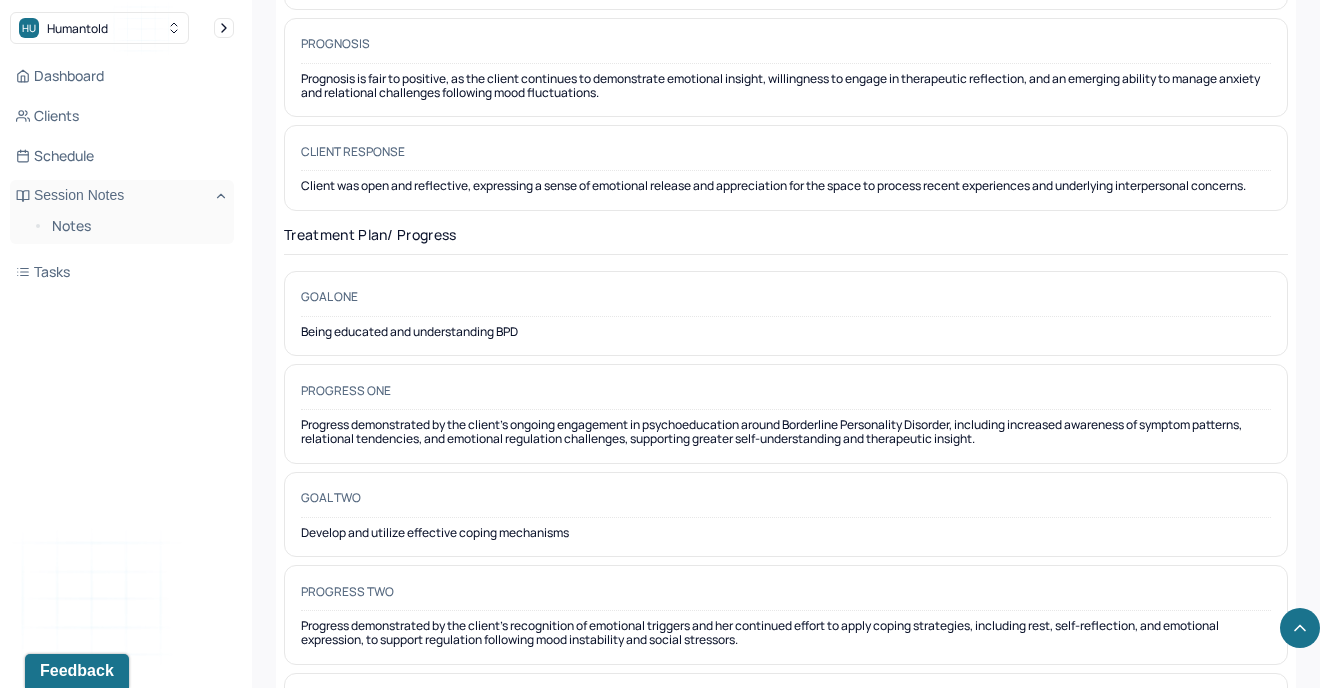 click on "Dashboard Clients Schedule Session Notes Notes Tasks" at bounding box center (122, 174) 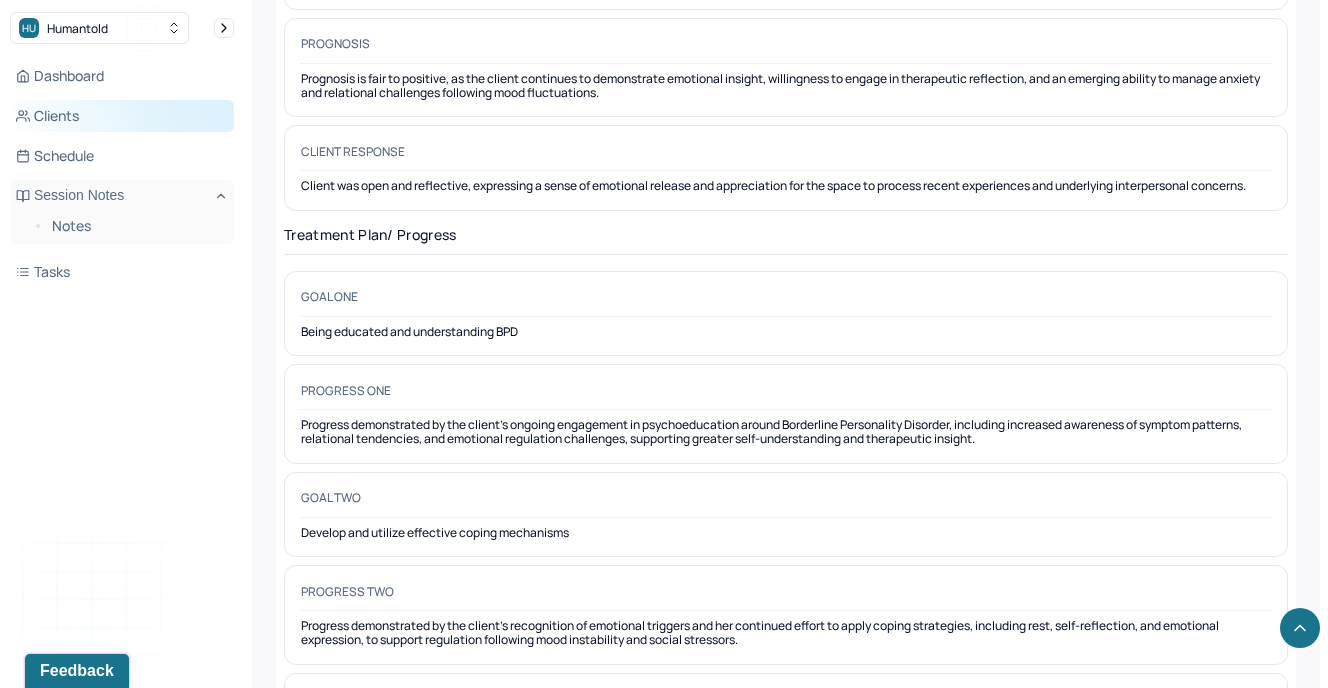 click on "Clients" at bounding box center [122, 116] 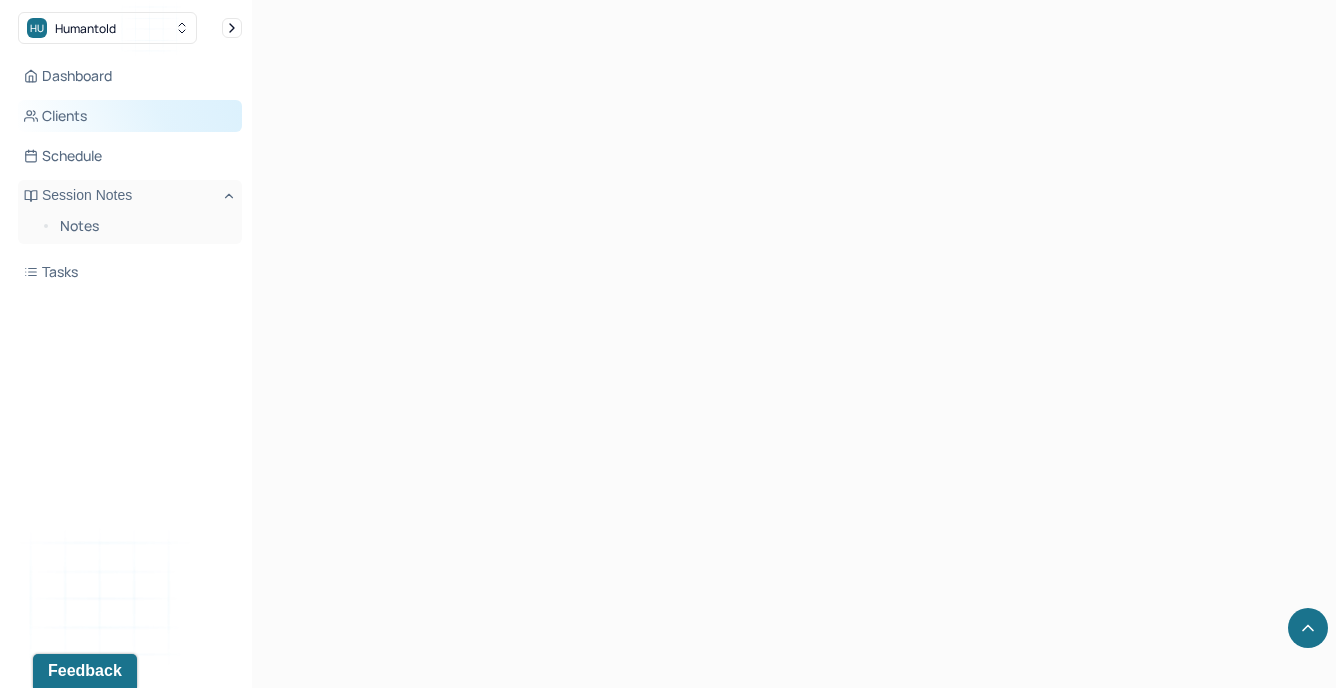 scroll, scrollTop: 0, scrollLeft: 0, axis: both 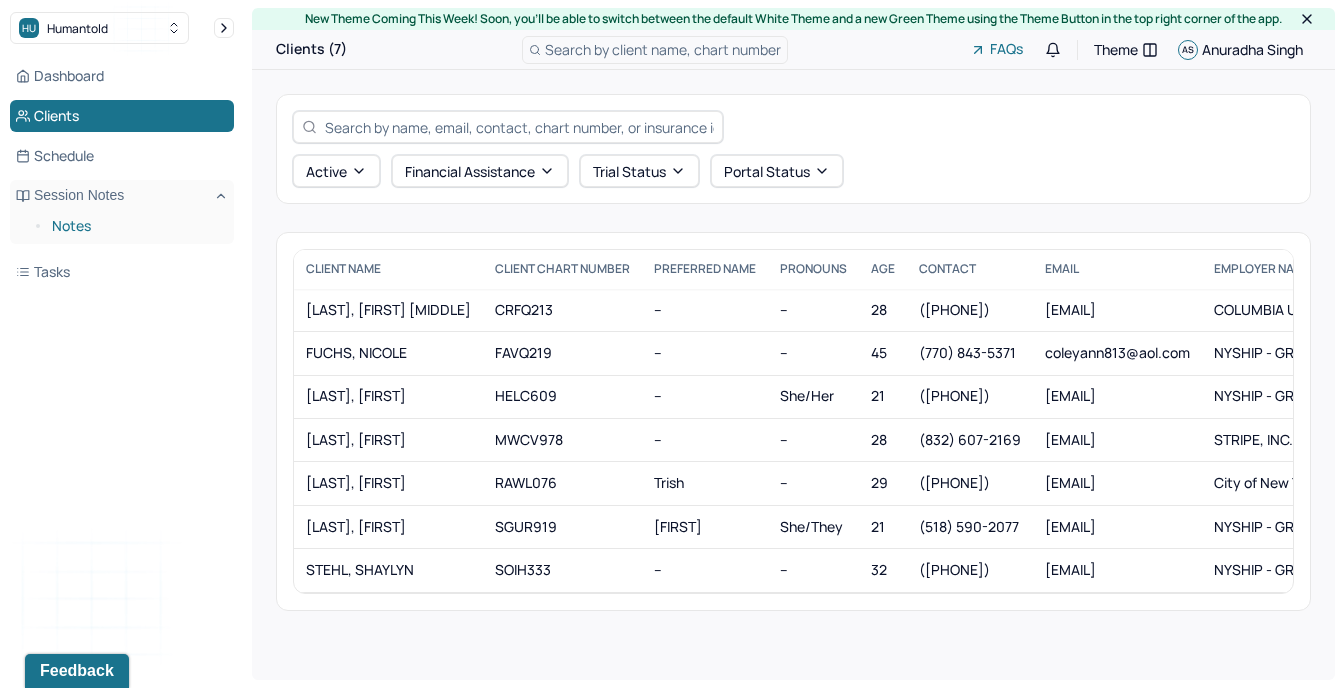 click on "Notes" at bounding box center [135, 226] 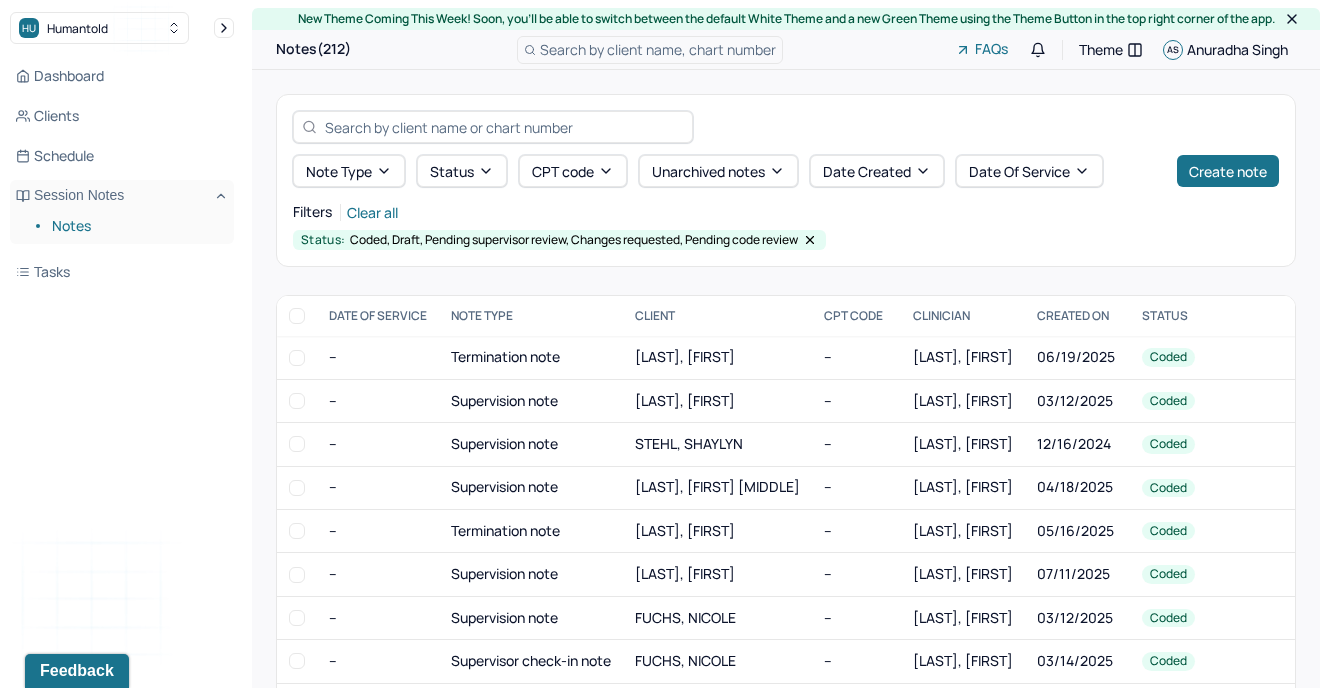 click at bounding box center [504, 127] 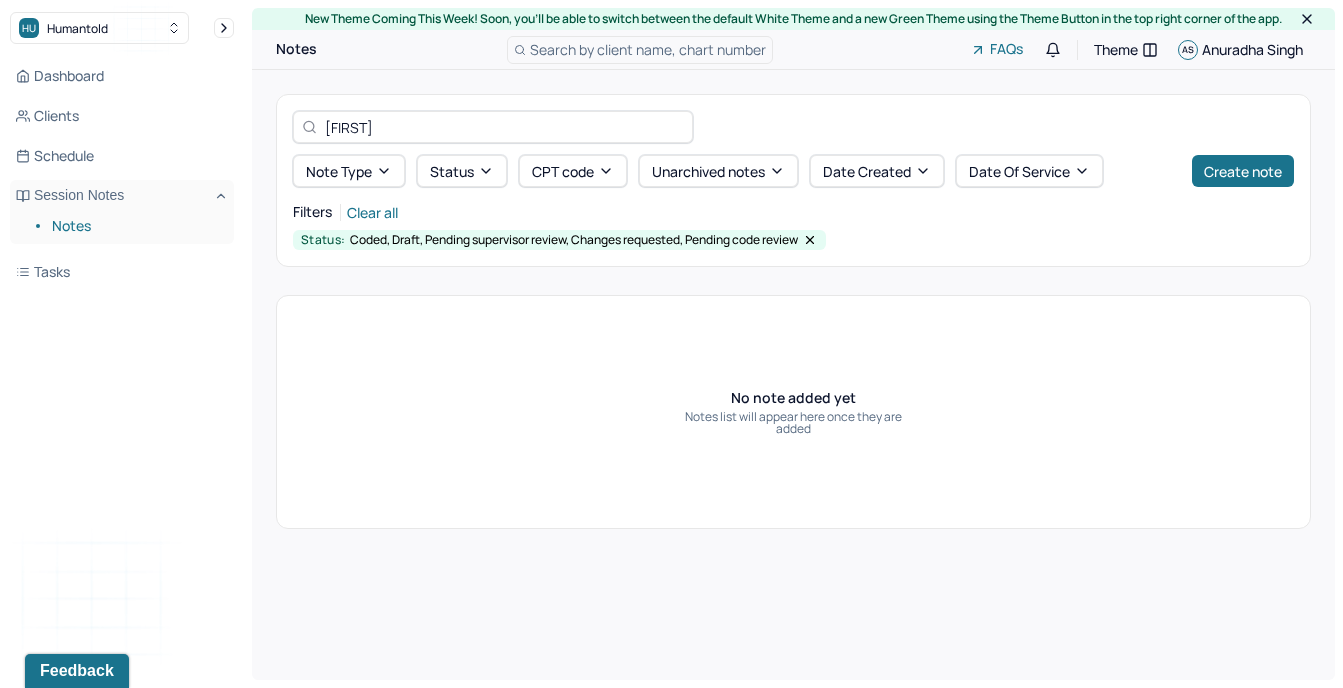 click on "Notes" at bounding box center [135, 226] 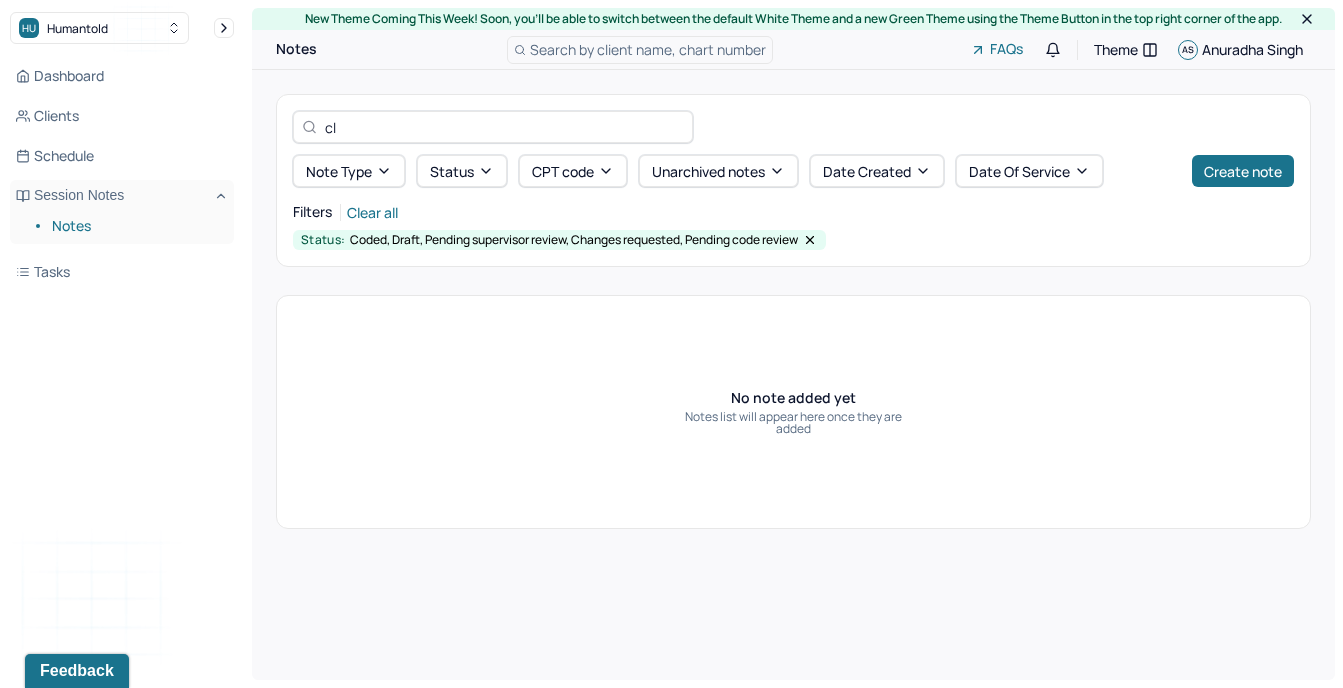 type on "c" 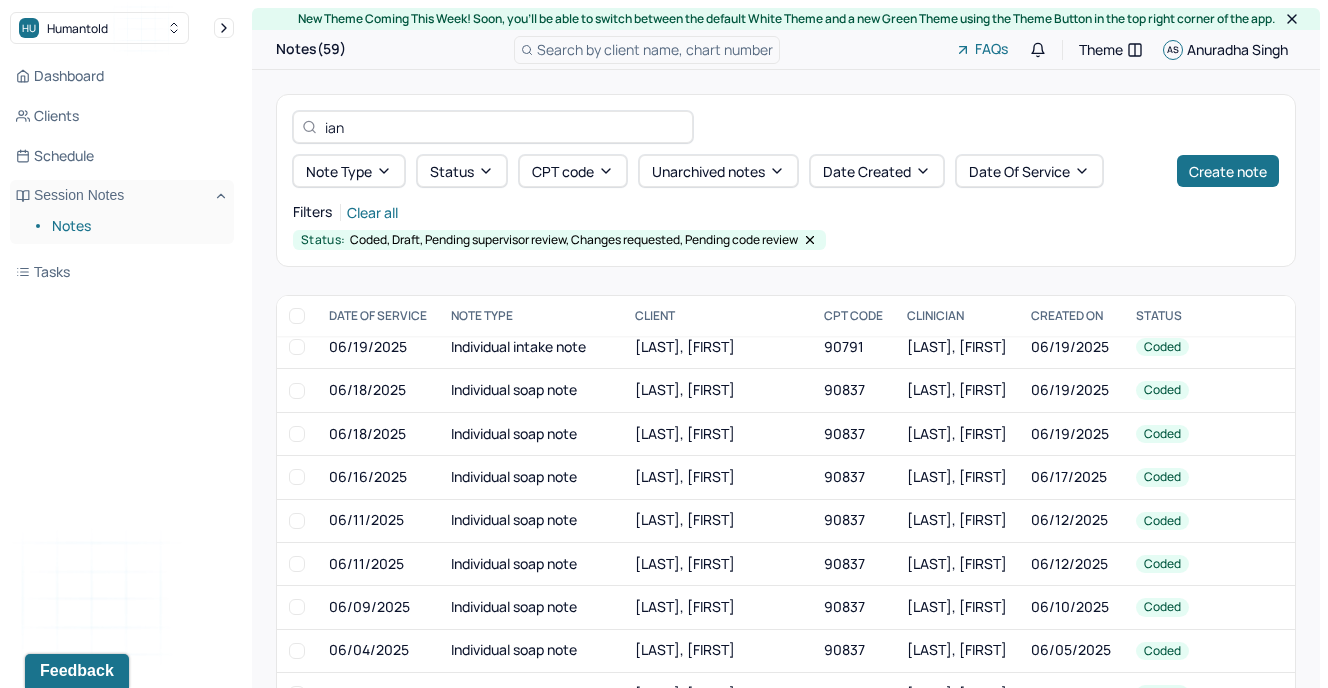 scroll, scrollTop: 2124, scrollLeft: 0, axis: vertical 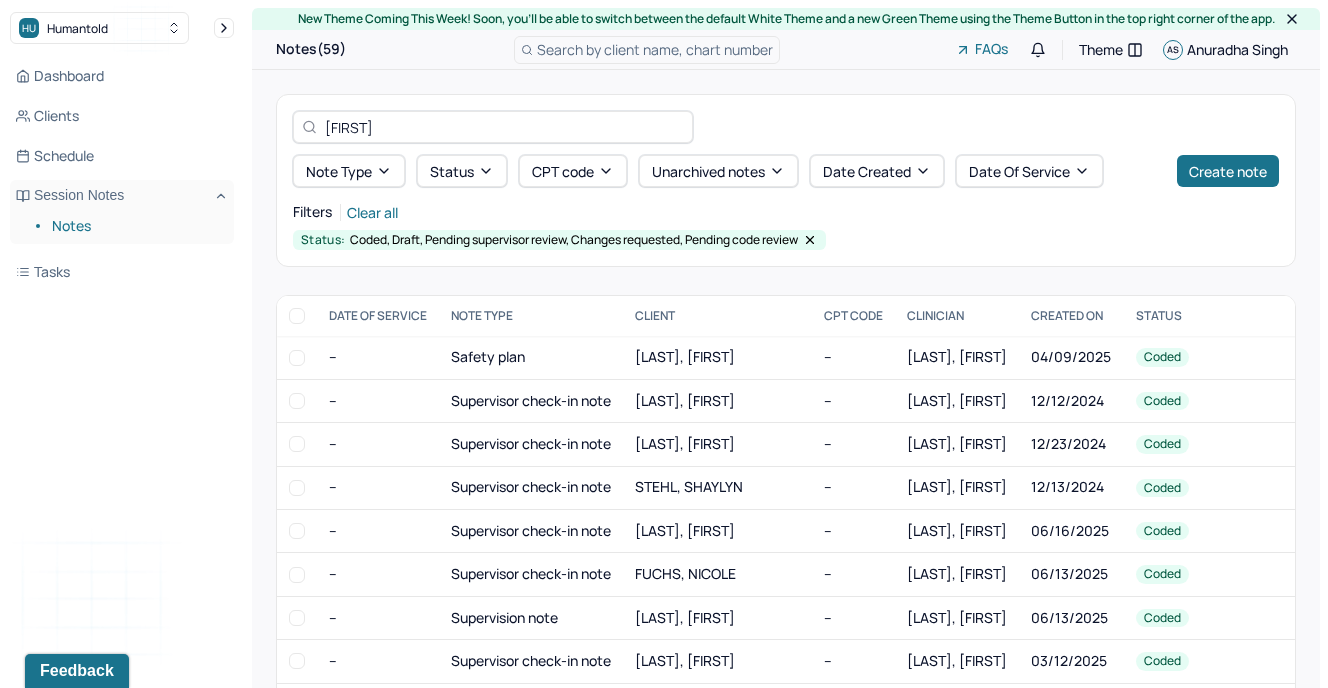 type on "i" 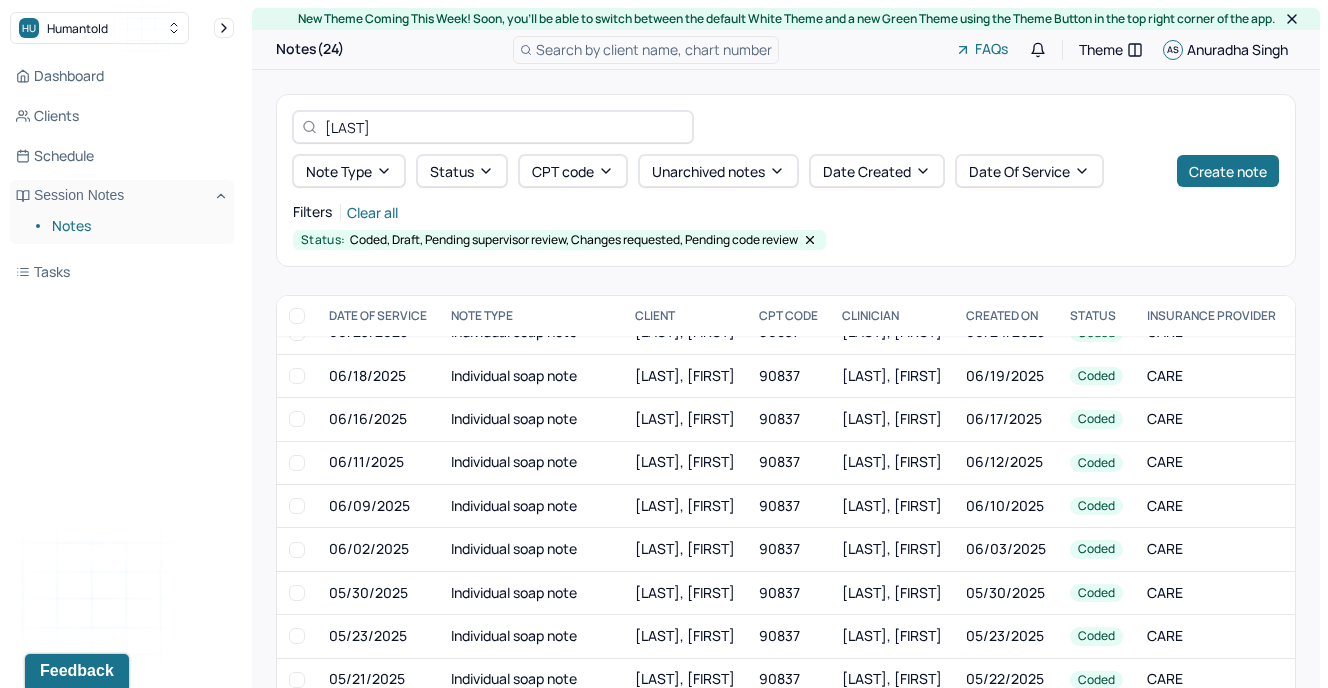 scroll, scrollTop: 604, scrollLeft: 0, axis: vertical 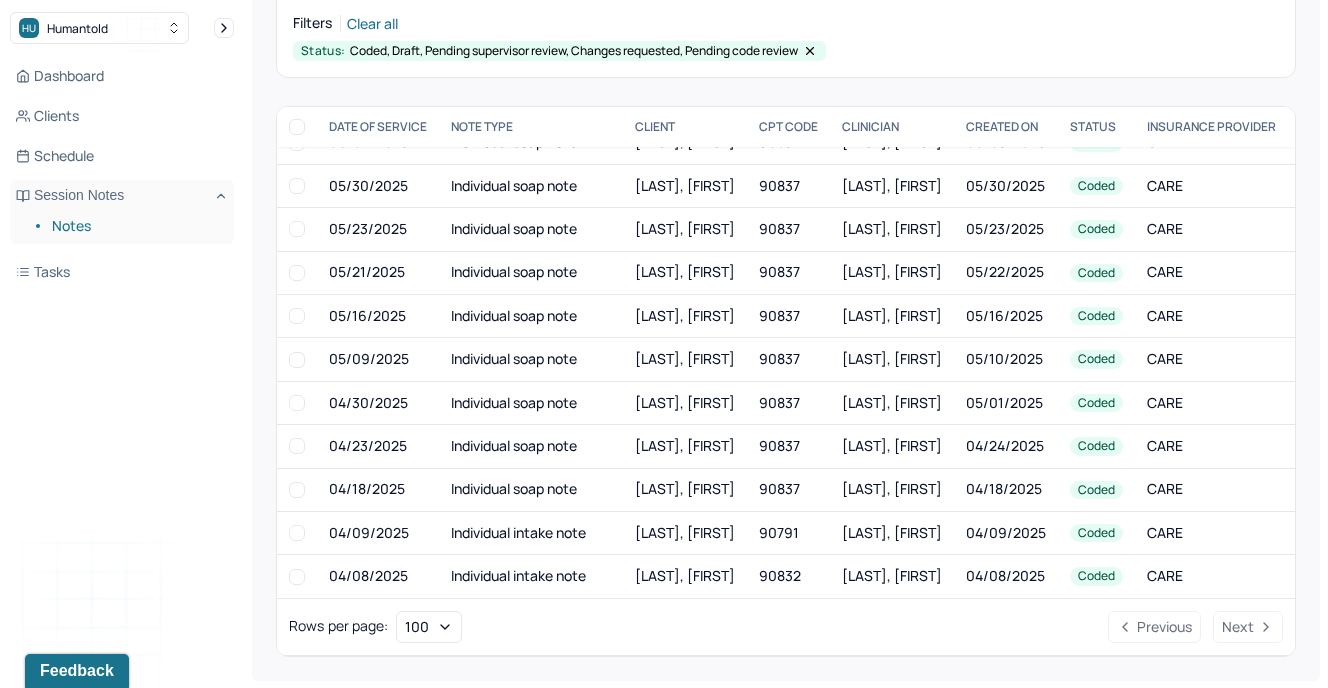 type on "[LAST]" 